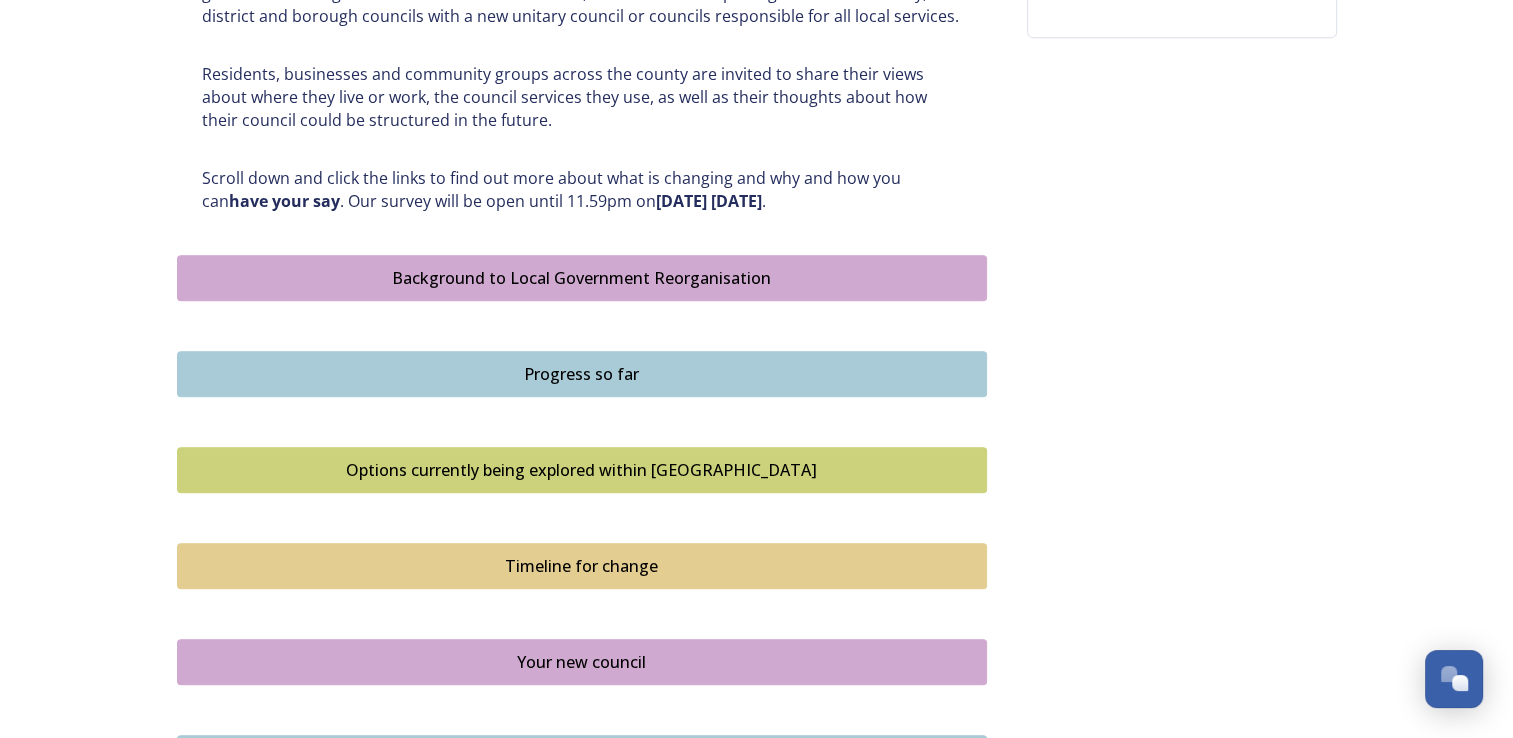 scroll, scrollTop: 1000, scrollLeft: 0, axis: vertical 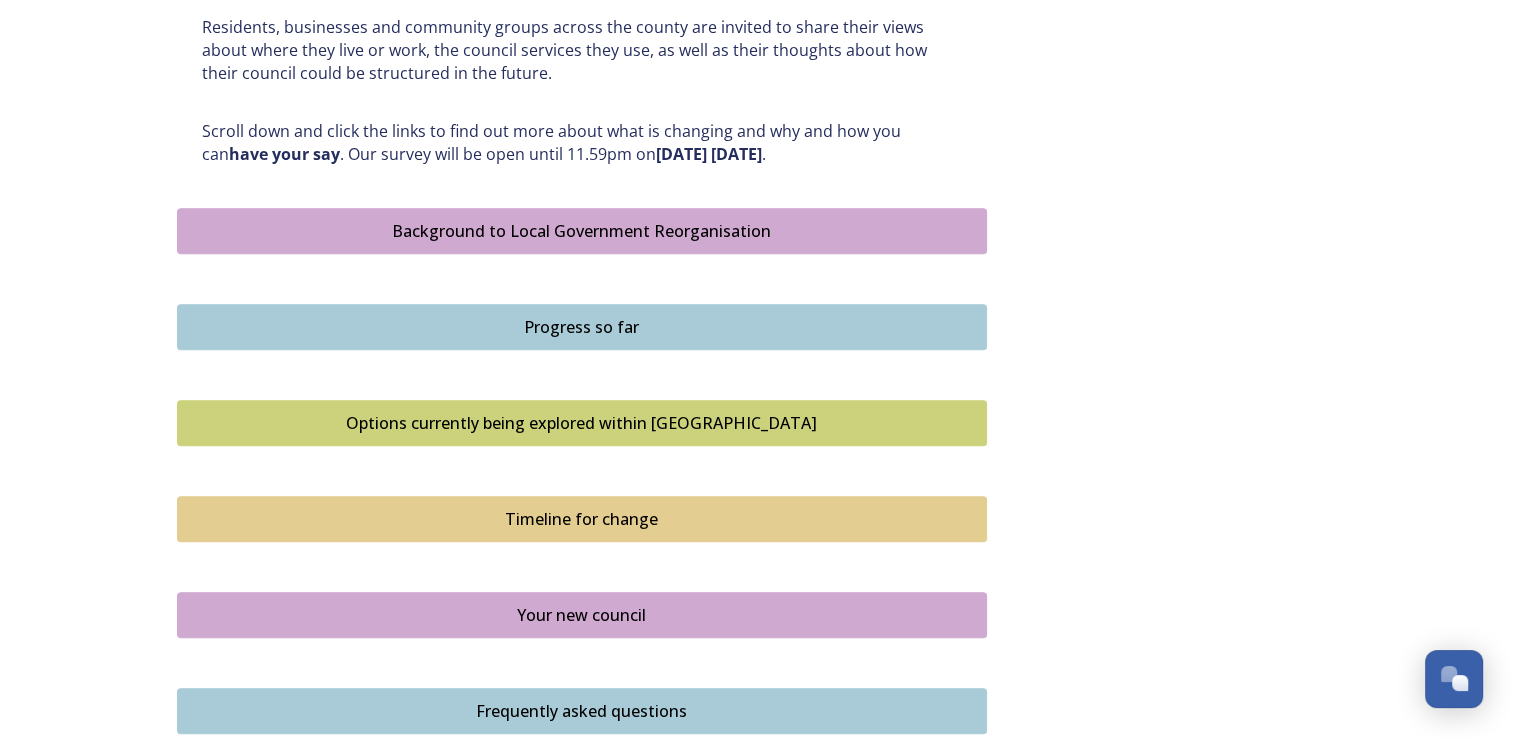 click on "Progress so far" at bounding box center [582, 327] 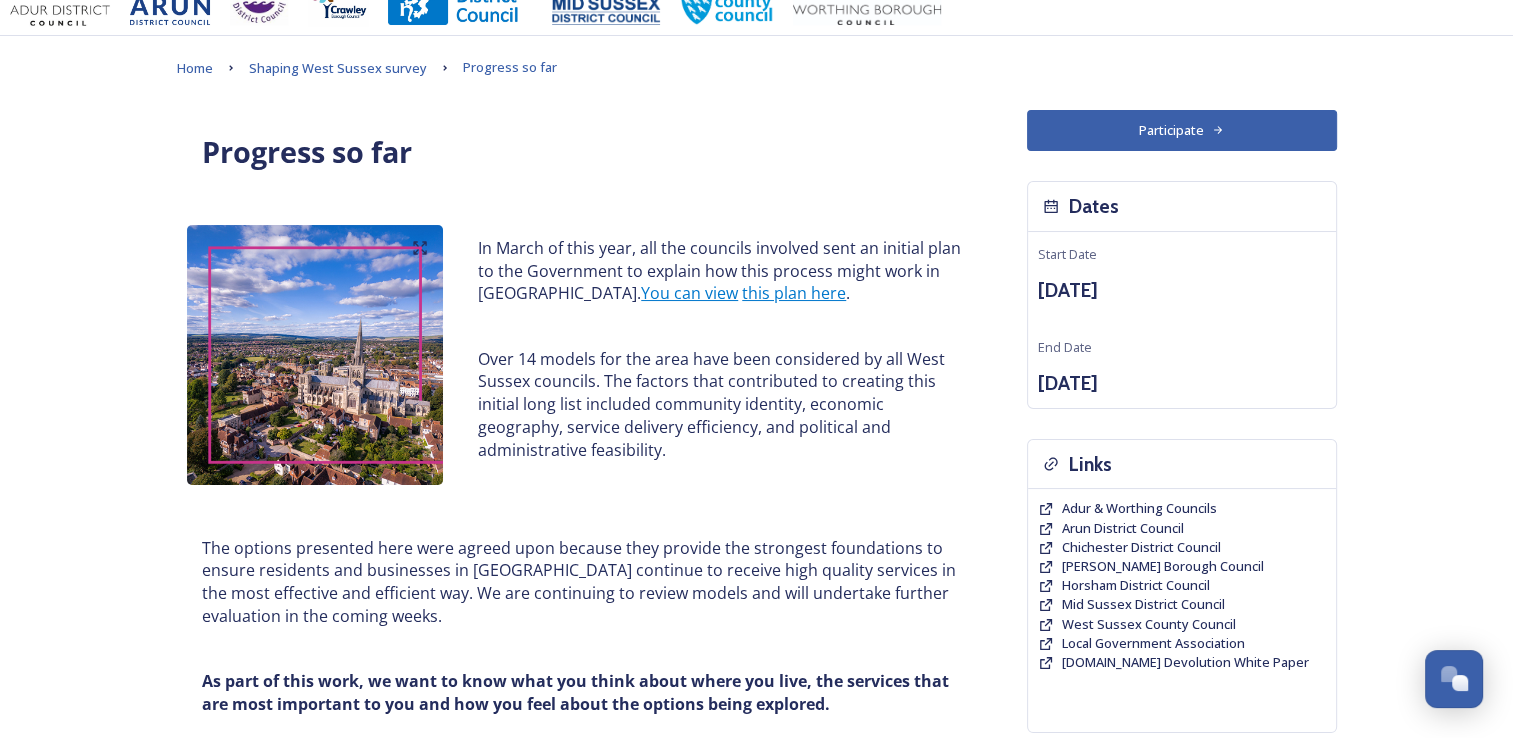 scroll, scrollTop: 0, scrollLeft: 0, axis: both 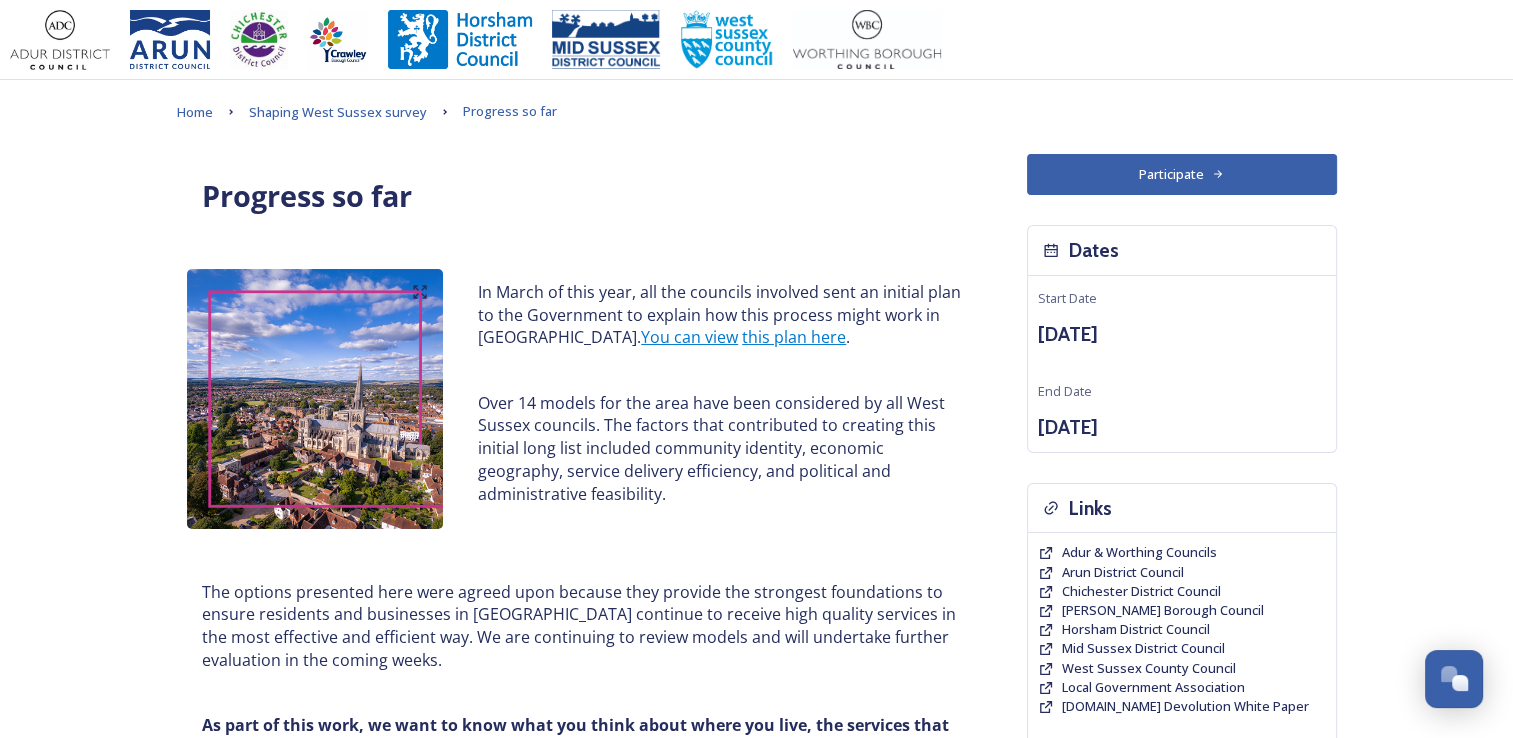 click on "Participate" at bounding box center [1182, 174] 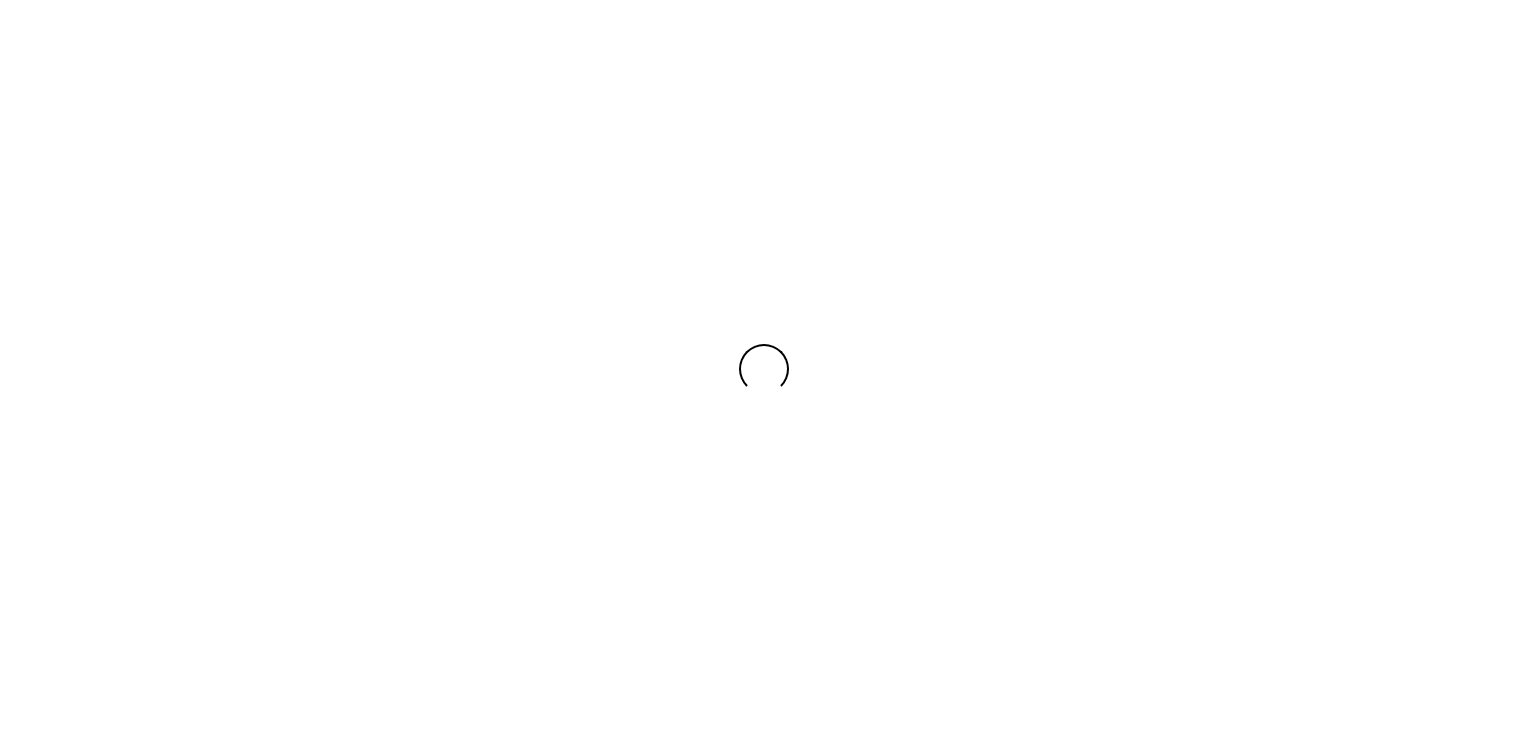 scroll, scrollTop: 0, scrollLeft: 0, axis: both 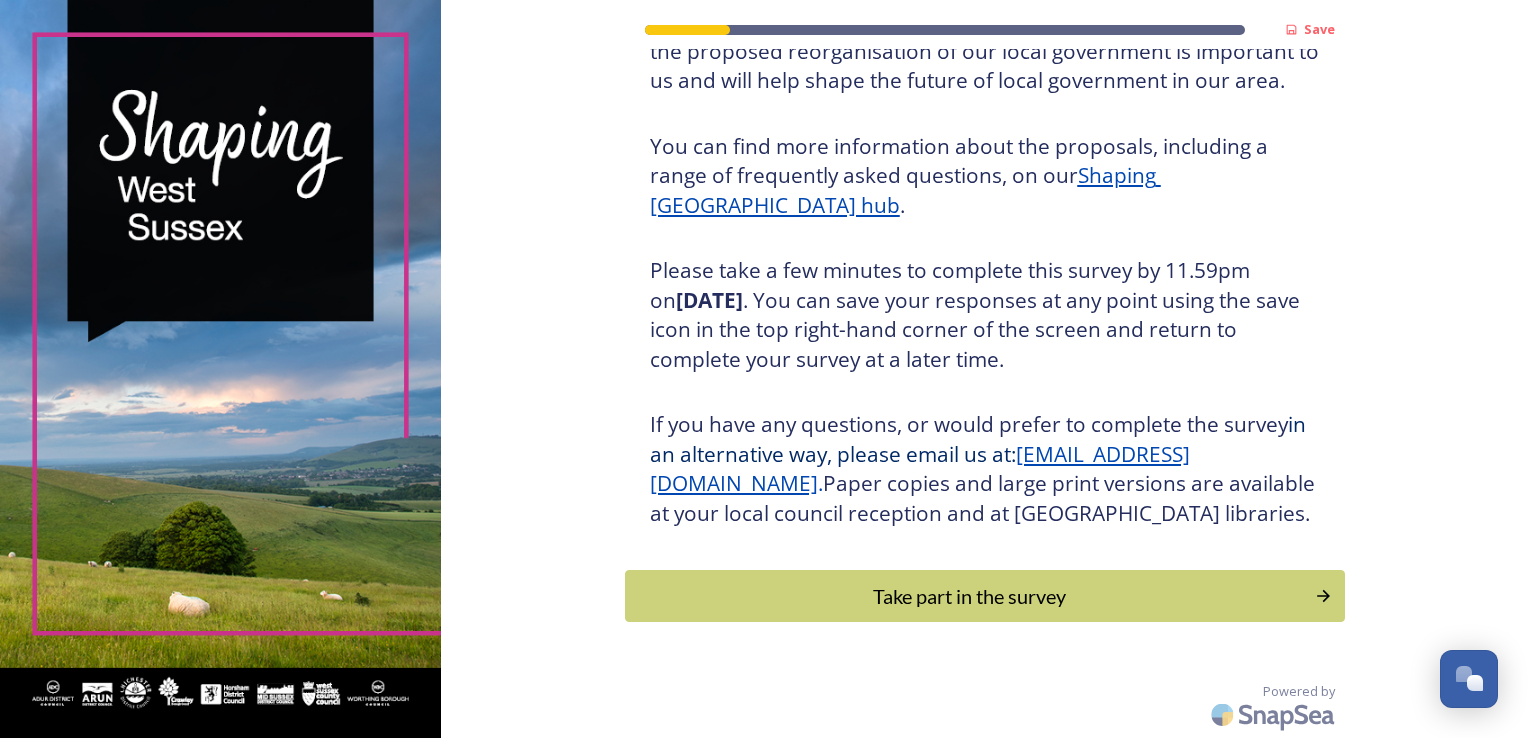 click on "Take part in the survey" at bounding box center [970, 596] 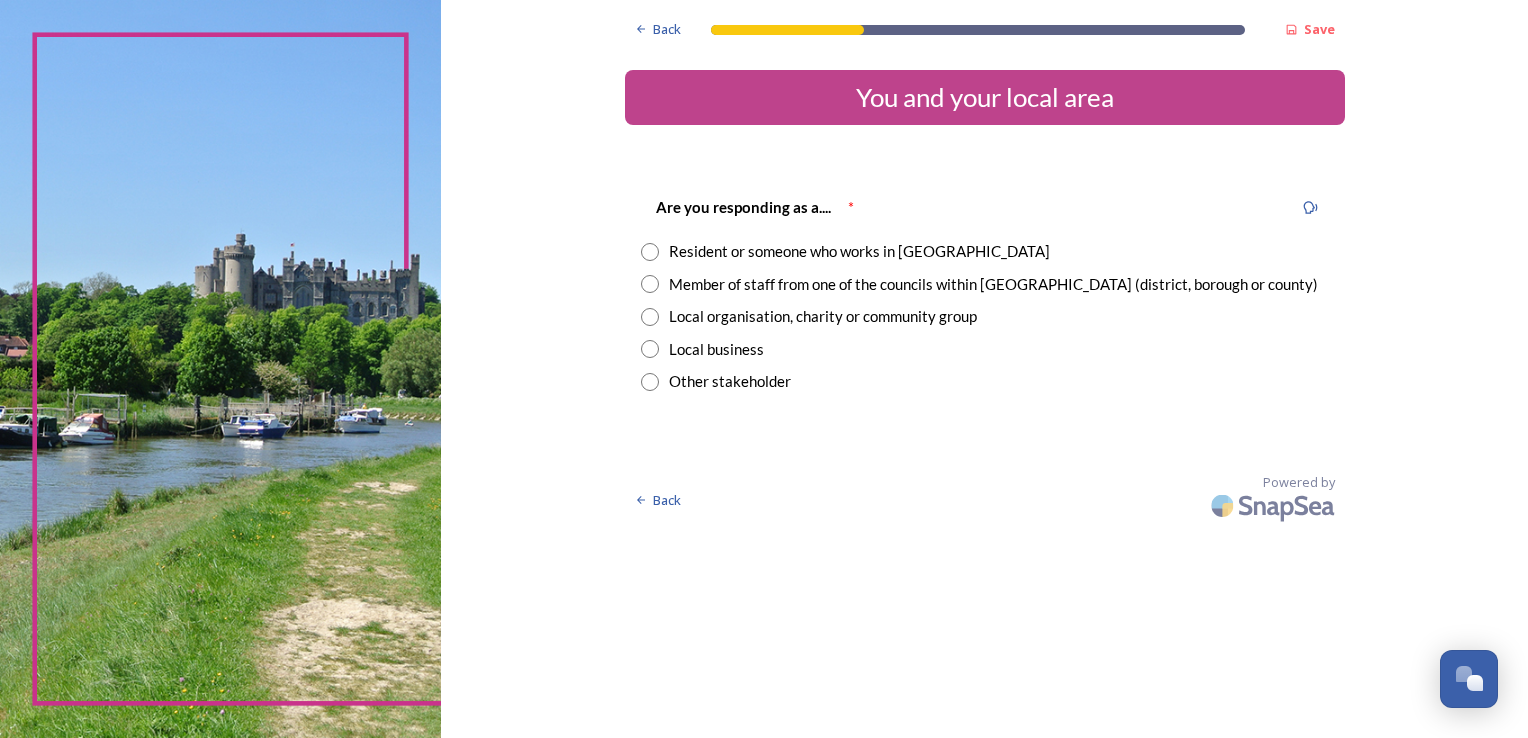 click at bounding box center (650, 252) 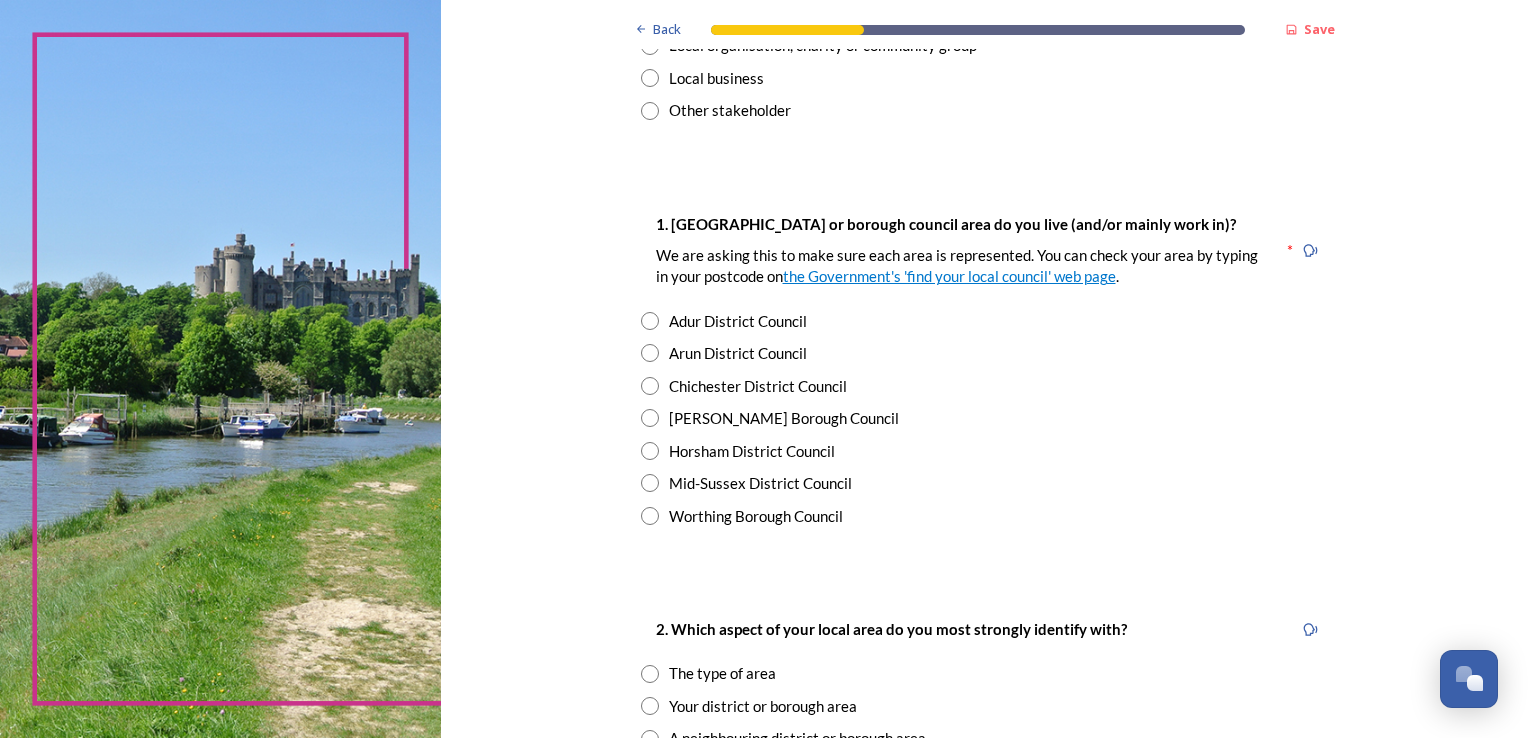 scroll, scrollTop: 300, scrollLeft: 0, axis: vertical 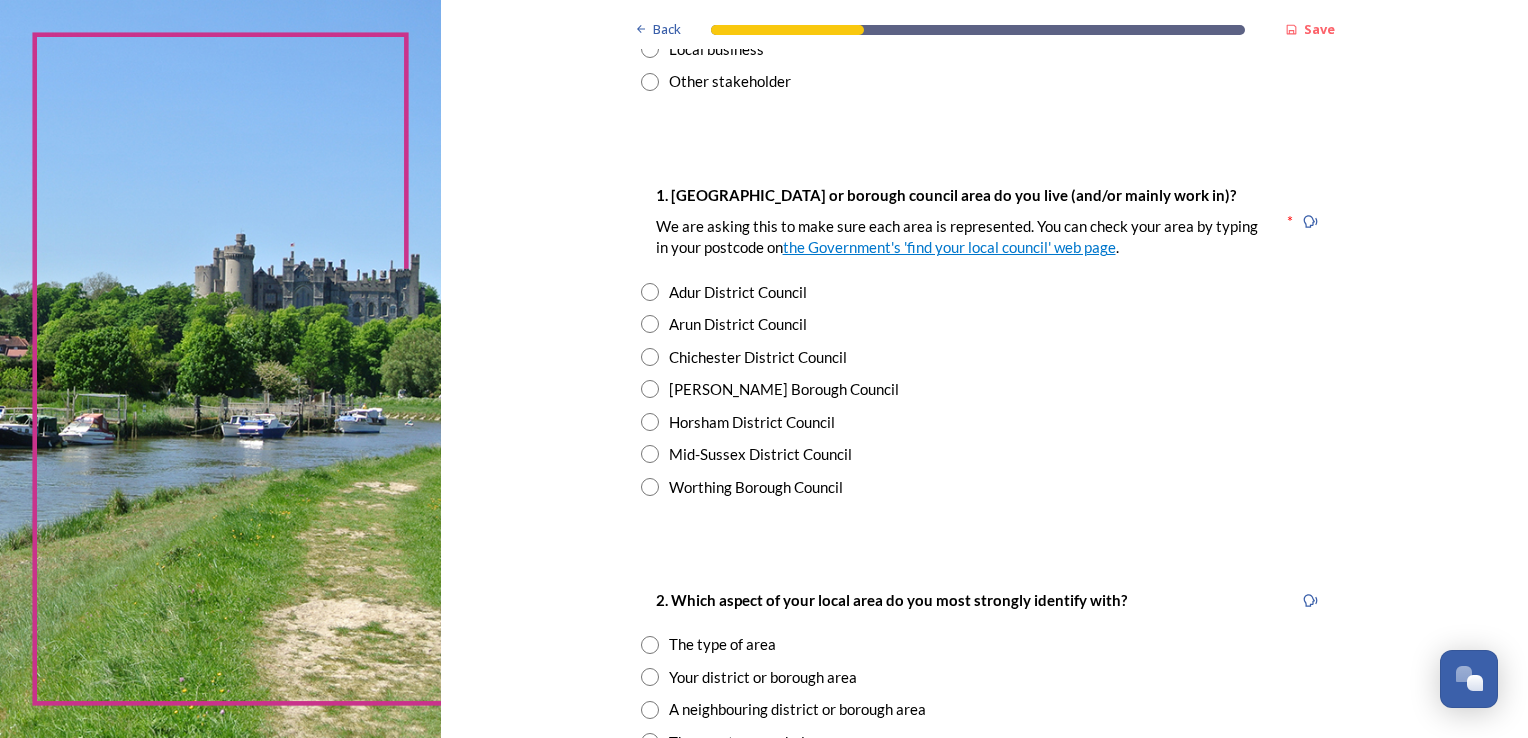 click at bounding box center [650, 357] 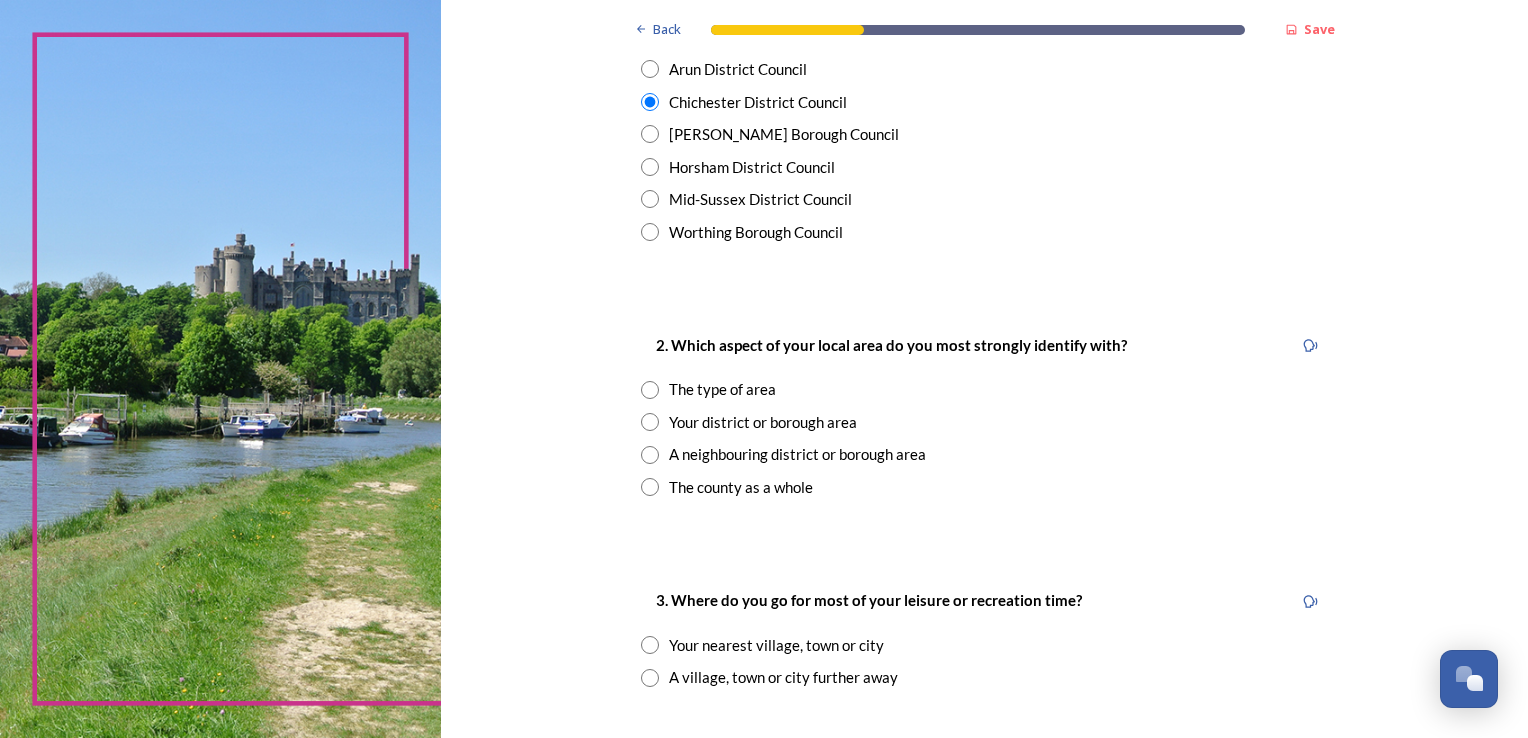 scroll, scrollTop: 600, scrollLeft: 0, axis: vertical 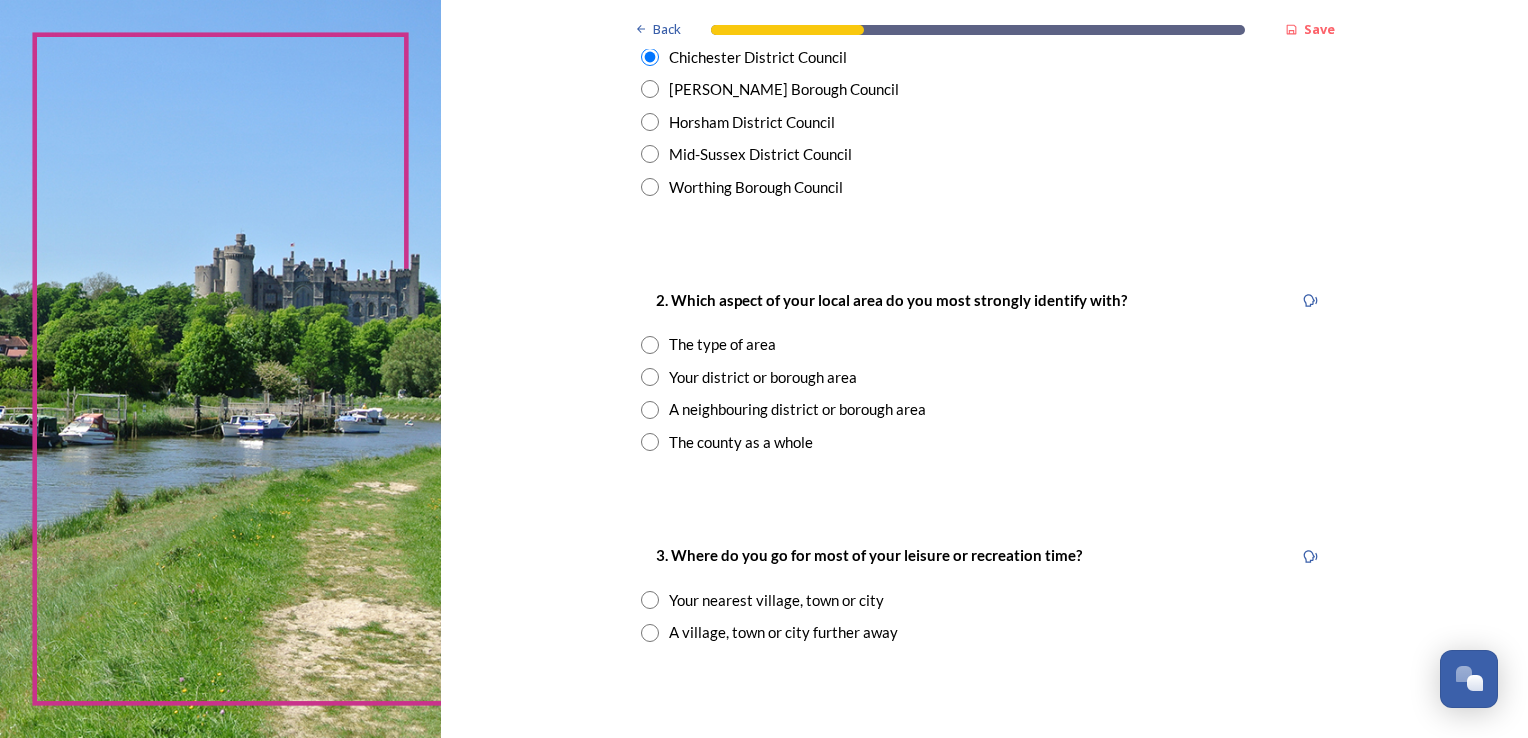 click at bounding box center [650, 377] 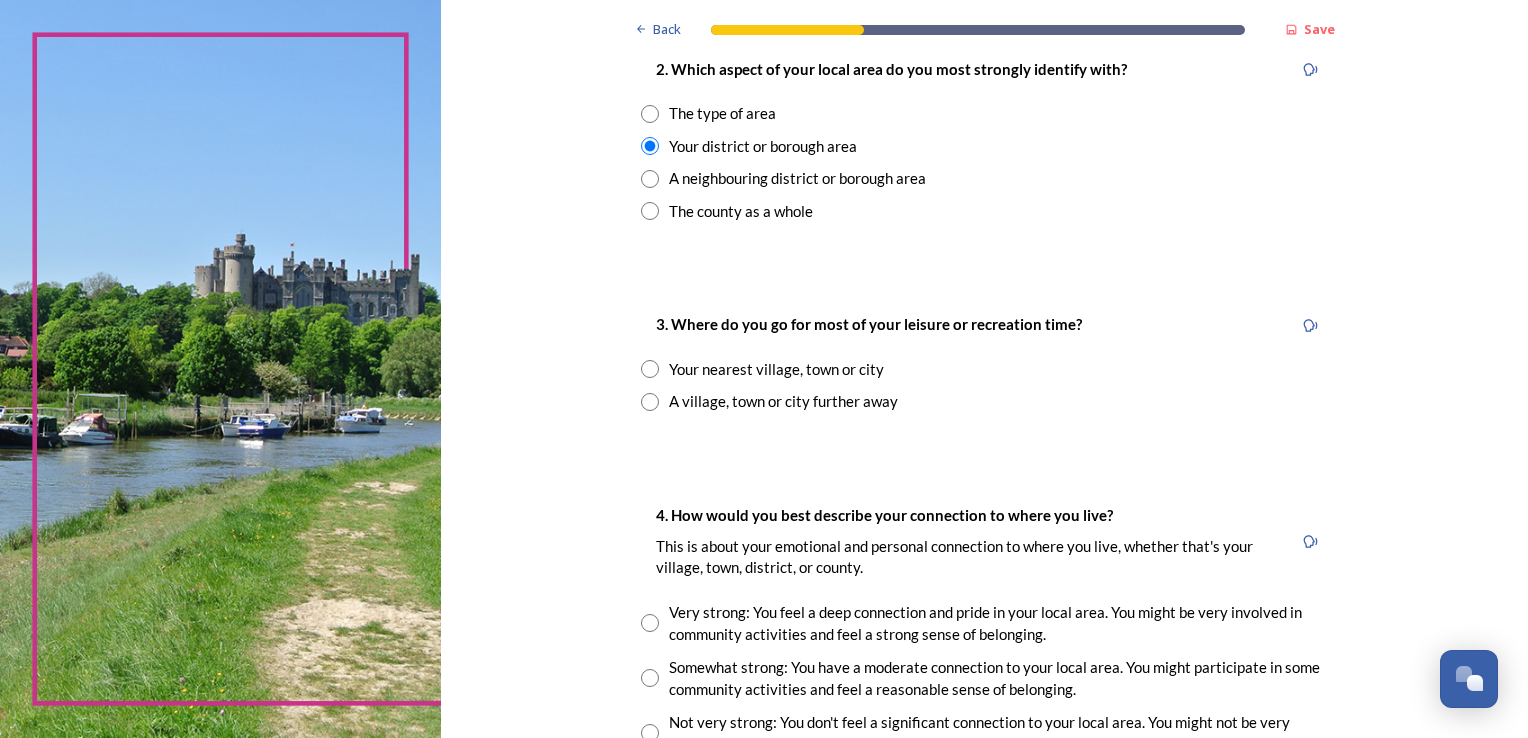 scroll, scrollTop: 900, scrollLeft: 0, axis: vertical 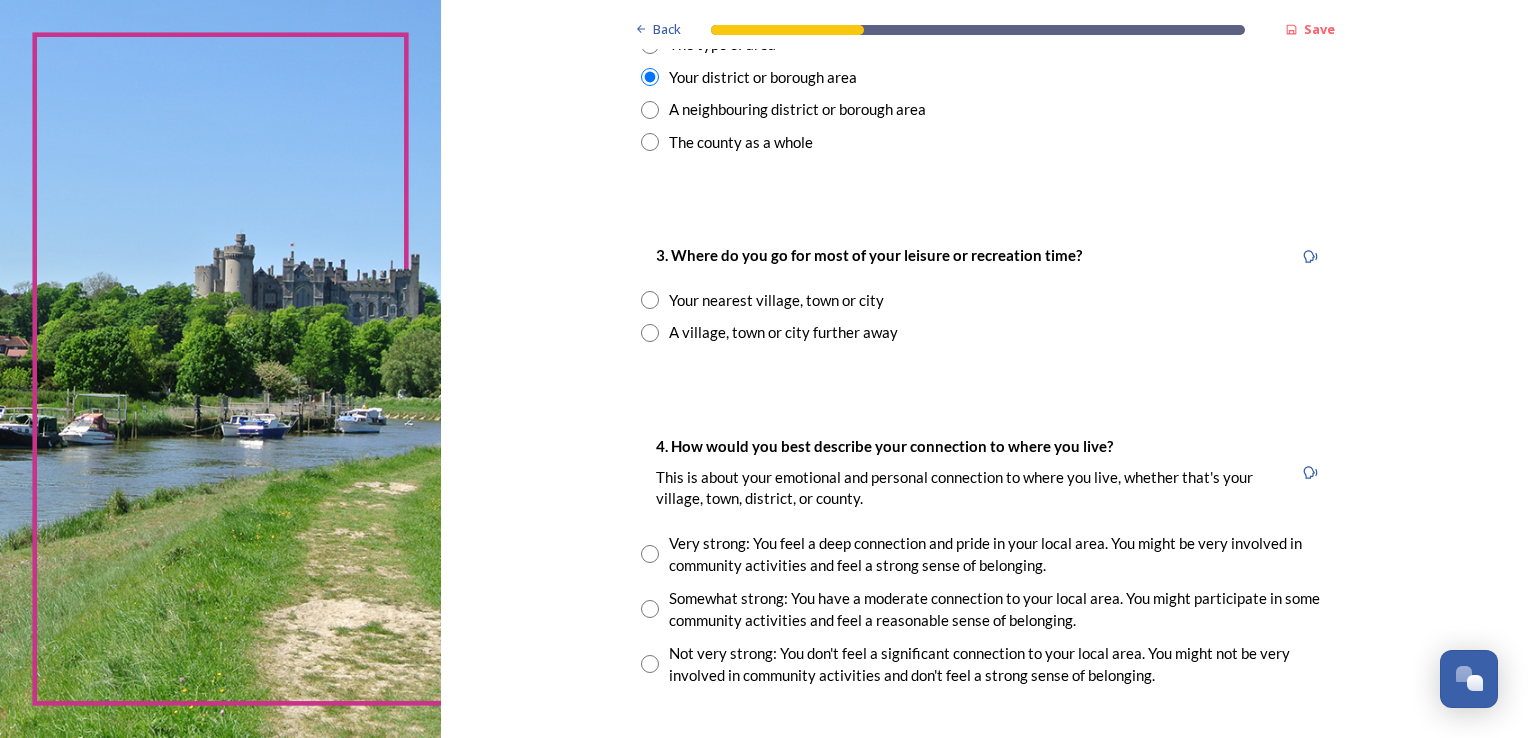 click at bounding box center (650, 300) 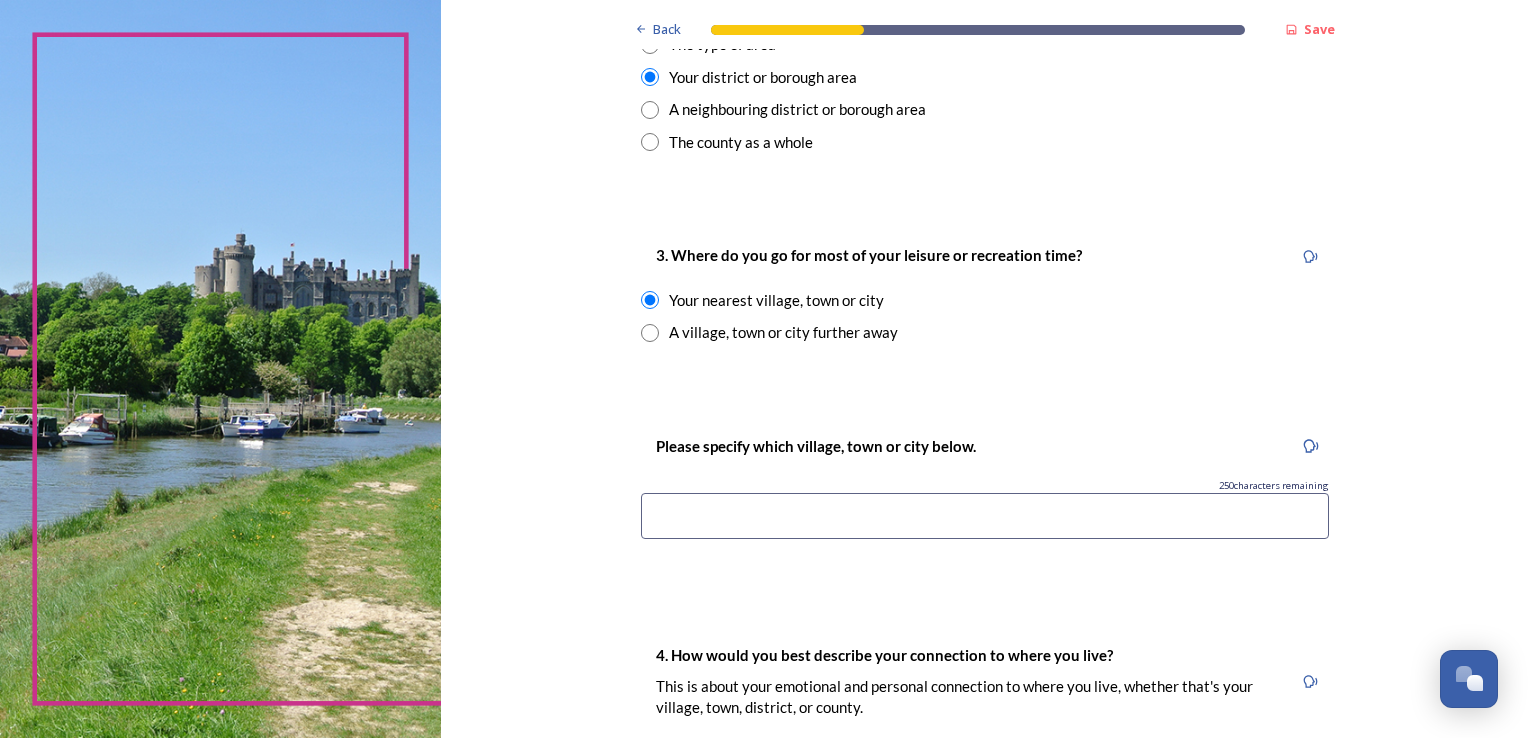 click at bounding box center [985, 516] 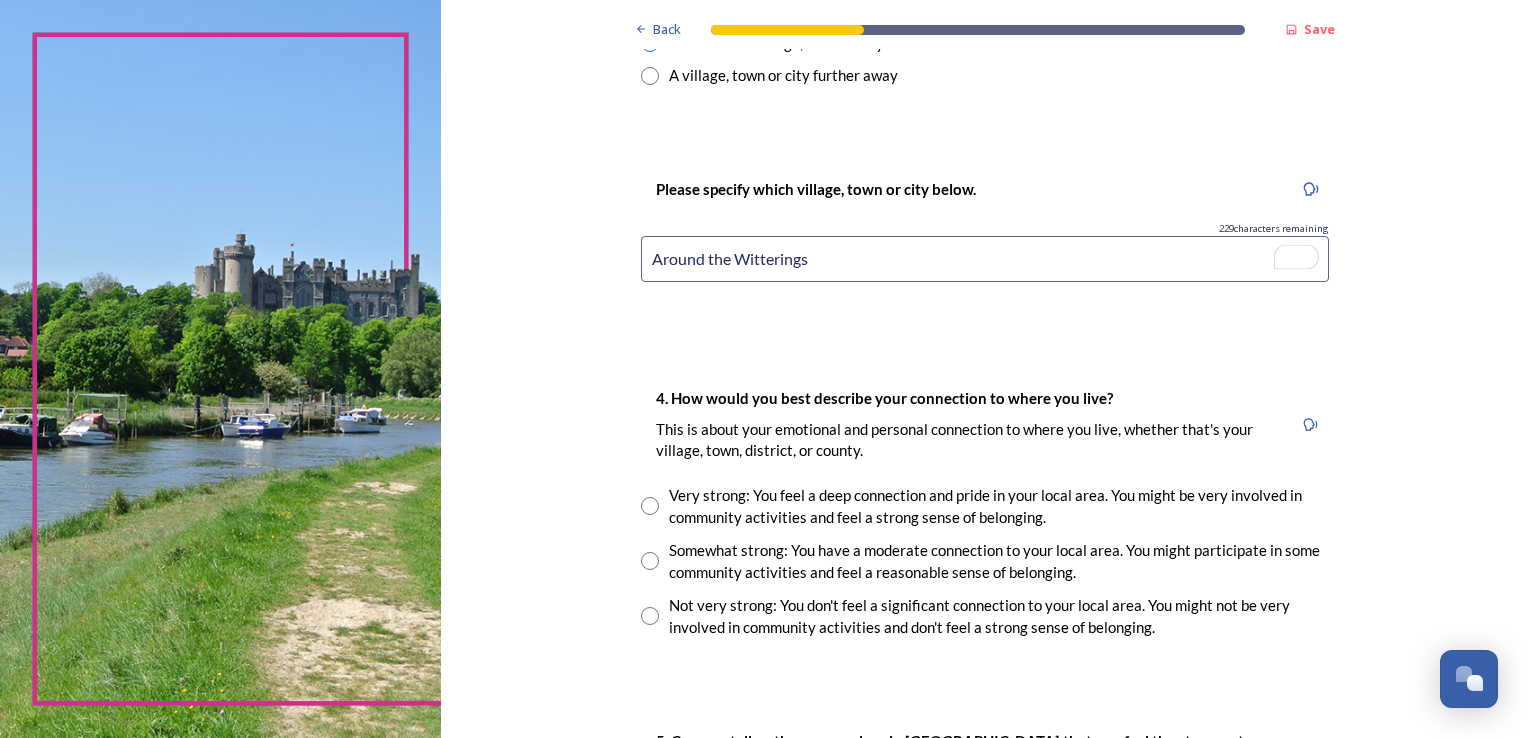 scroll, scrollTop: 1200, scrollLeft: 0, axis: vertical 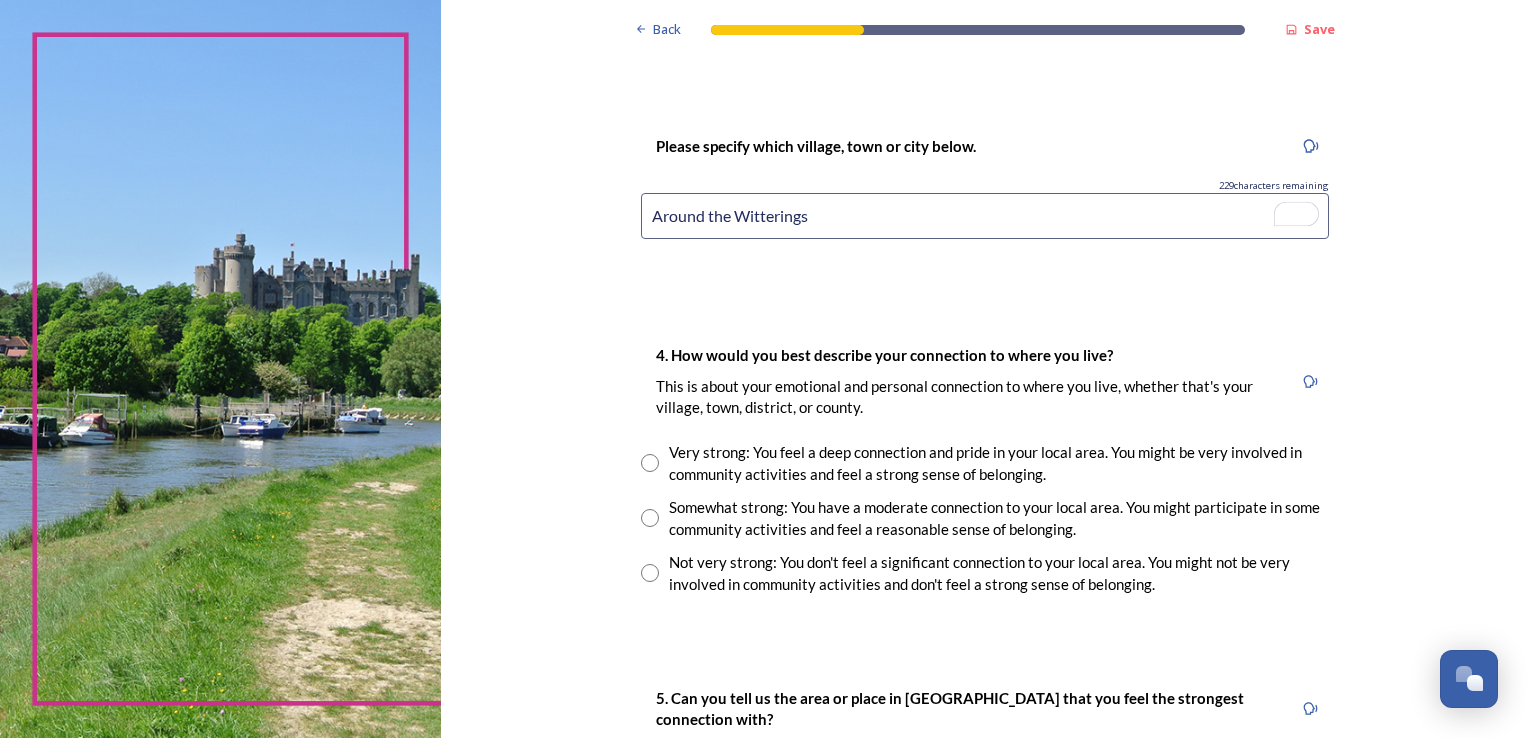 type on "Around the Witterings" 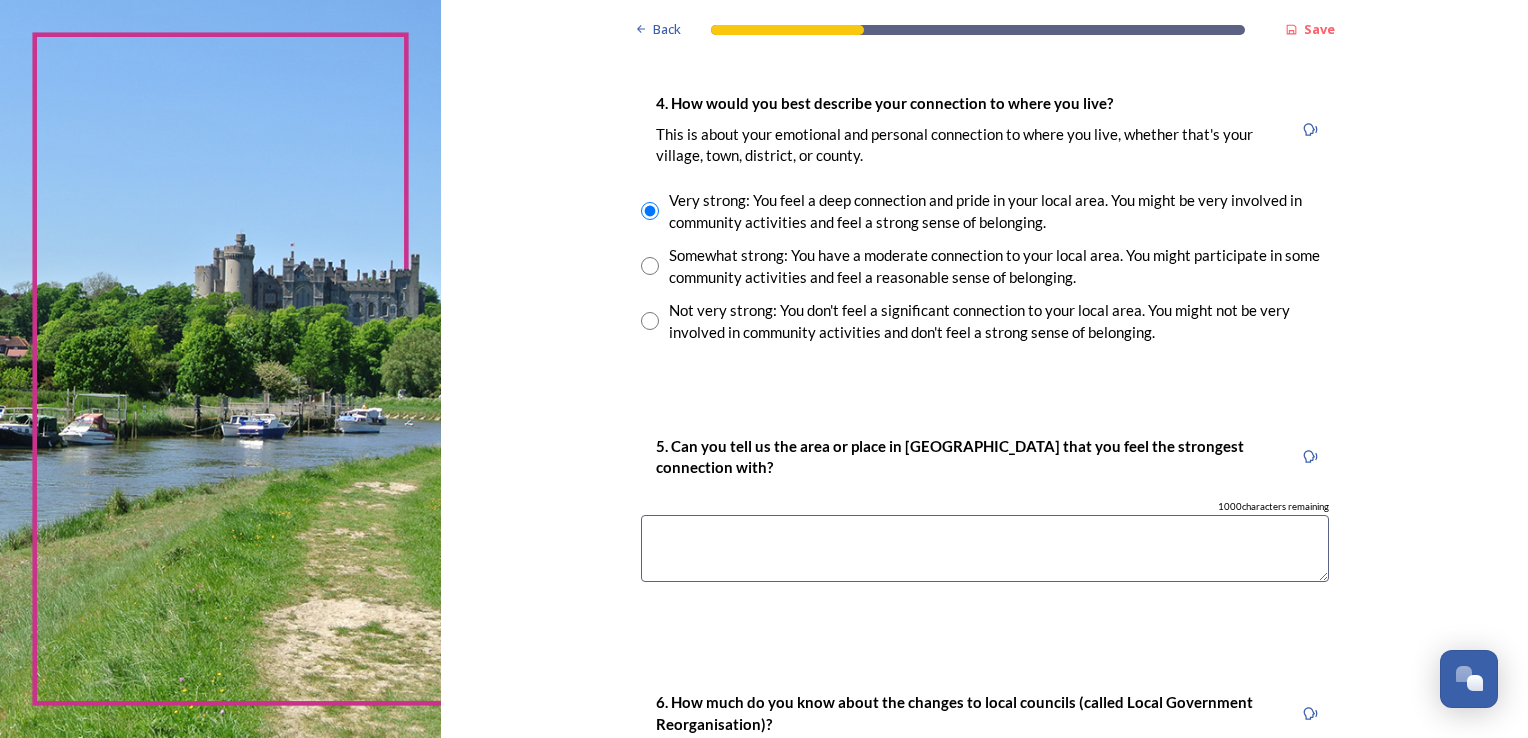 scroll, scrollTop: 1500, scrollLeft: 0, axis: vertical 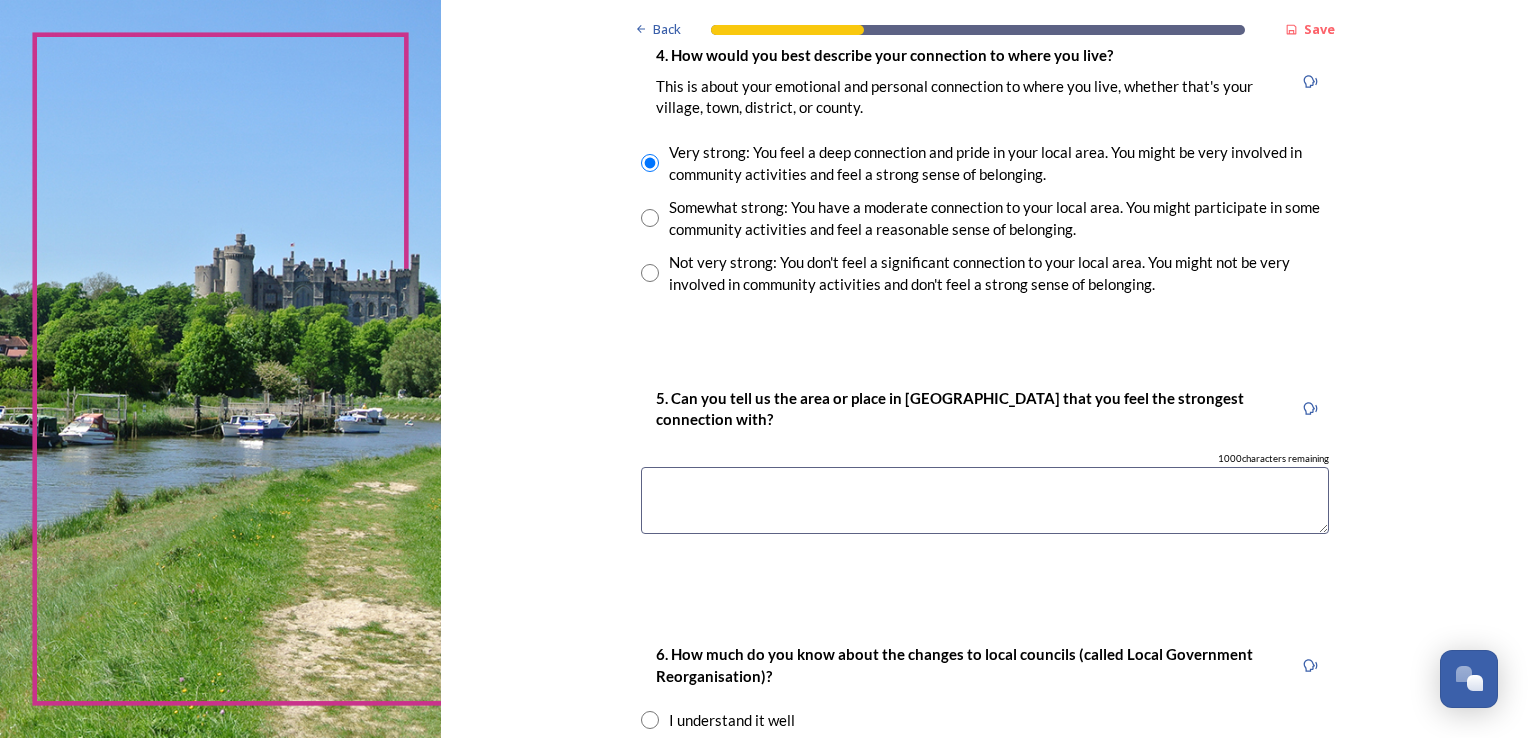 click at bounding box center (985, 500) 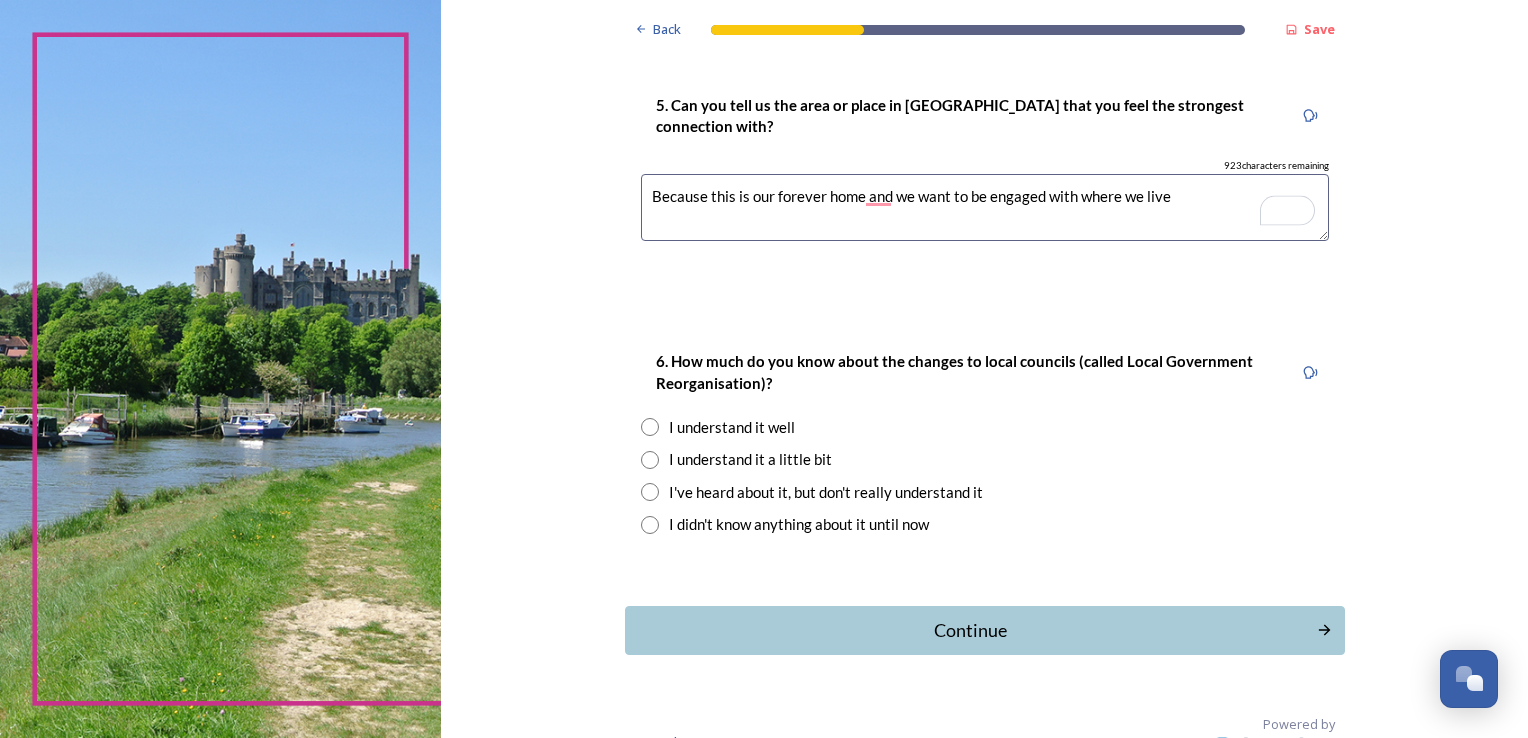 scroll, scrollTop: 1800, scrollLeft: 0, axis: vertical 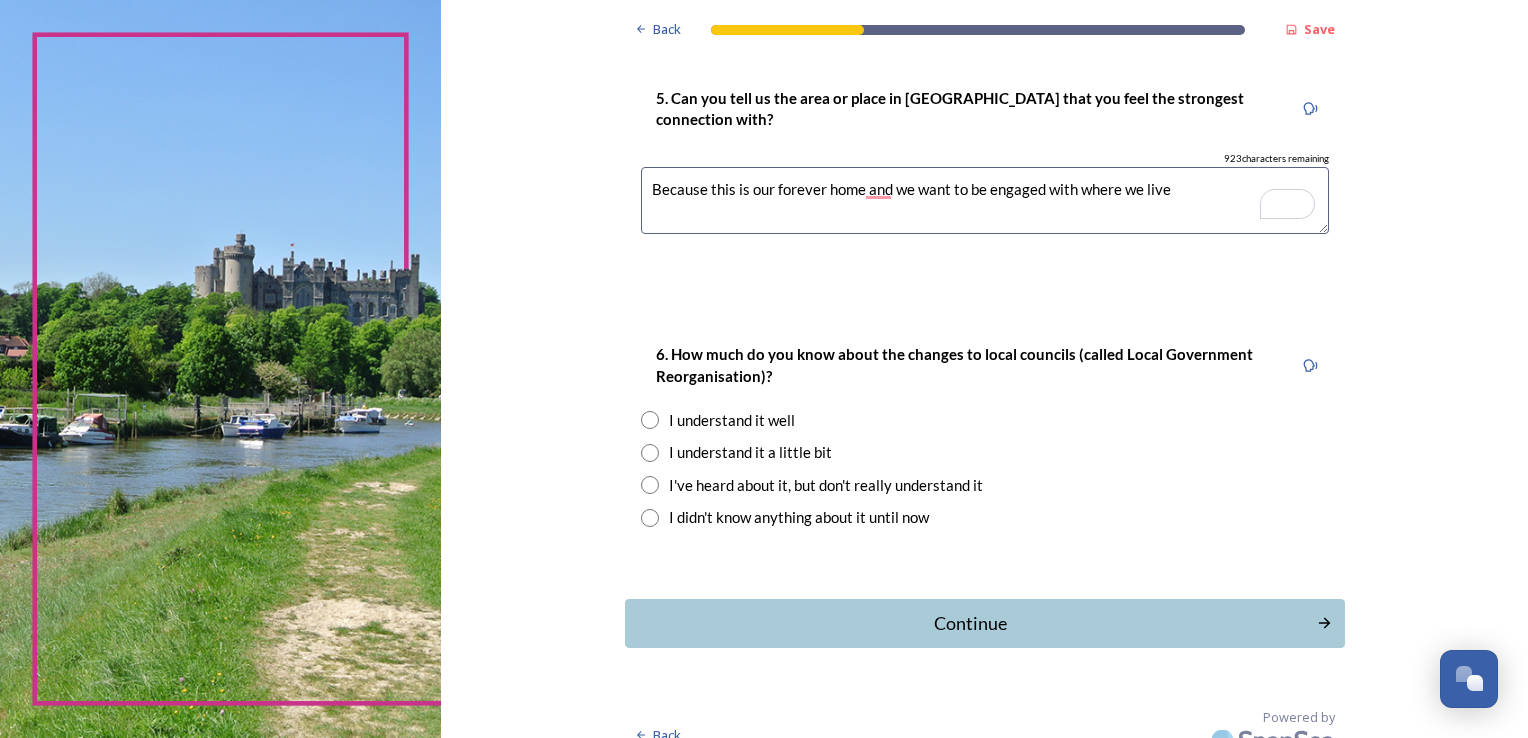 type on "Because this is our forever home and we want to be engaged with where we live" 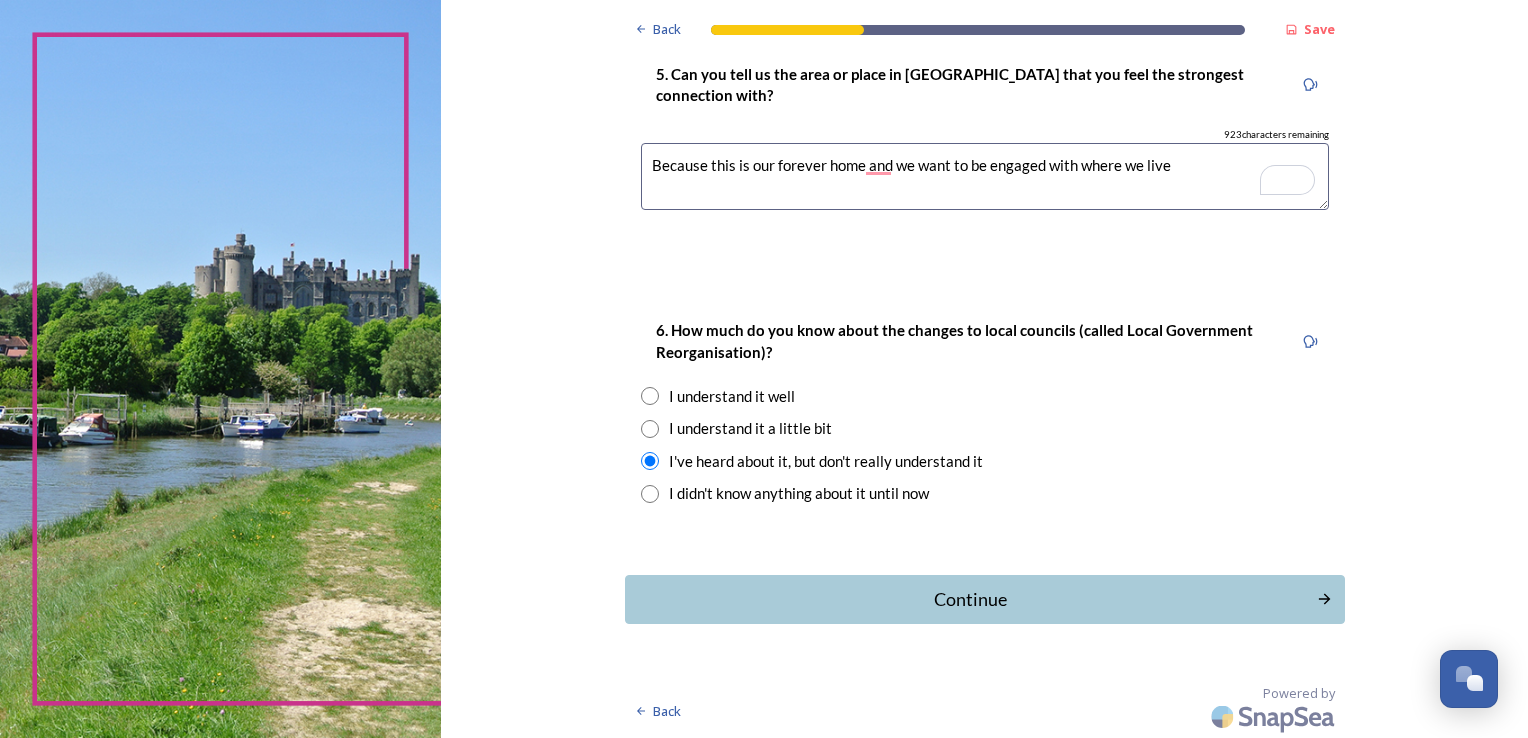 scroll, scrollTop: 1824, scrollLeft: 0, axis: vertical 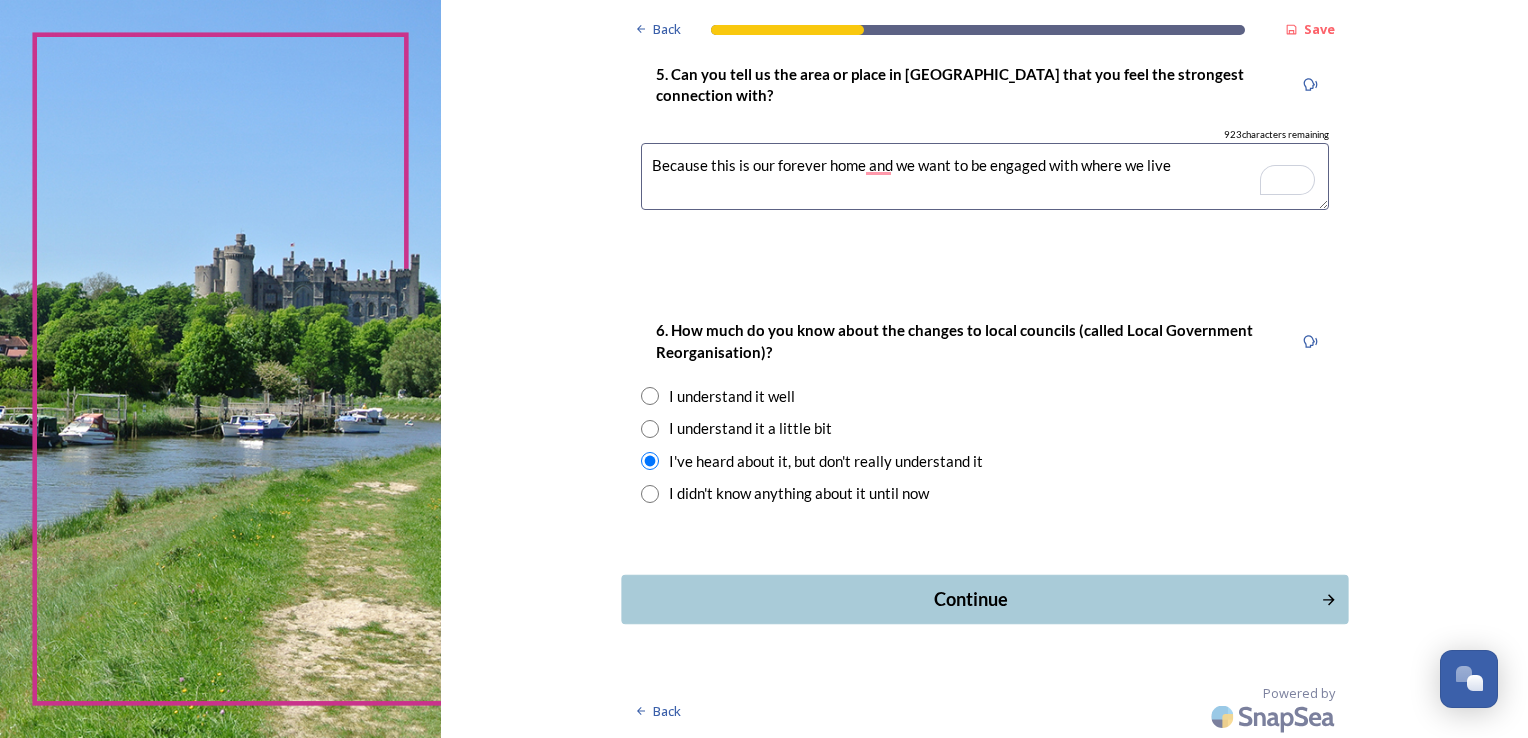 click on "Continue" at bounding box center [970, 599] 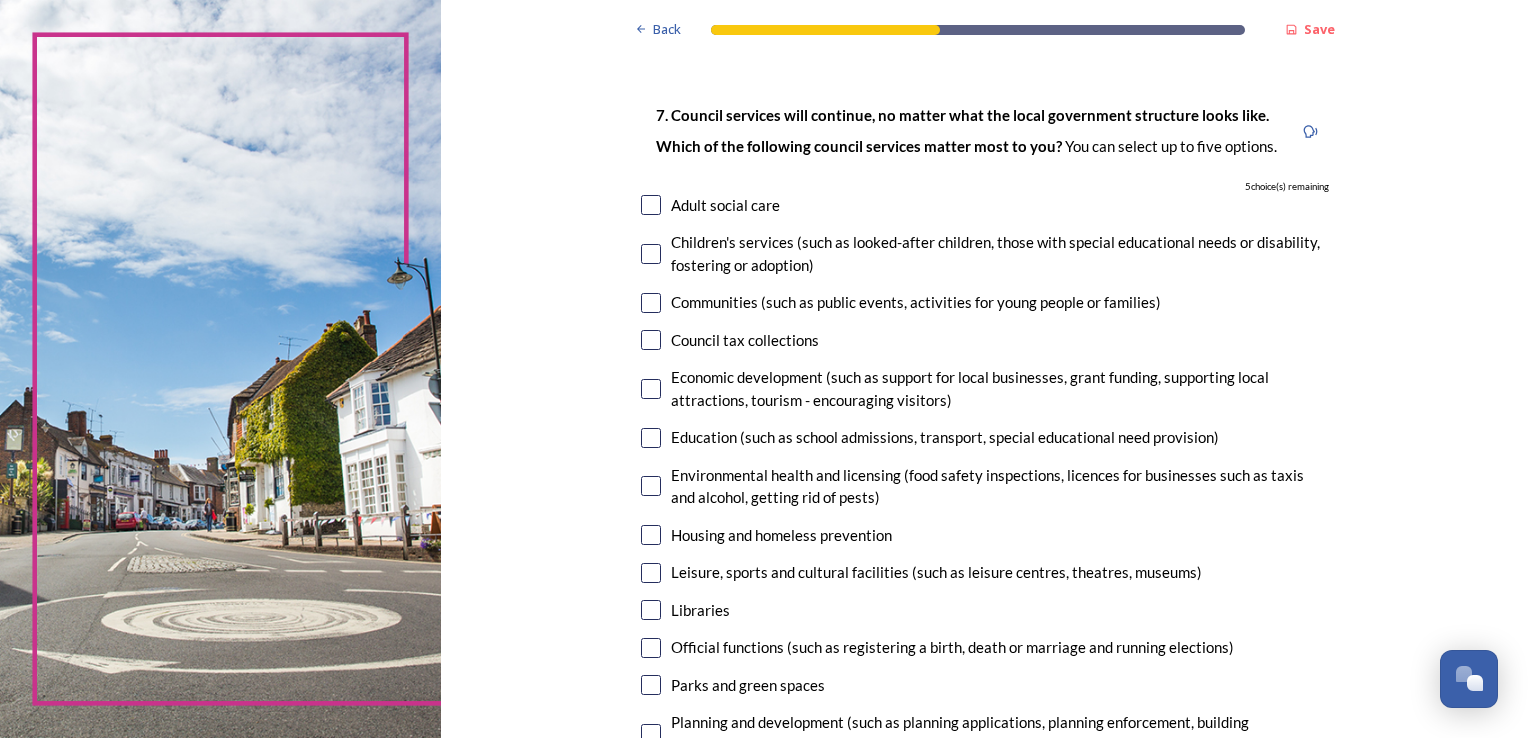 scroll, scrollTop: 100, scrollLeft: 0, axis: vertical 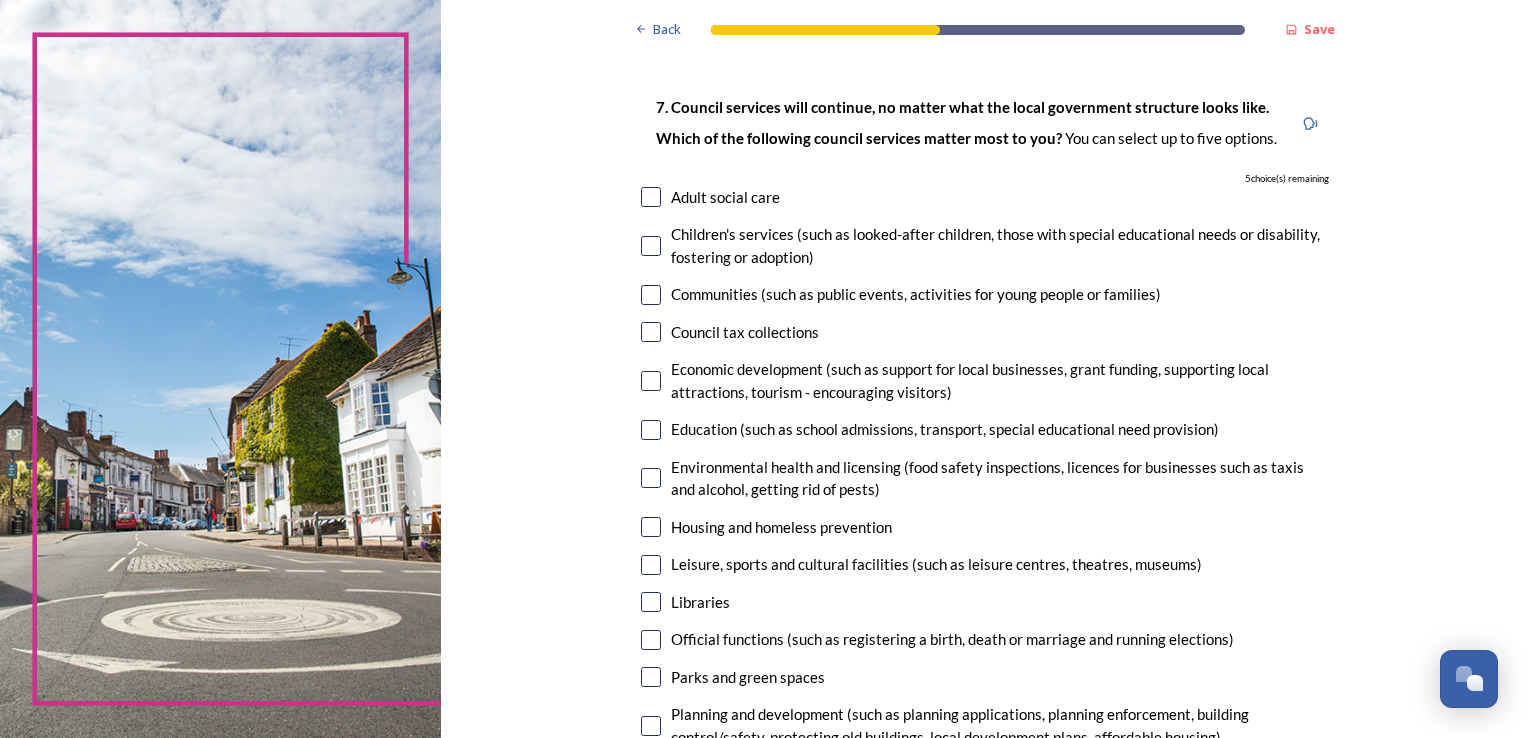 click at bounding box center [651, 246] 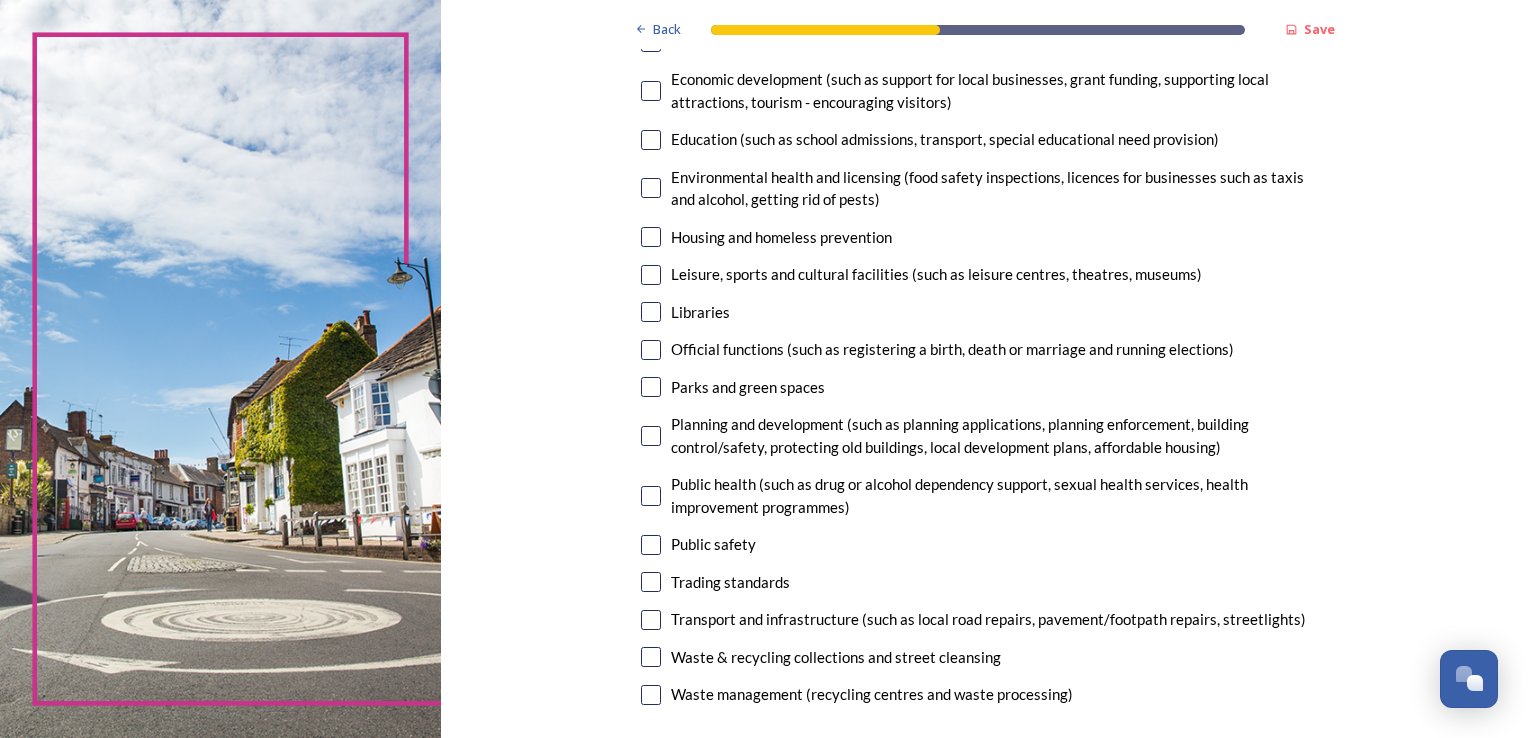 scroll, scrollTop: 400, scrollLeft: 0, axis: vertical 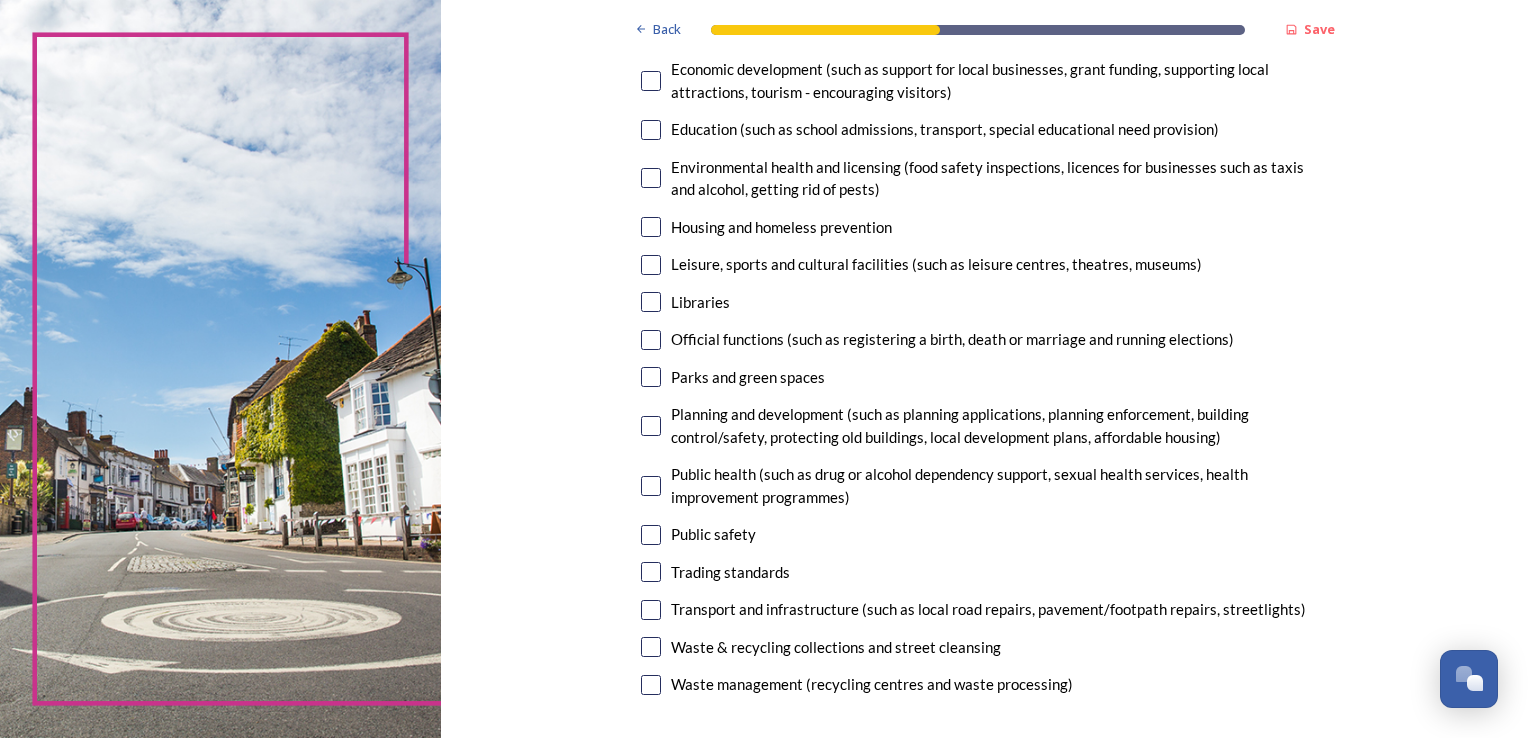 click at bounding box center [651, 426] 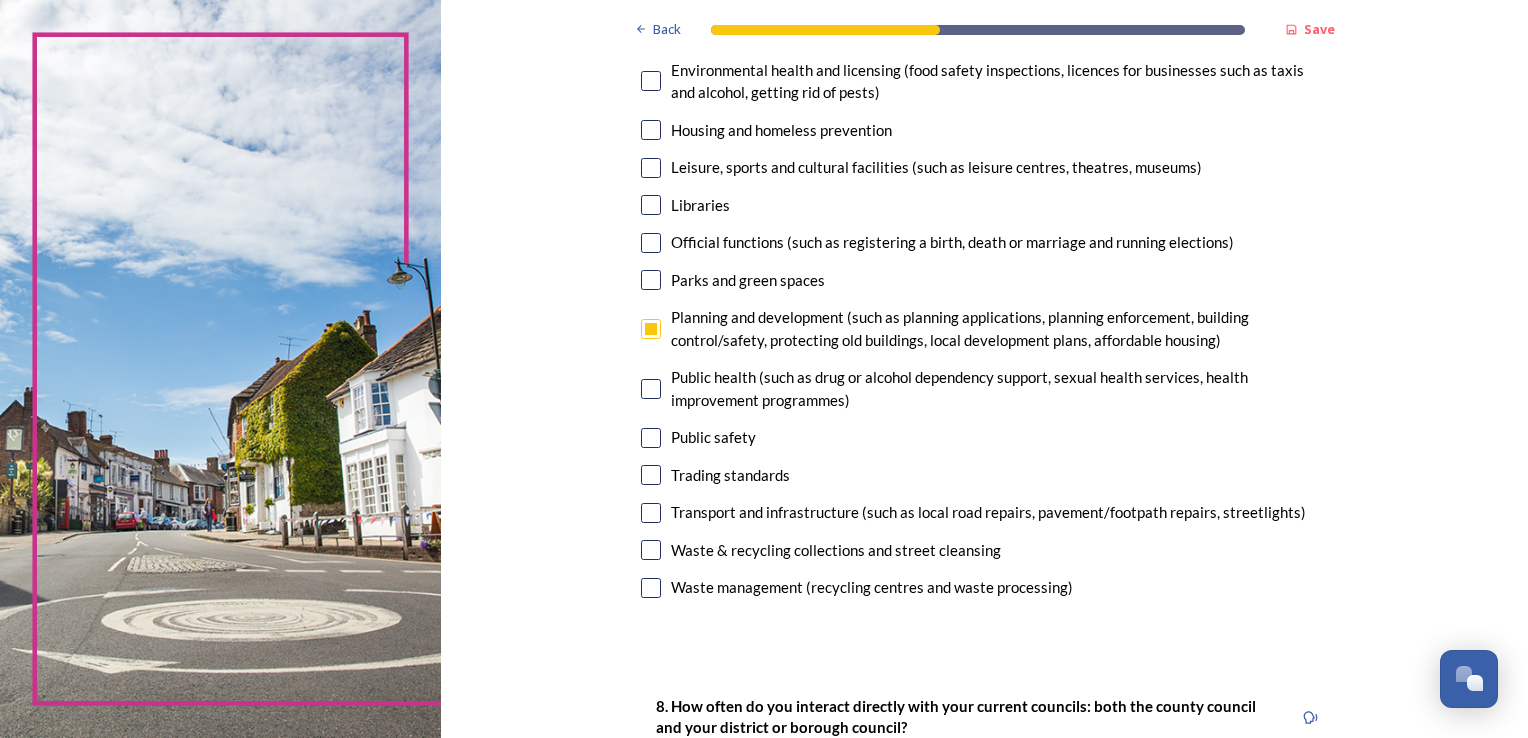 scroll, scrollTop: 500, scrollLeft: 0, axis: vertical 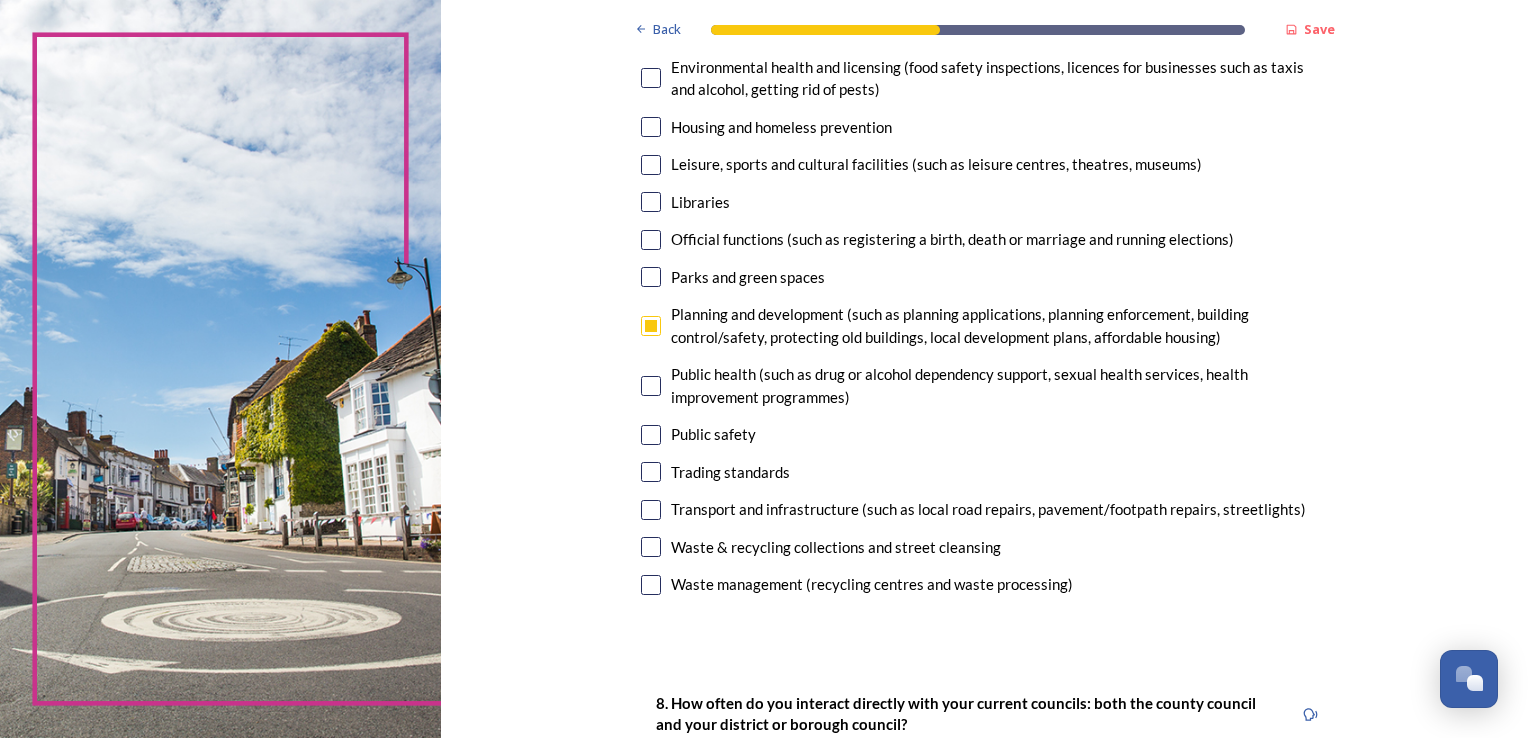 click at bounding box center (651, 547) 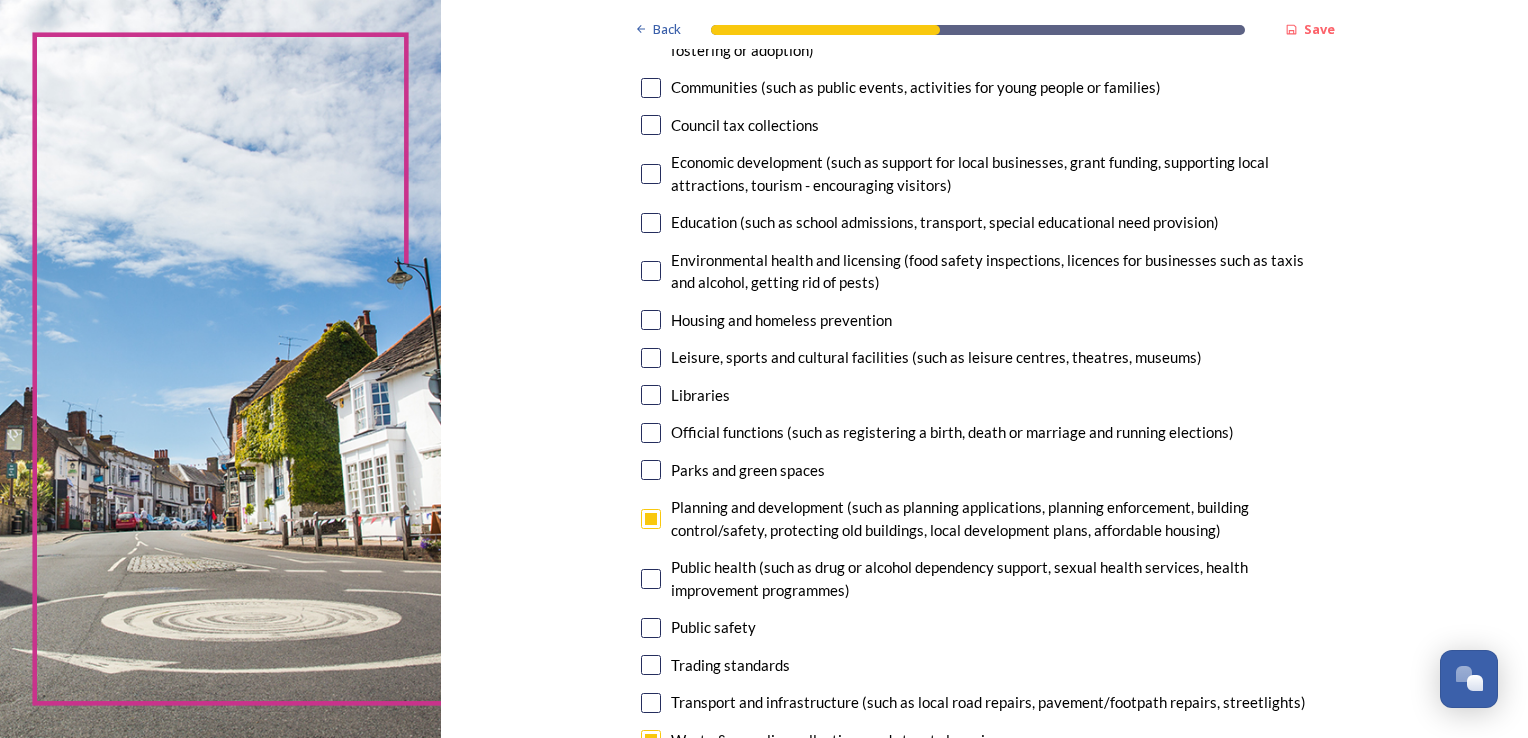 scroll, scrollTop: 300, scrollLeft: 0, axis: vertical 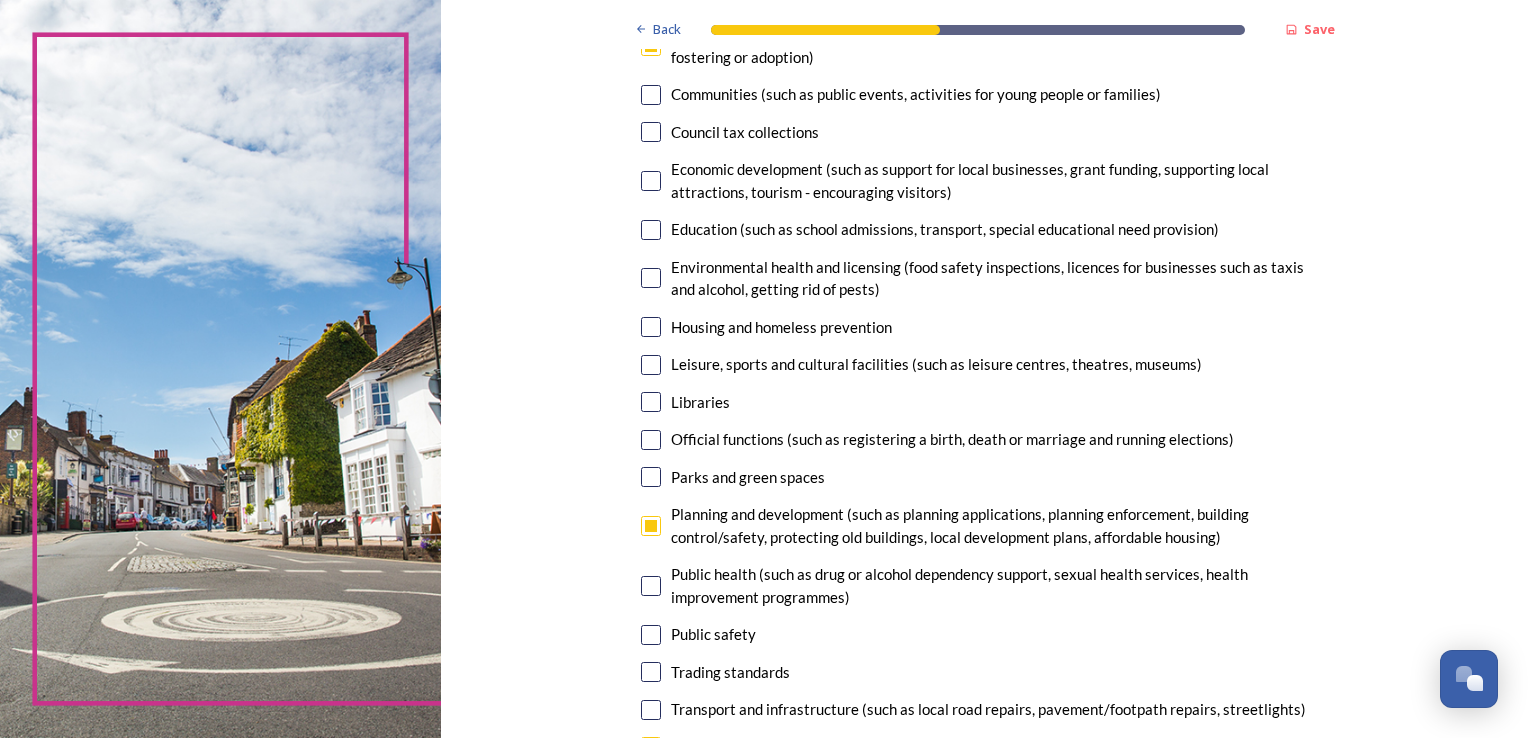 click at bounding box center (651, 278) 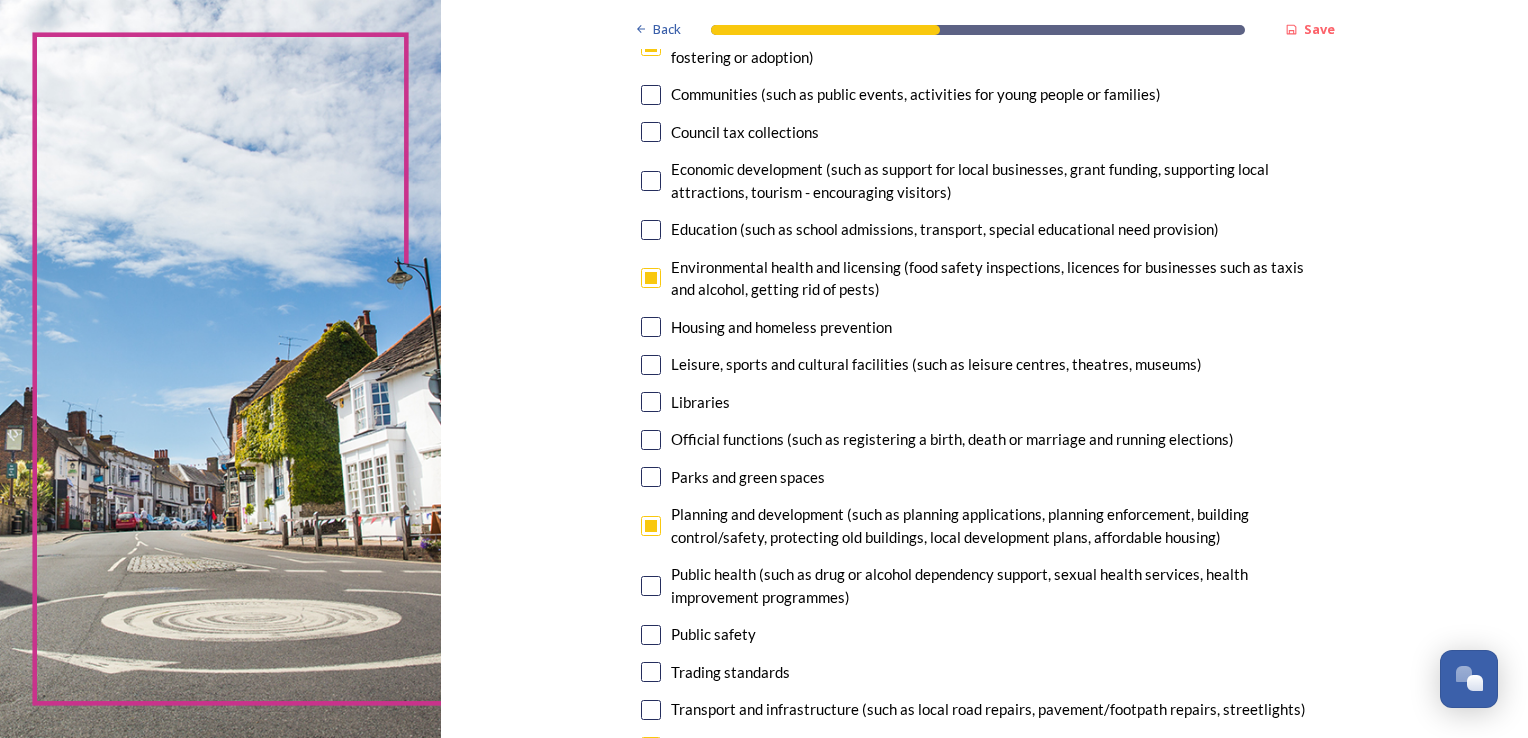 click at bounding box center (651, 181) 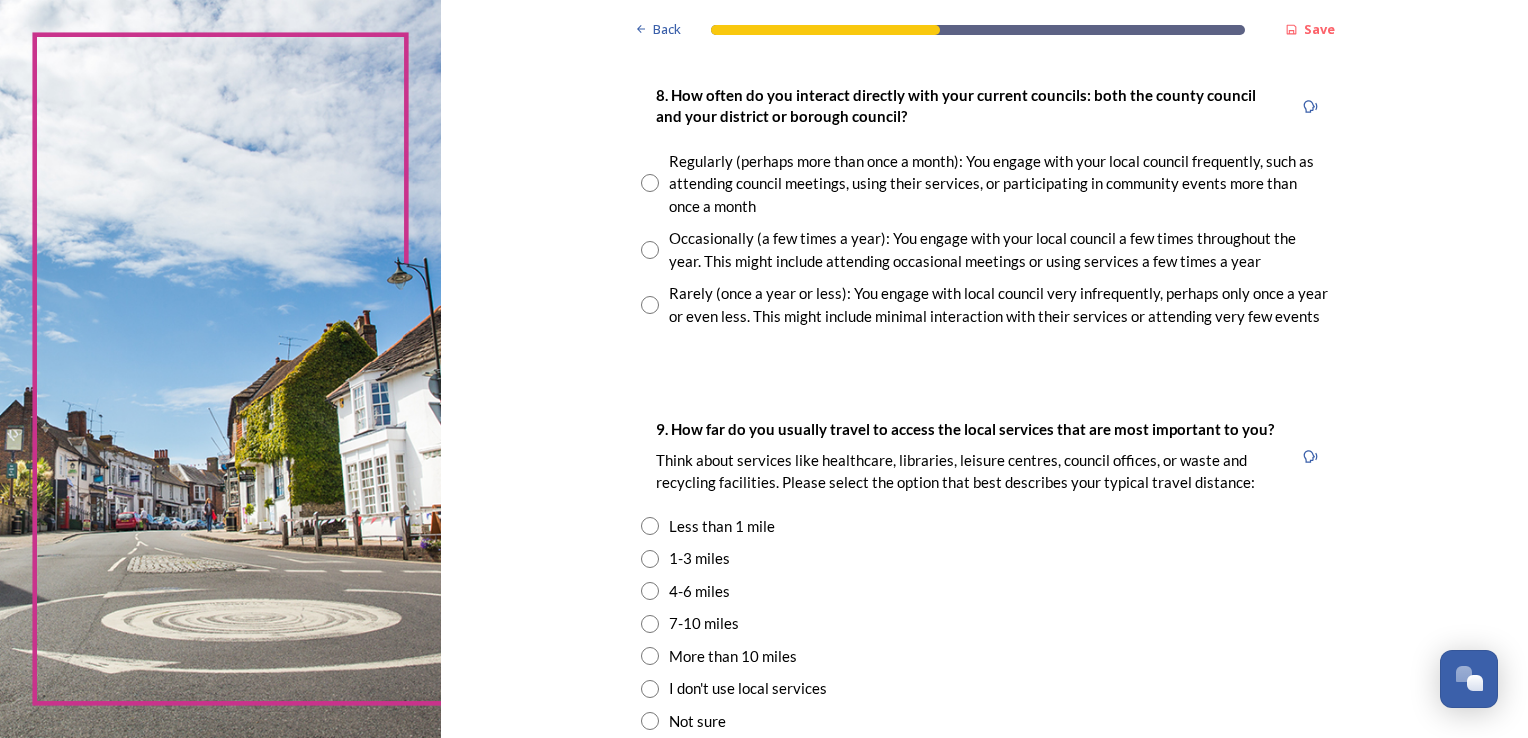 scroll, scrollTop: 1100, scrollLeft: 0, axis: vertical 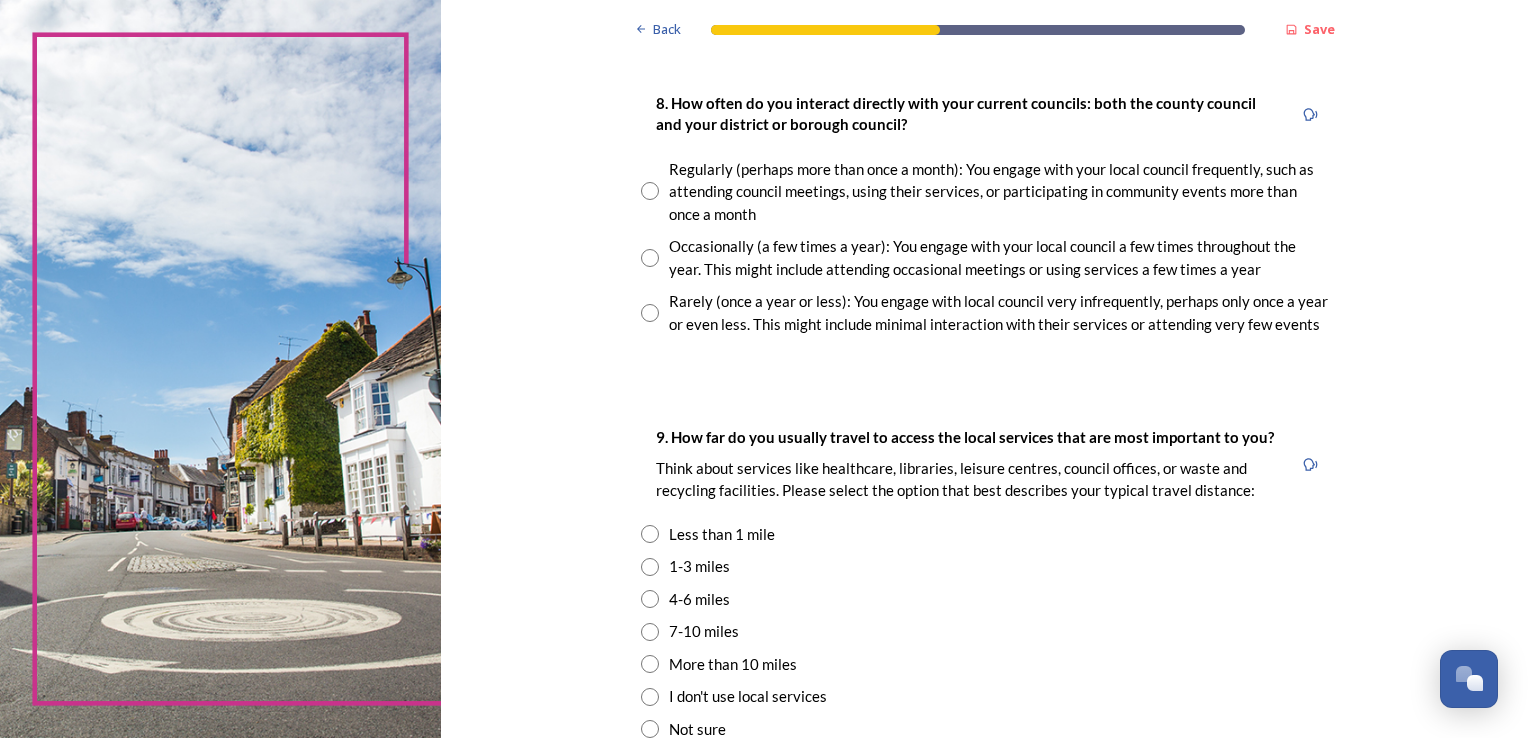 click at bounding box center (650, 258) 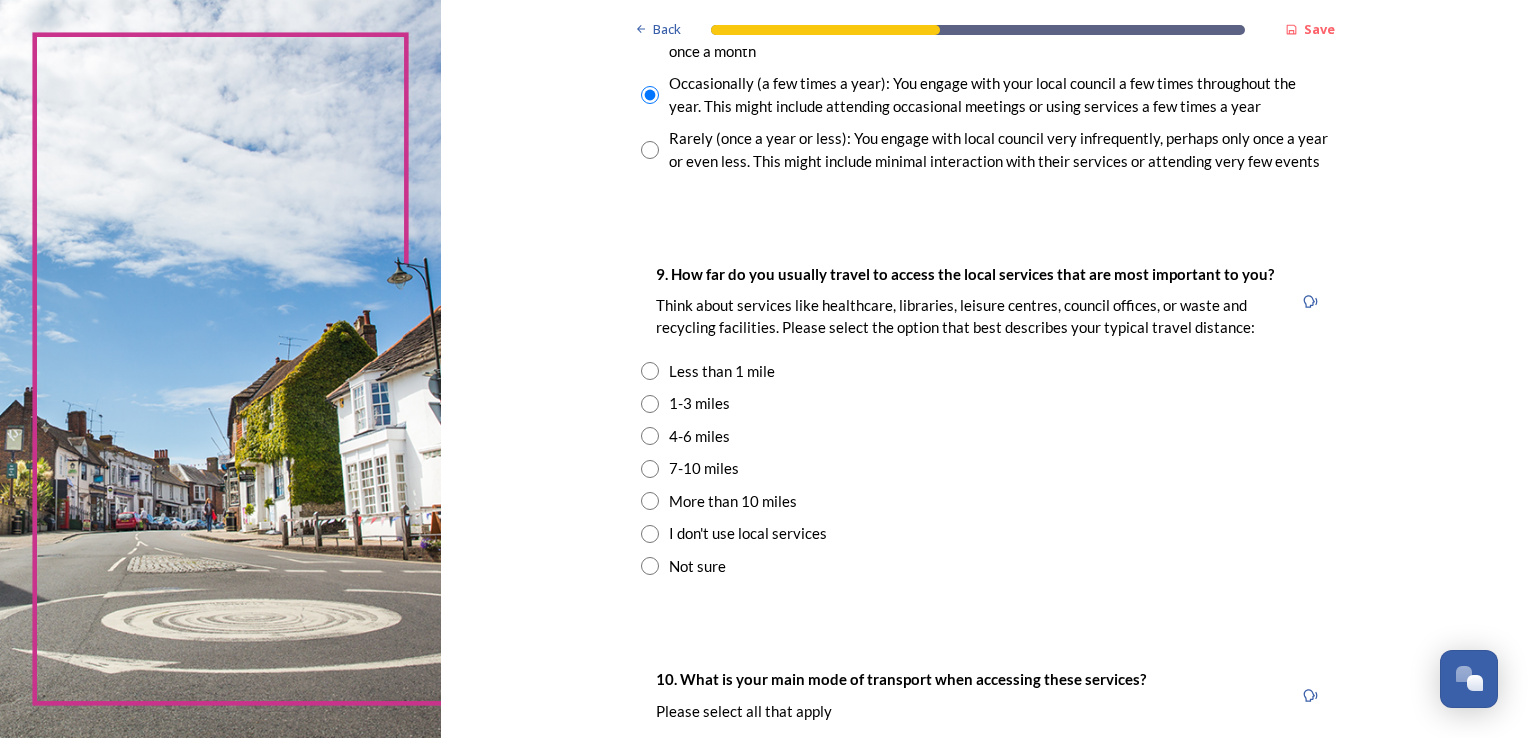 scroll, scrollTop: 1300, scrollLeft: 0, axis: vertical 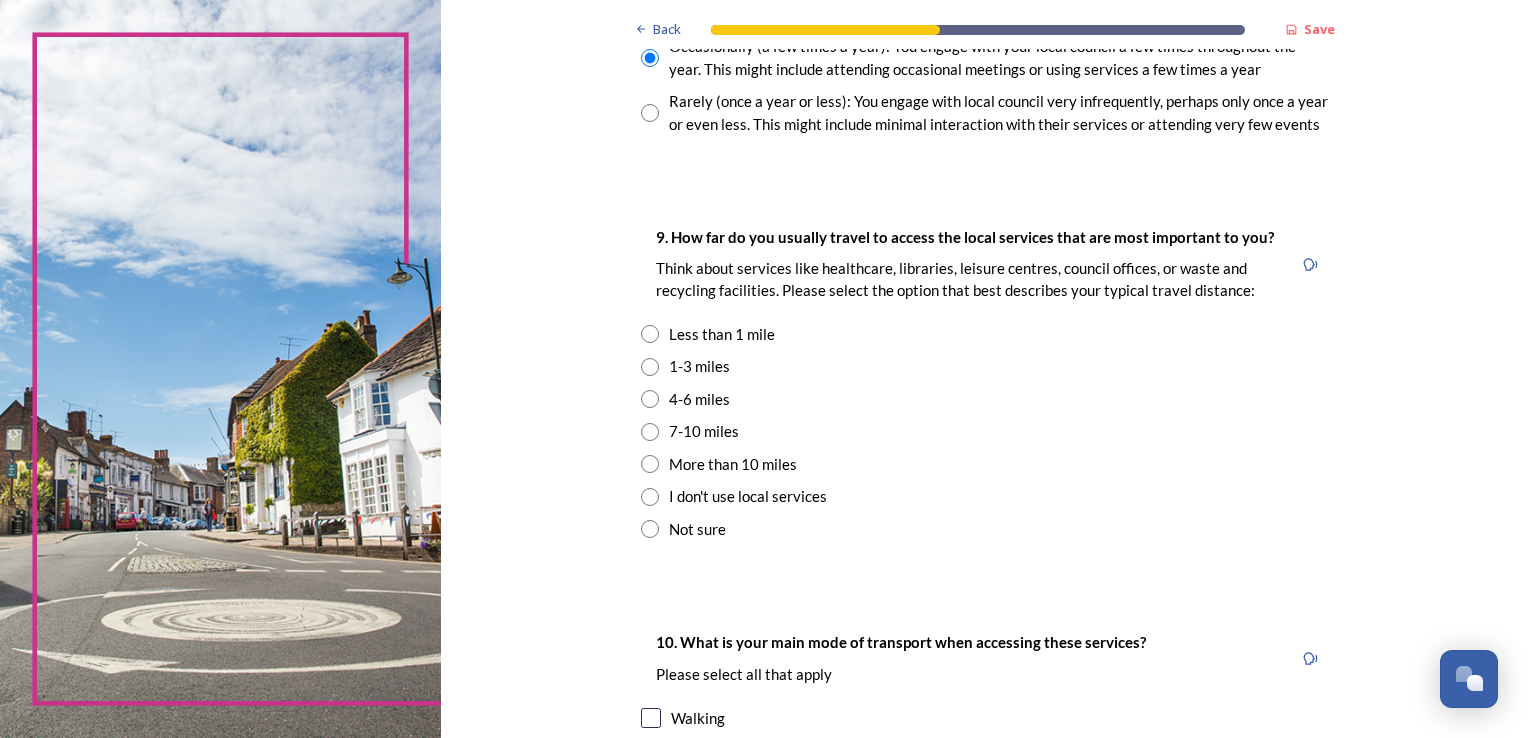 click on "1-3 miles" at bounding box center (699, 366) 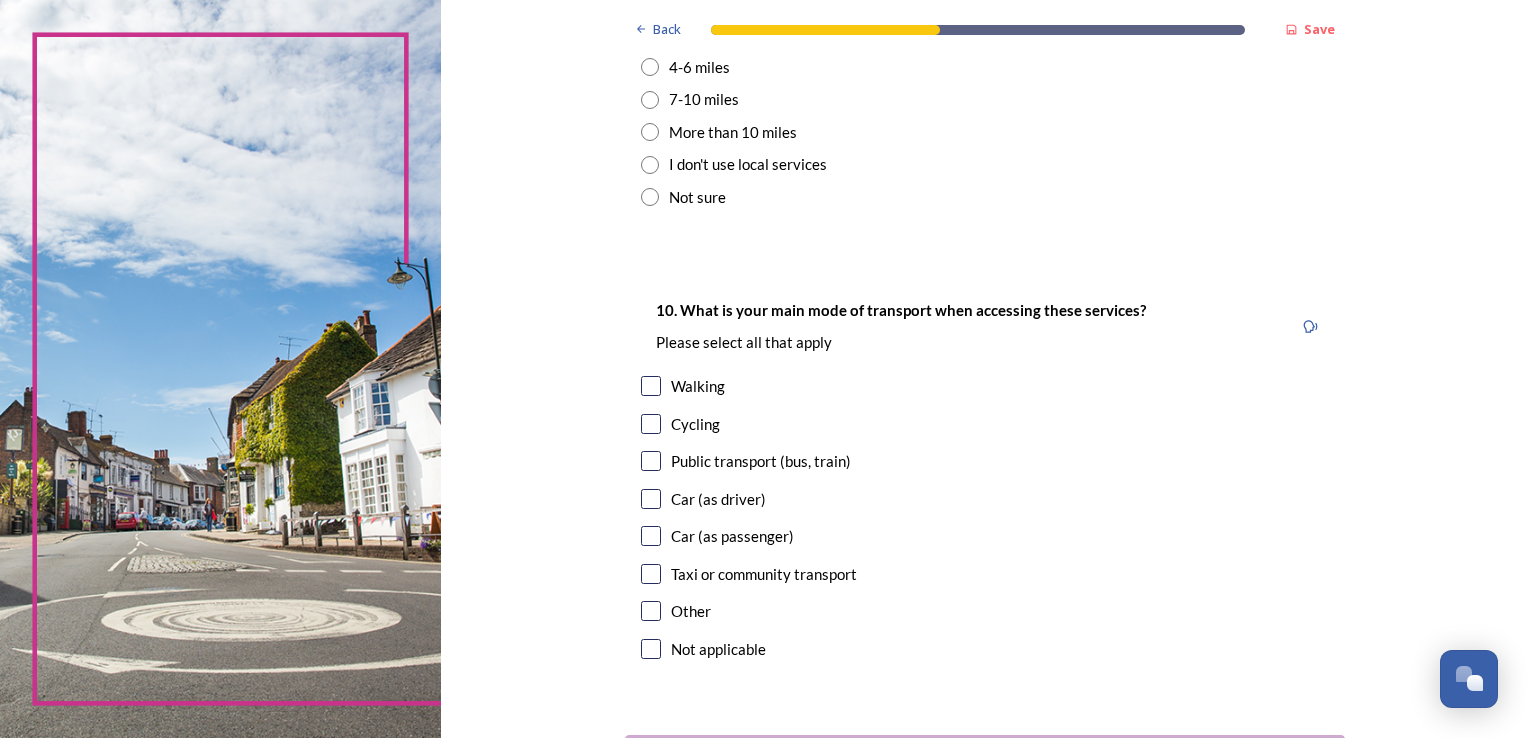 scroll, scrollTop: 1700, scrollLeft: 0, axis: vertical 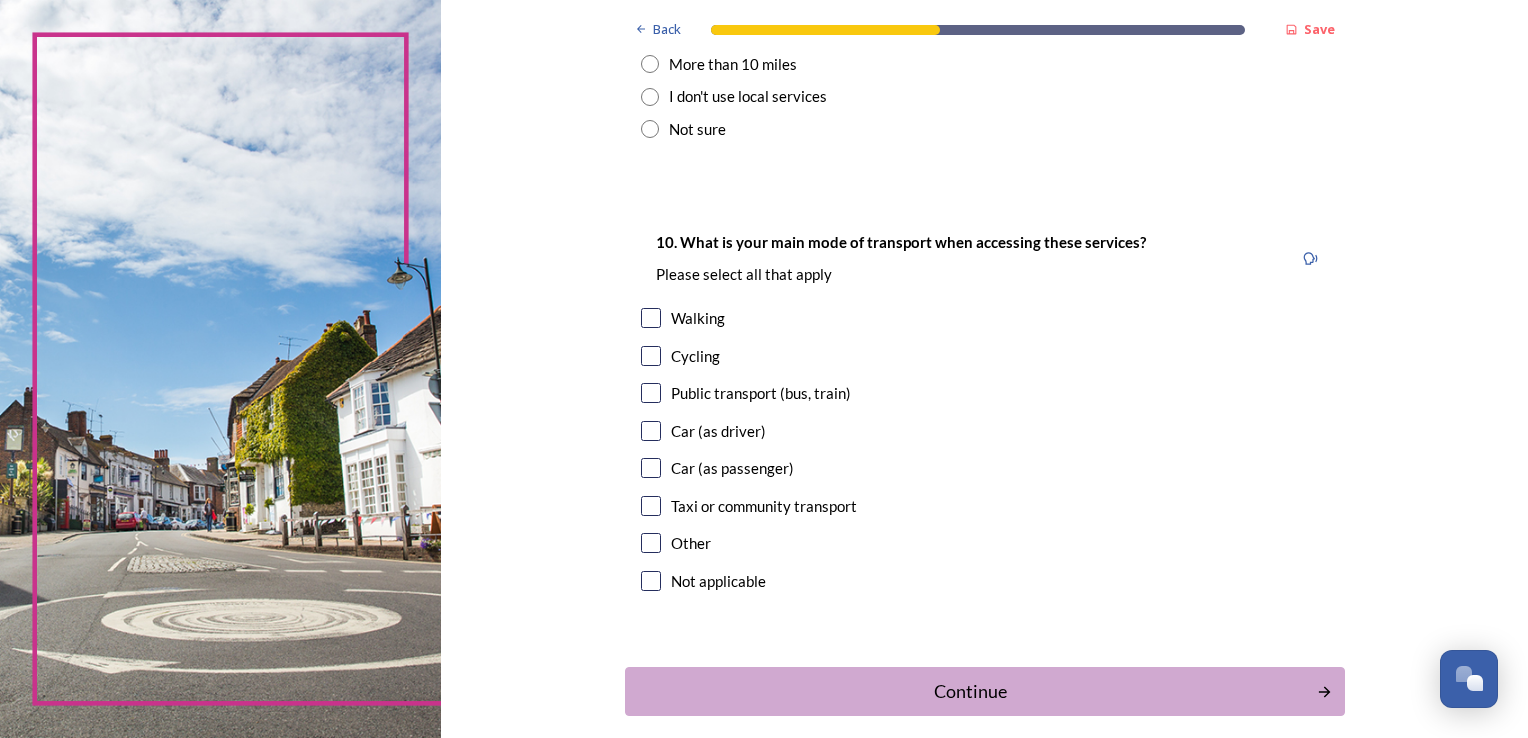 click at bounding box center [651, 543] 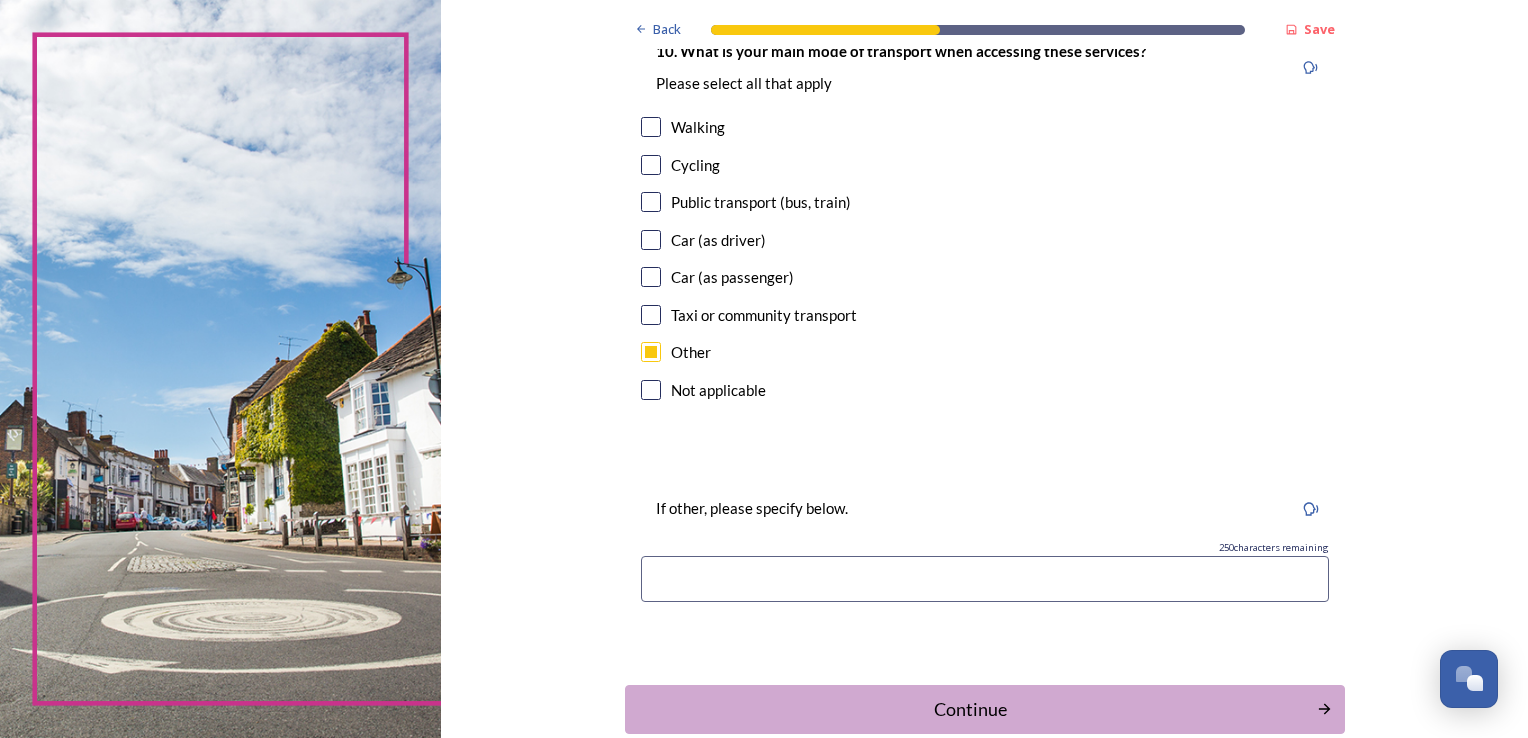 scroll, scrollTop: 1900, scrollLeft: 0, axis: vertical 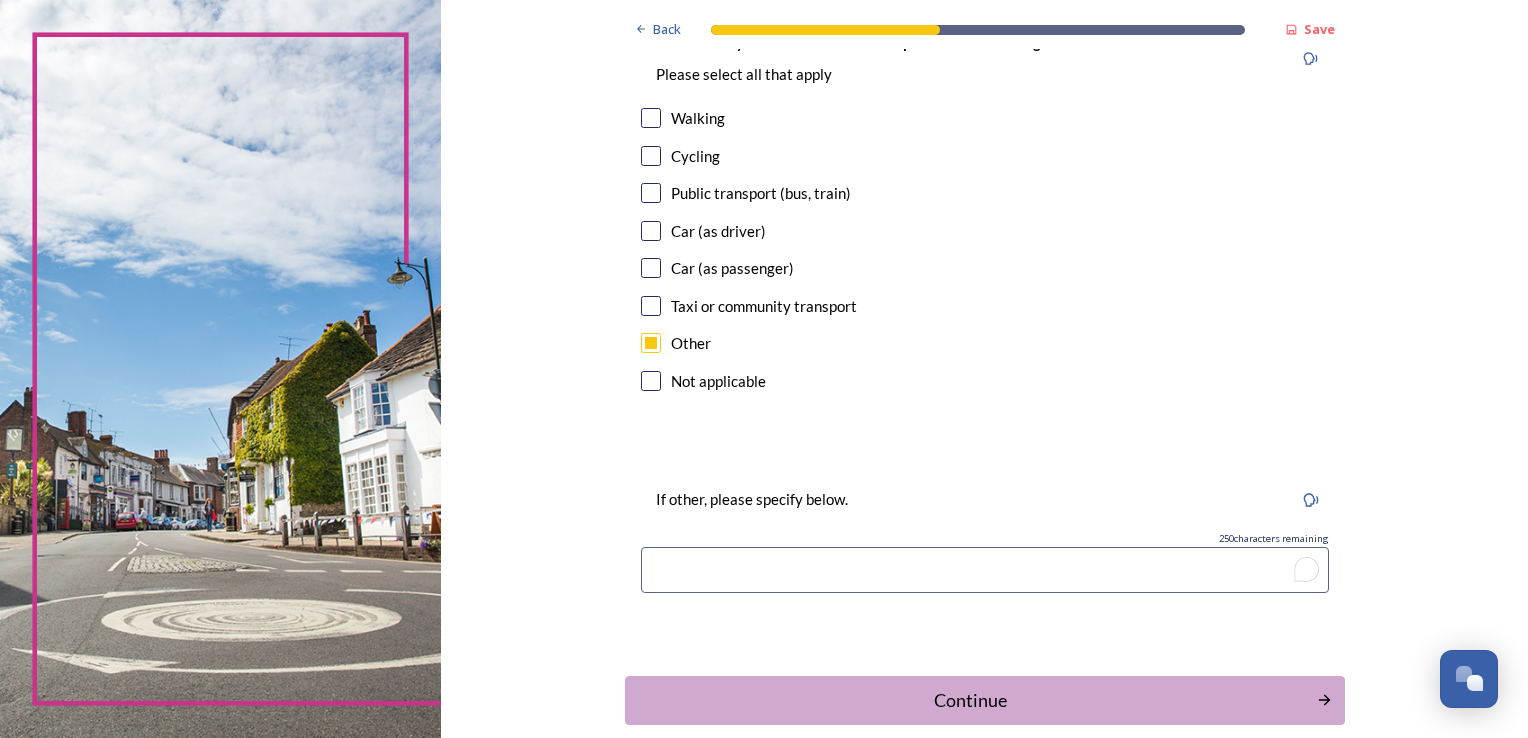 click at bounding box center [985, 570] 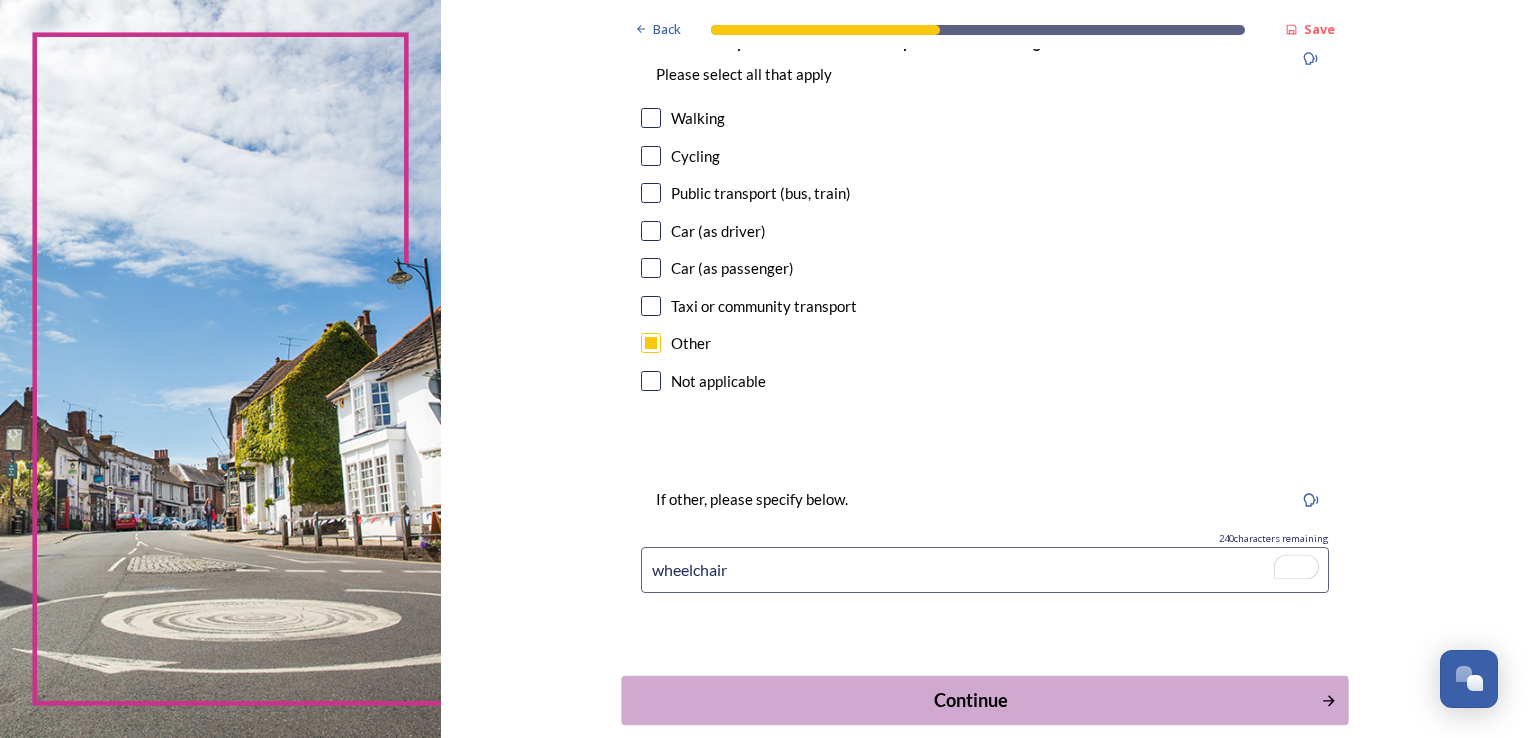type on "wheelchair" 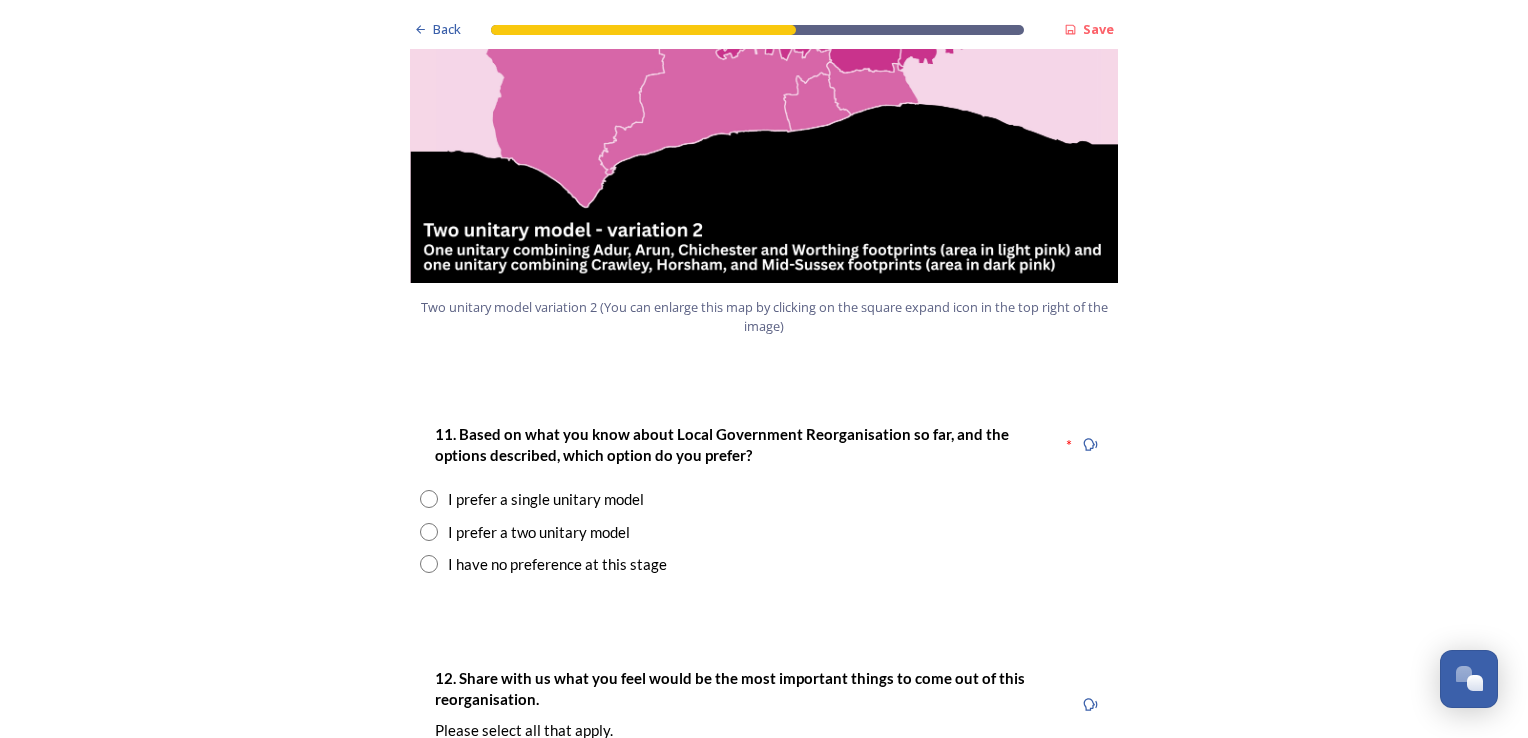 scroll, scrollTop: 2400, scrollLeft: 0, axis: vertical 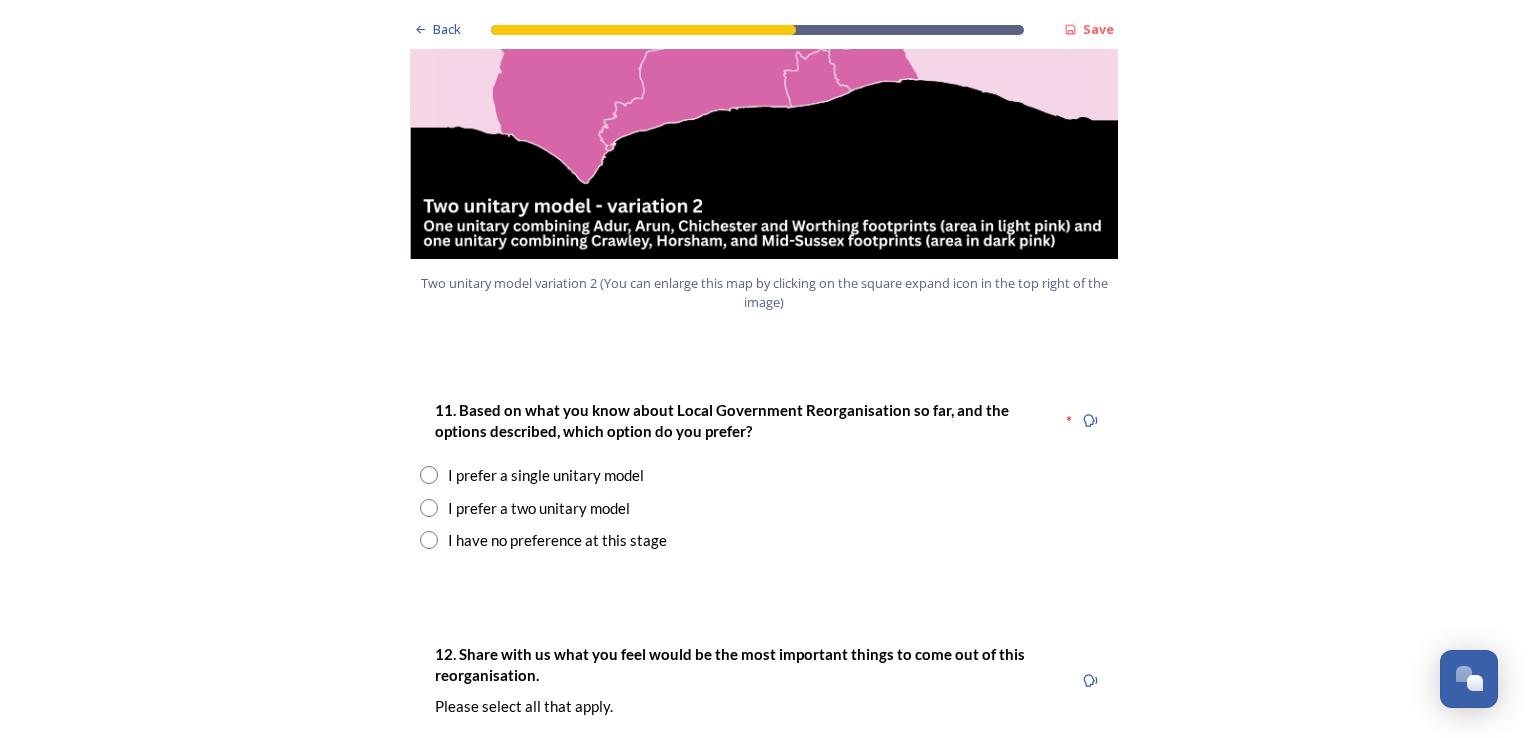 click at bounding box center [429, 475] 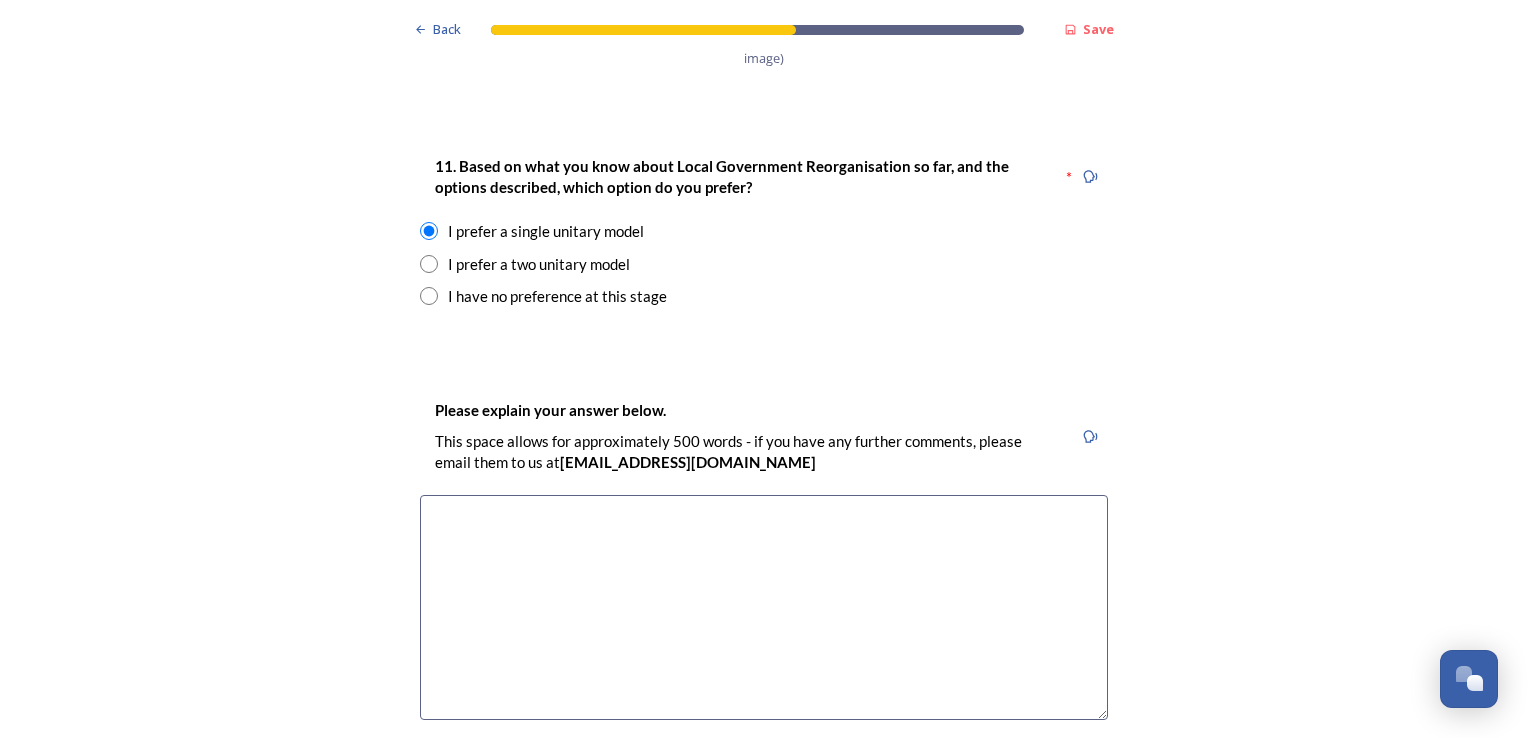 scroll, scrollTop: 2800, scrollLeft: 0, axis: vertical 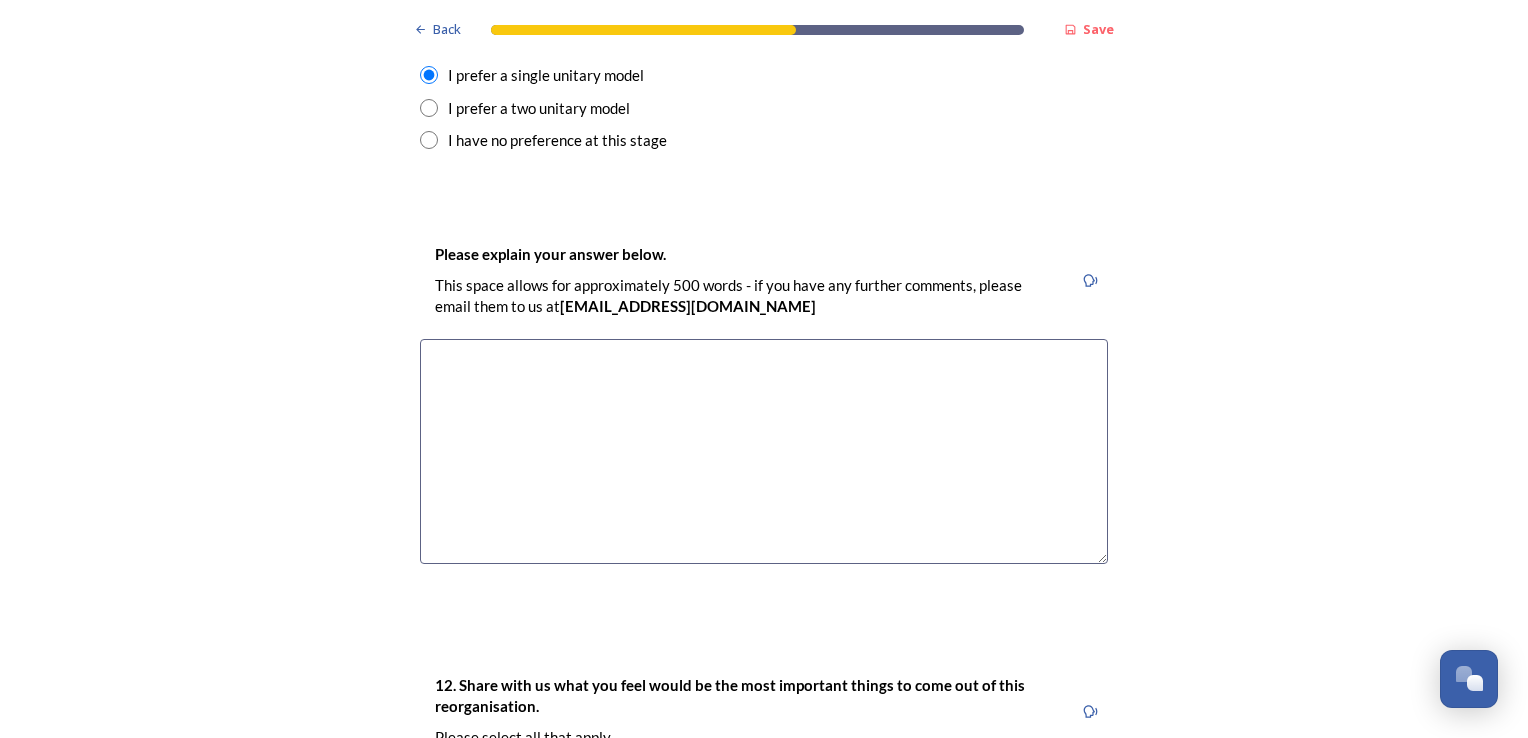 click at bounding box center (764, 451) 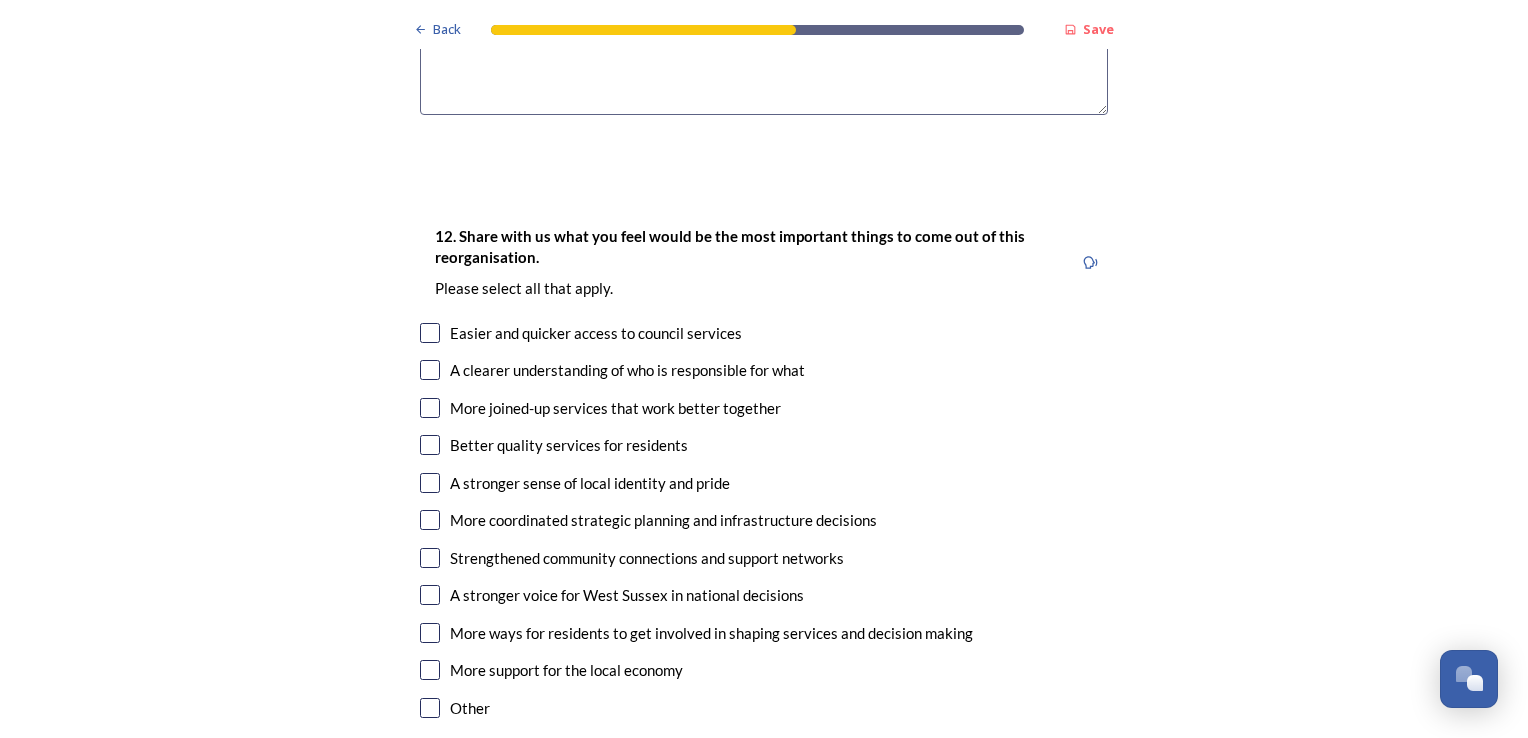 scroll, scrollTop: 3300, scrollLeft: 0, axis: vertical 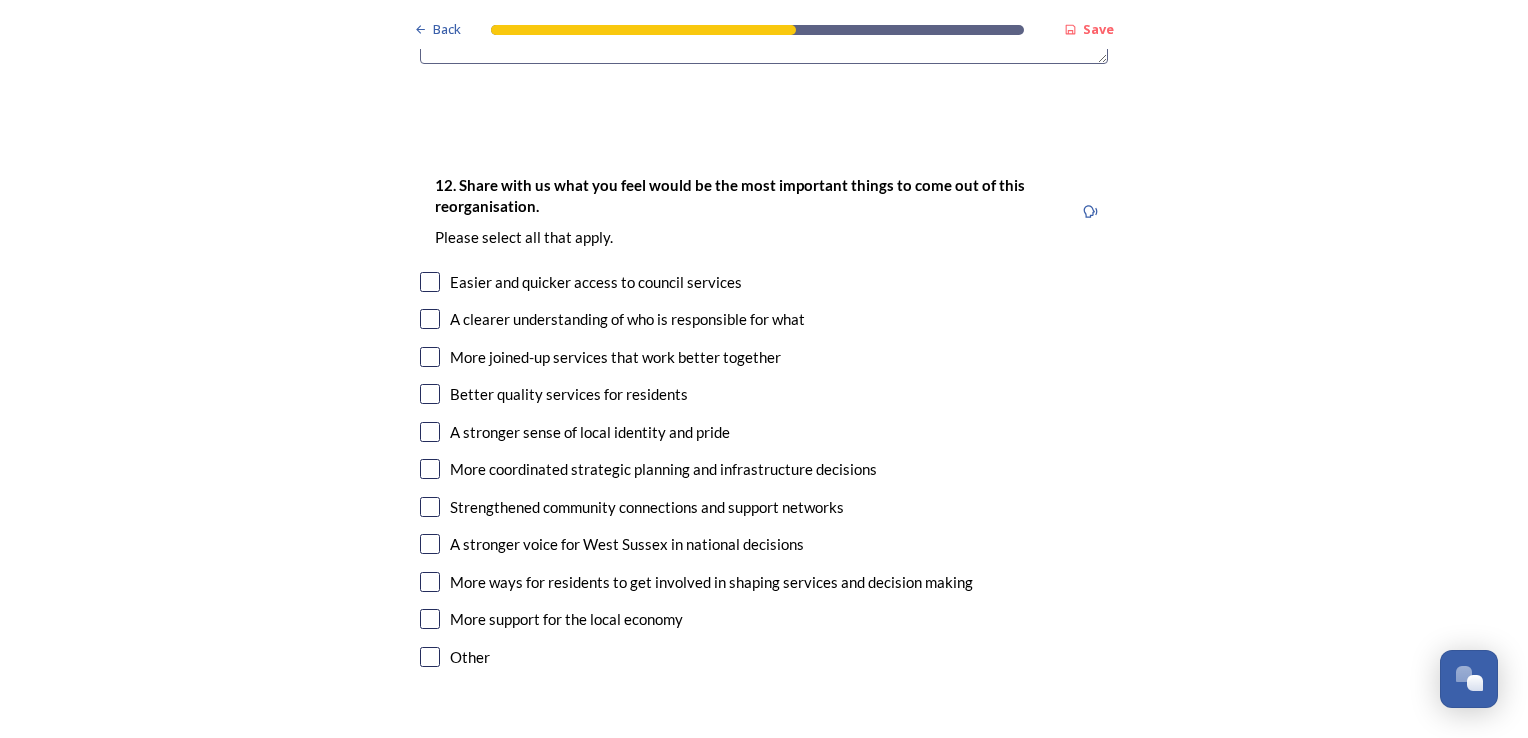 type on "efficiencies" 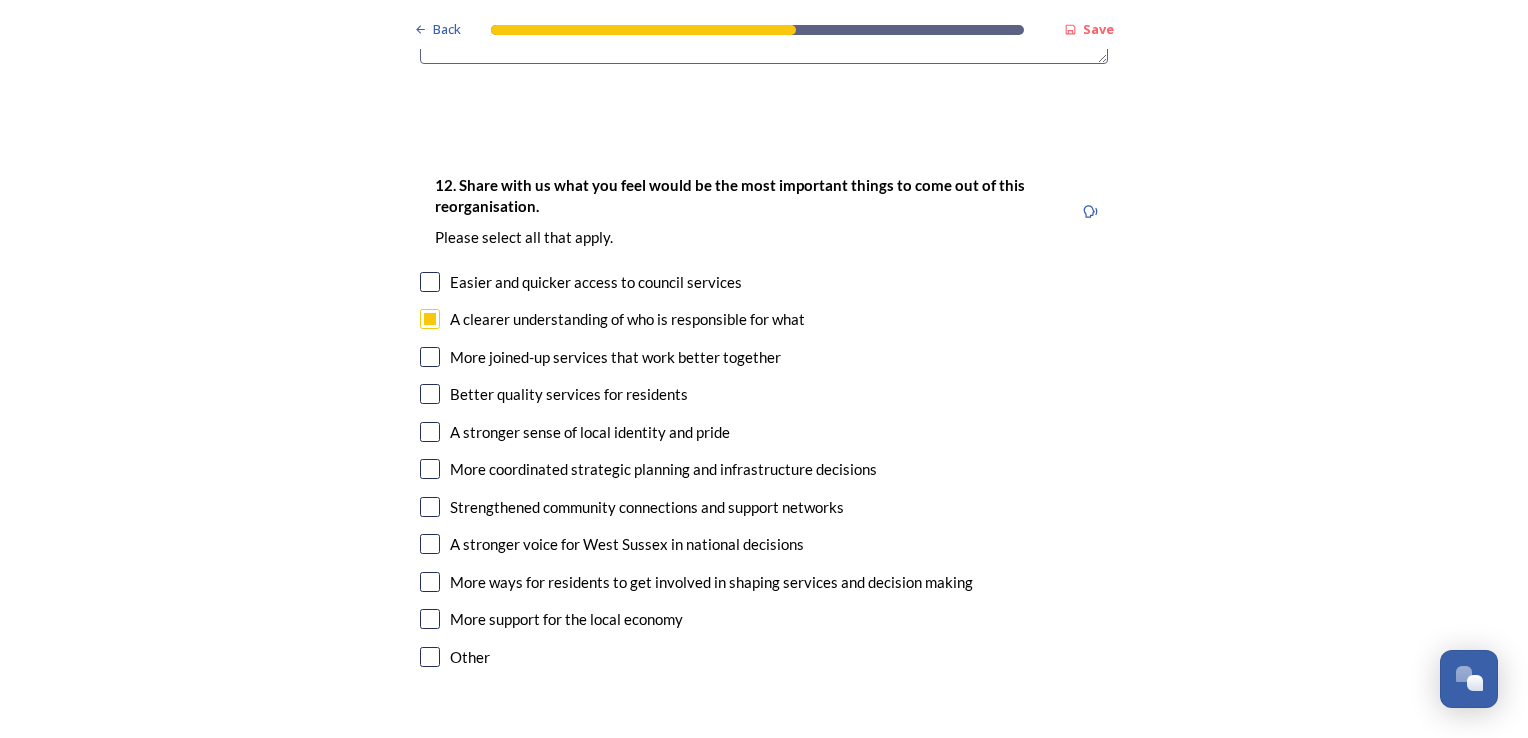 click at bounding box center [430, 357] 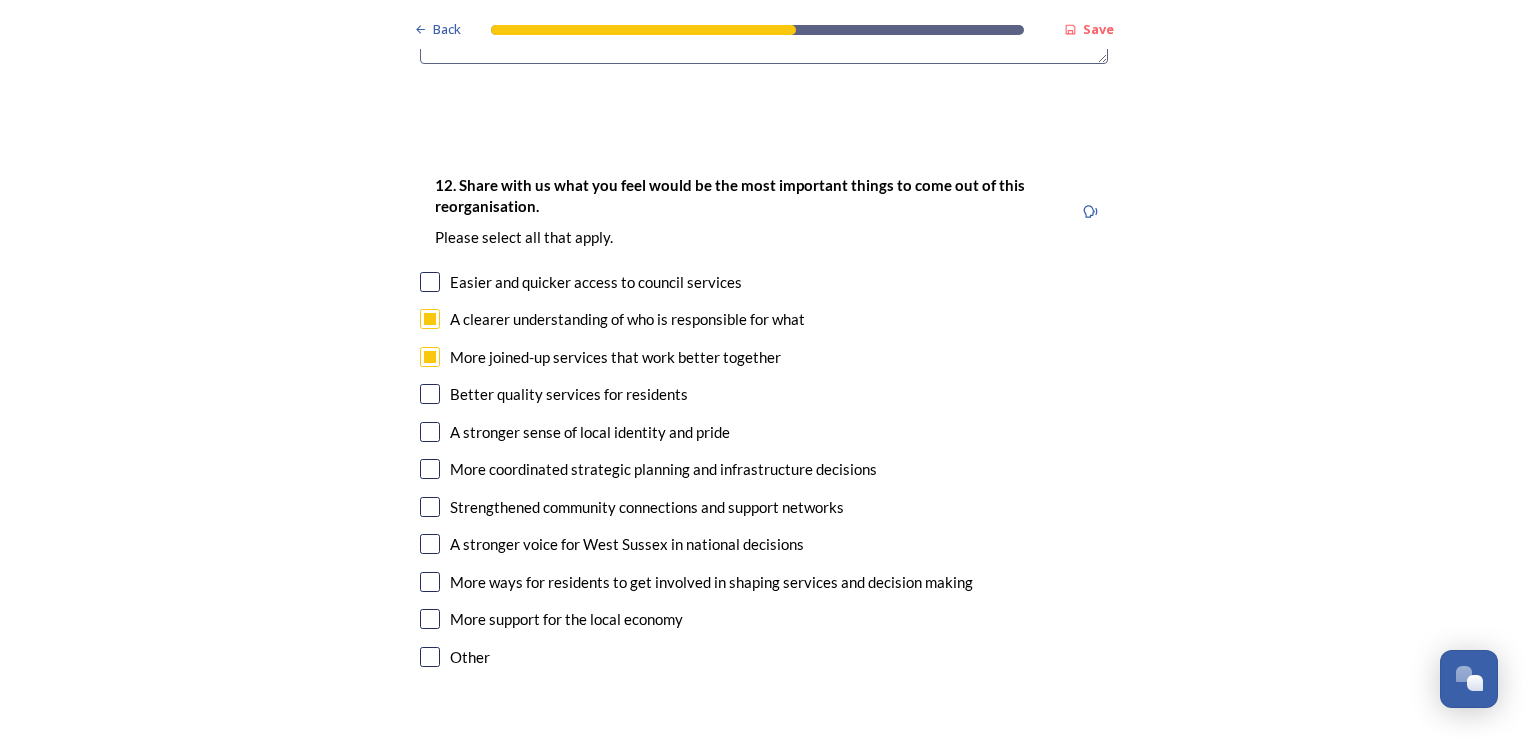 click at bounding box center [430, 394] 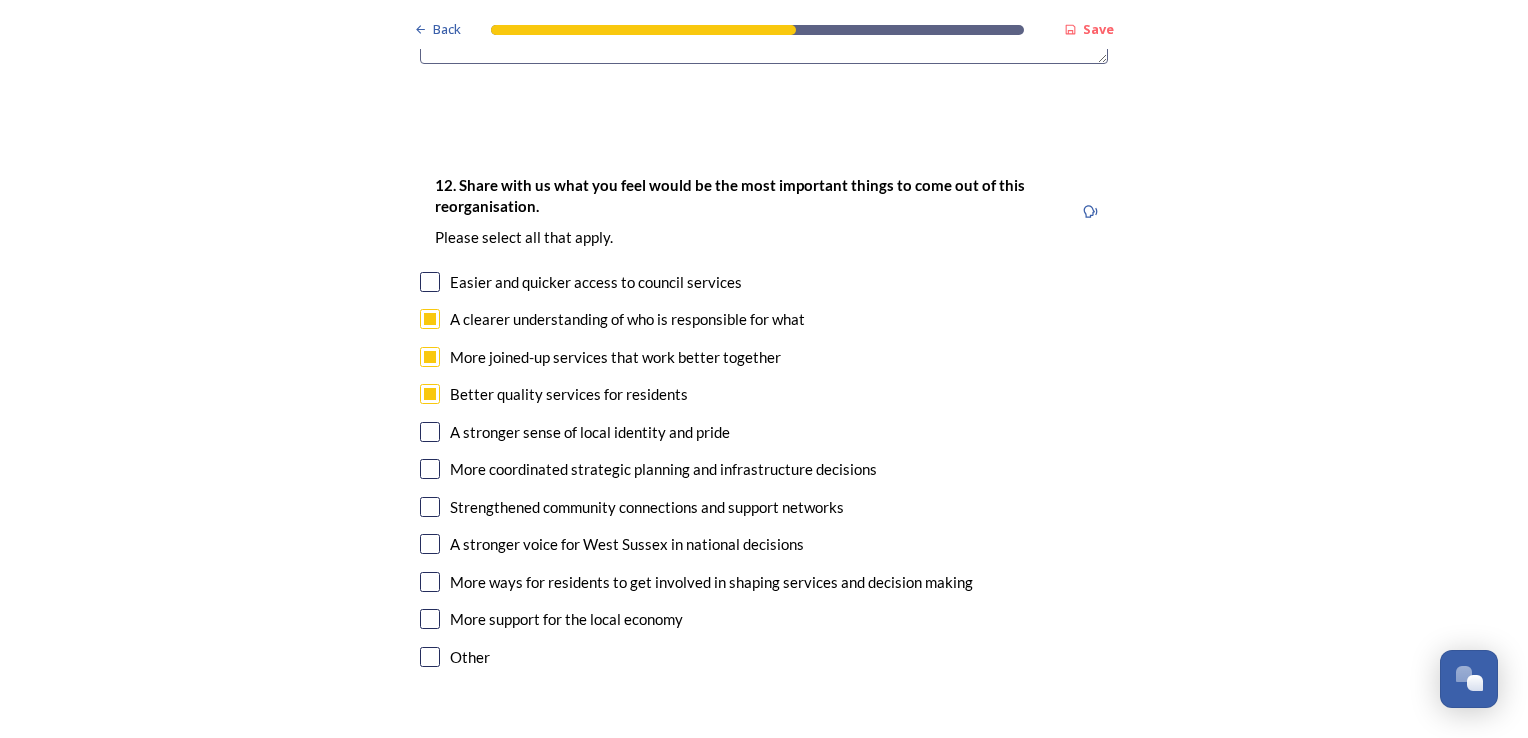 click at bounding box center [430, 544] 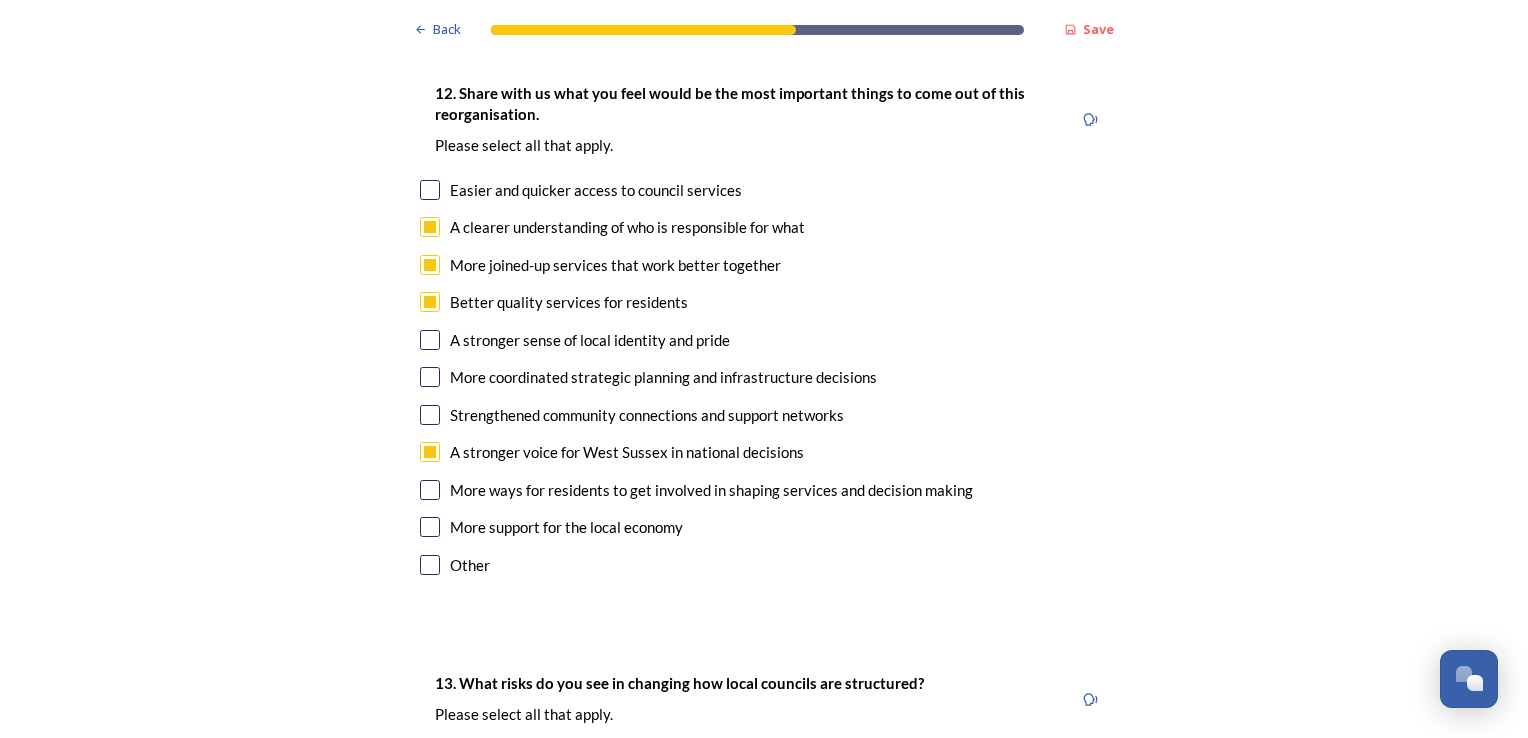 scroll, scrollTop: 3400, scrollLeft: 0, axis: vertical 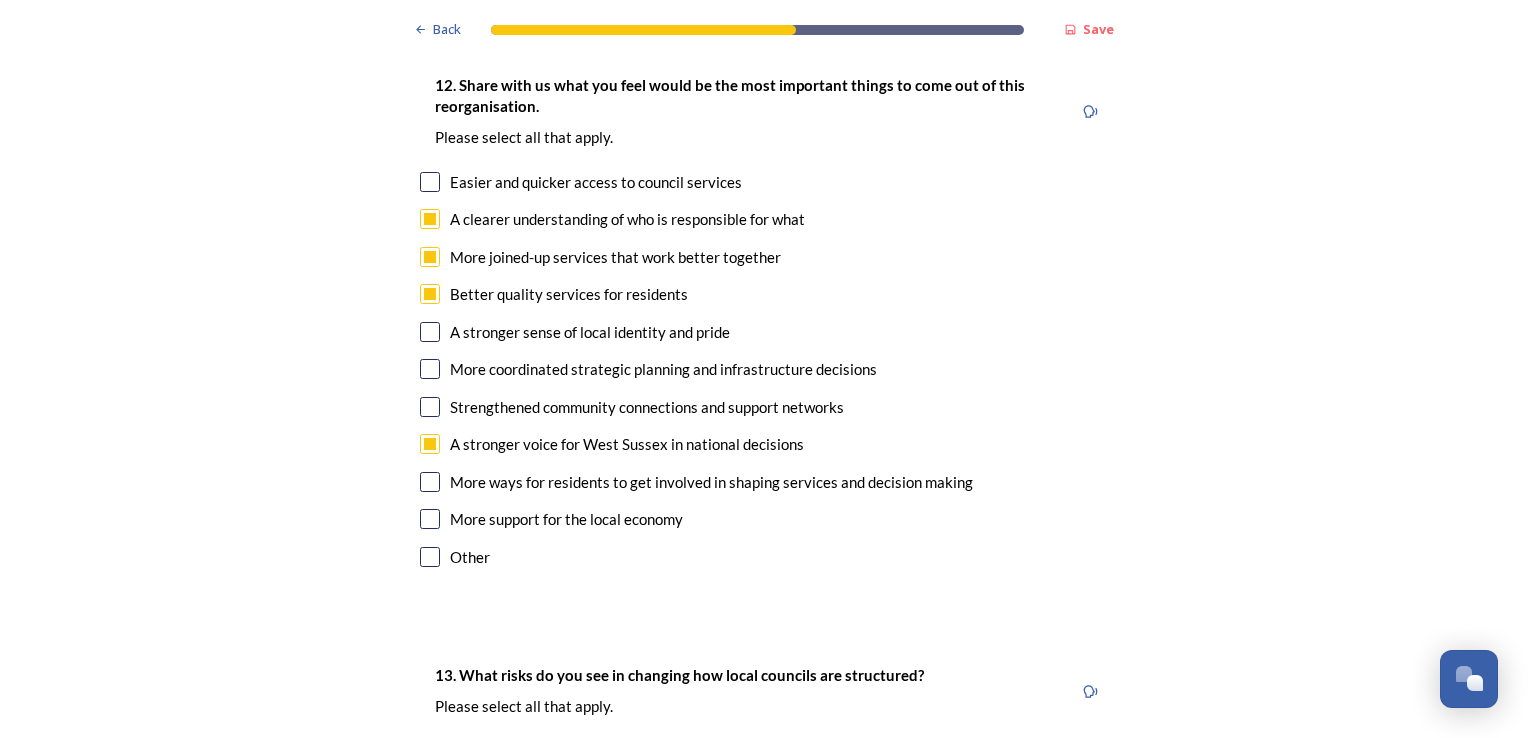 click at bounding box center (430, 482) 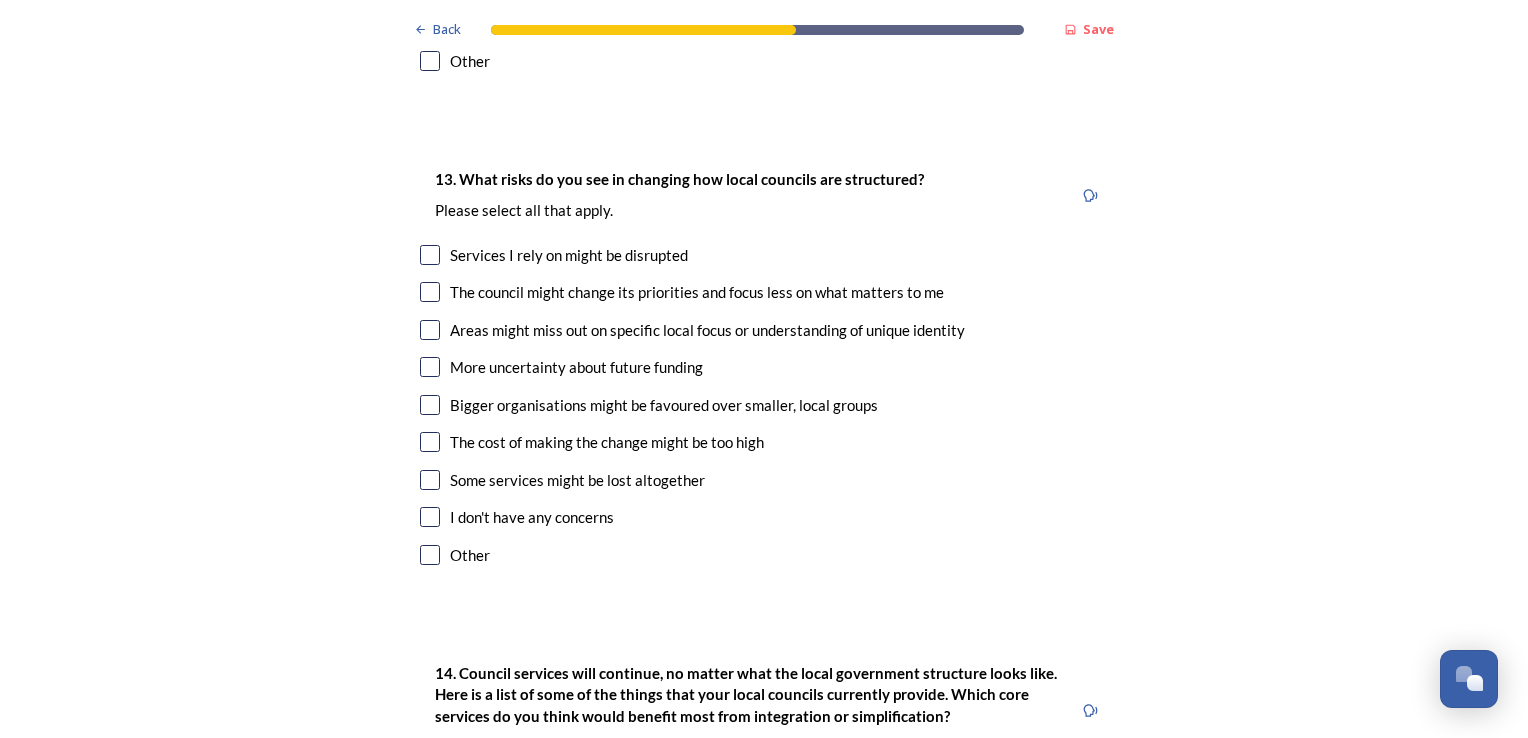 scroll, scrollTop: 3900, scrollLeft: 0, axis: vertical 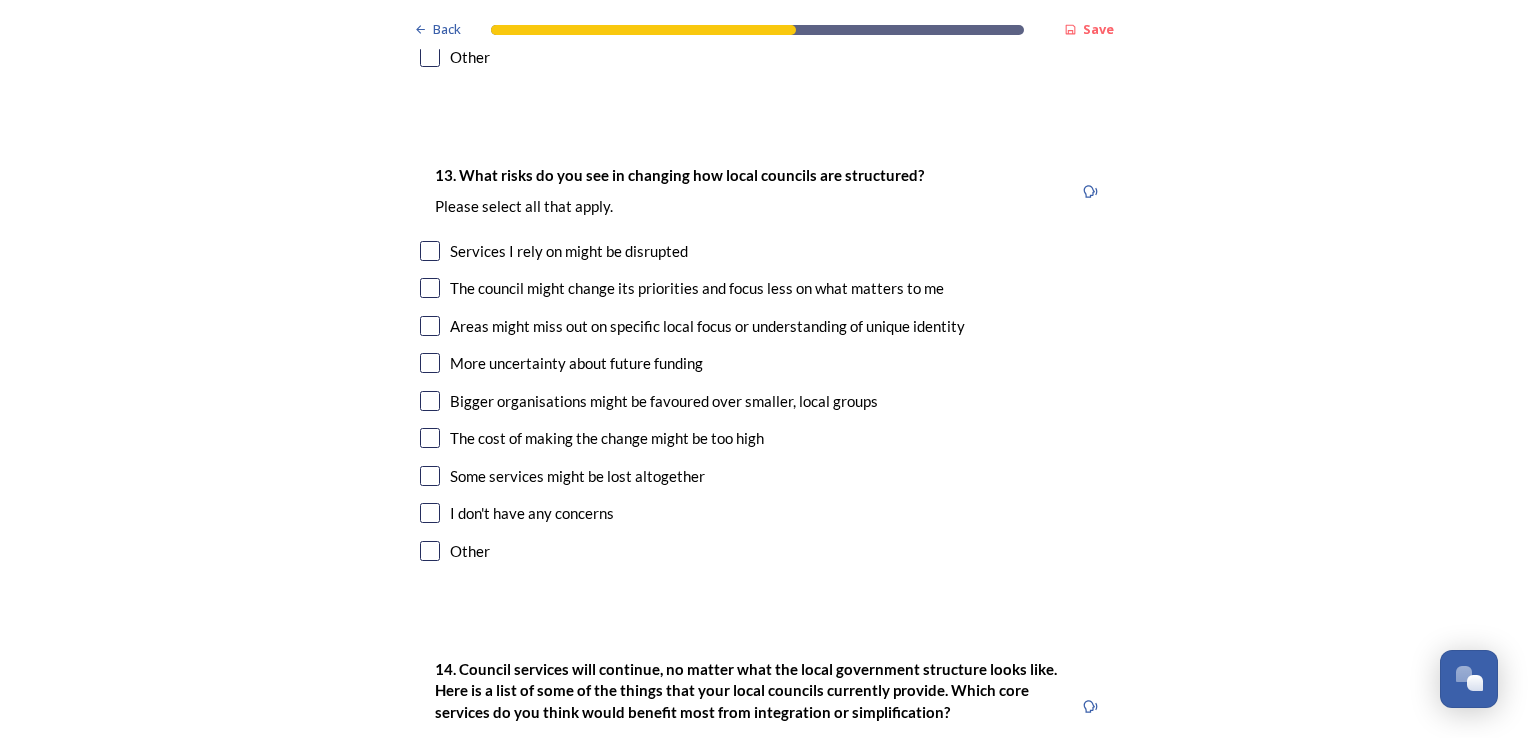 click at bounding box center [430, 288] 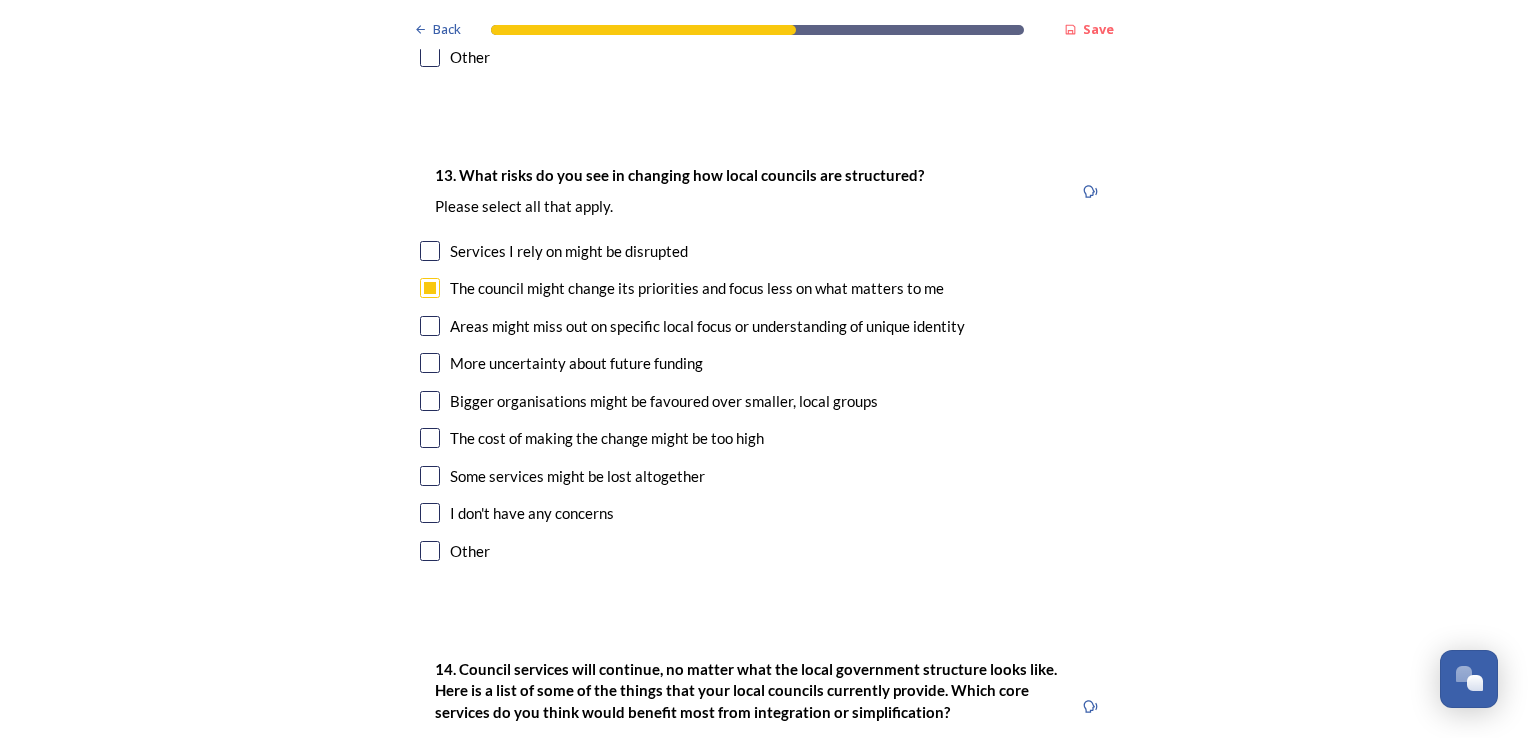 click at bounding box center (430, 326) 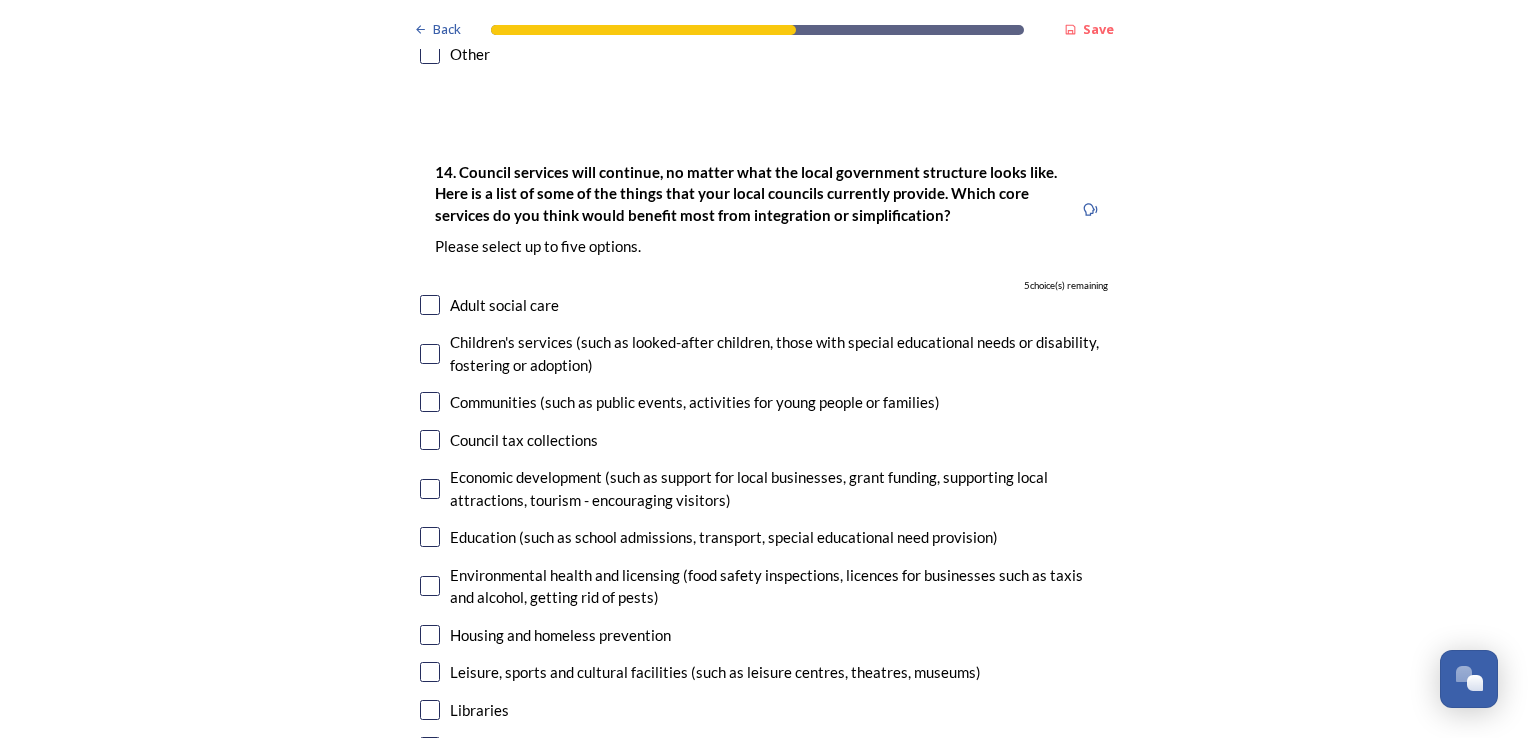 scroll, scrollTop: 4400, scrollLeft: 0, axis: vertical 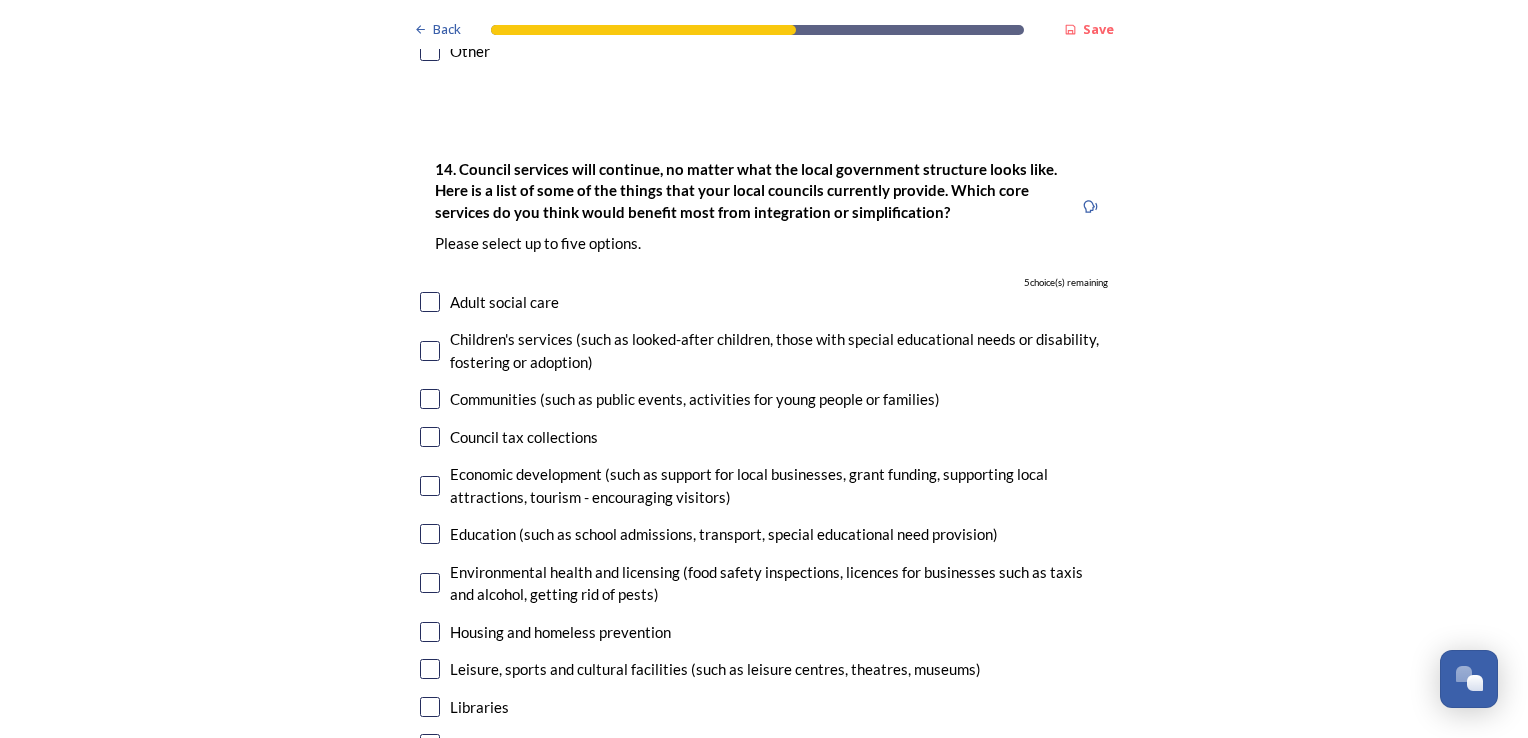 click at bounding box center [430, 437] 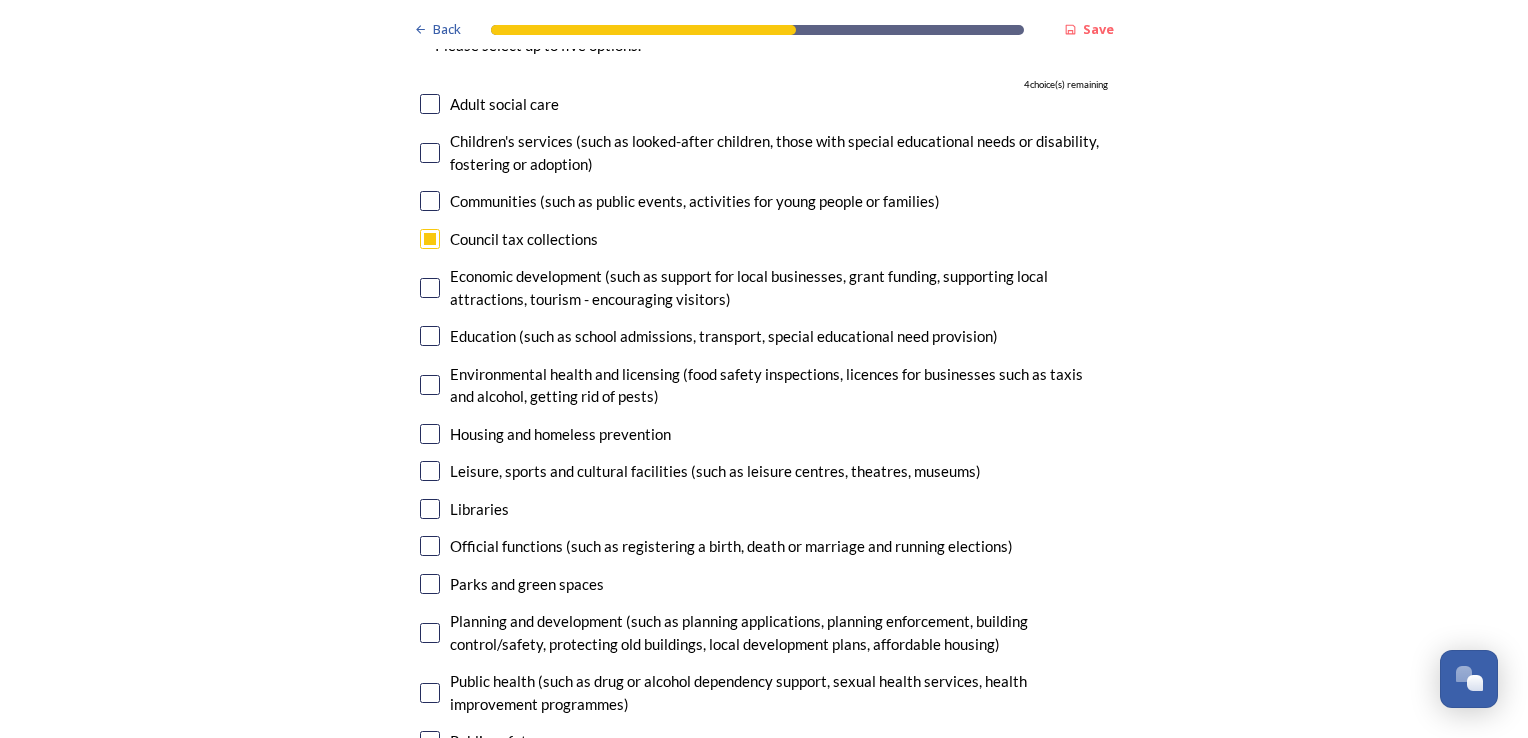 scroll, scrollTop: 4600, scrollLeft: 0, axis: vertical 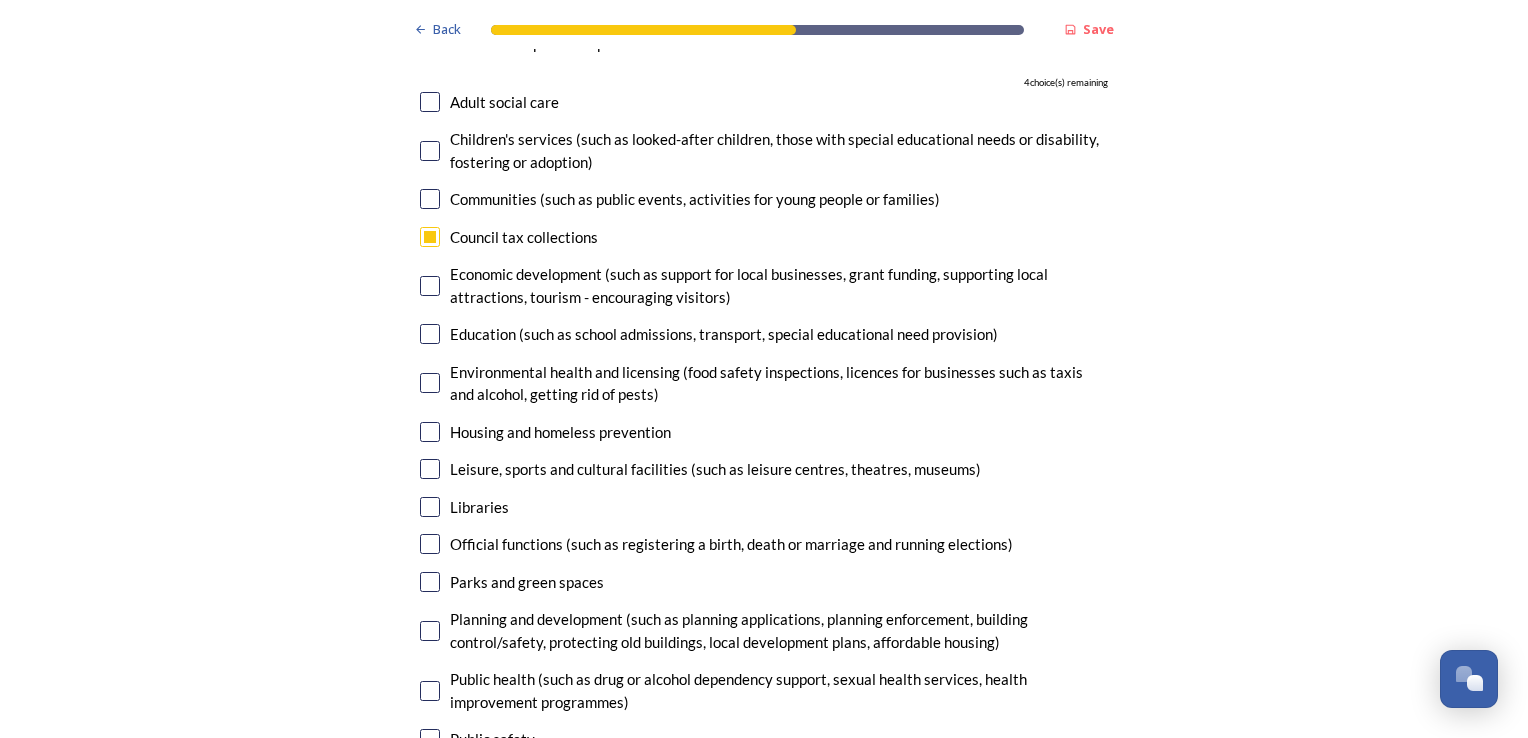 click at bounding box center [430, 334] 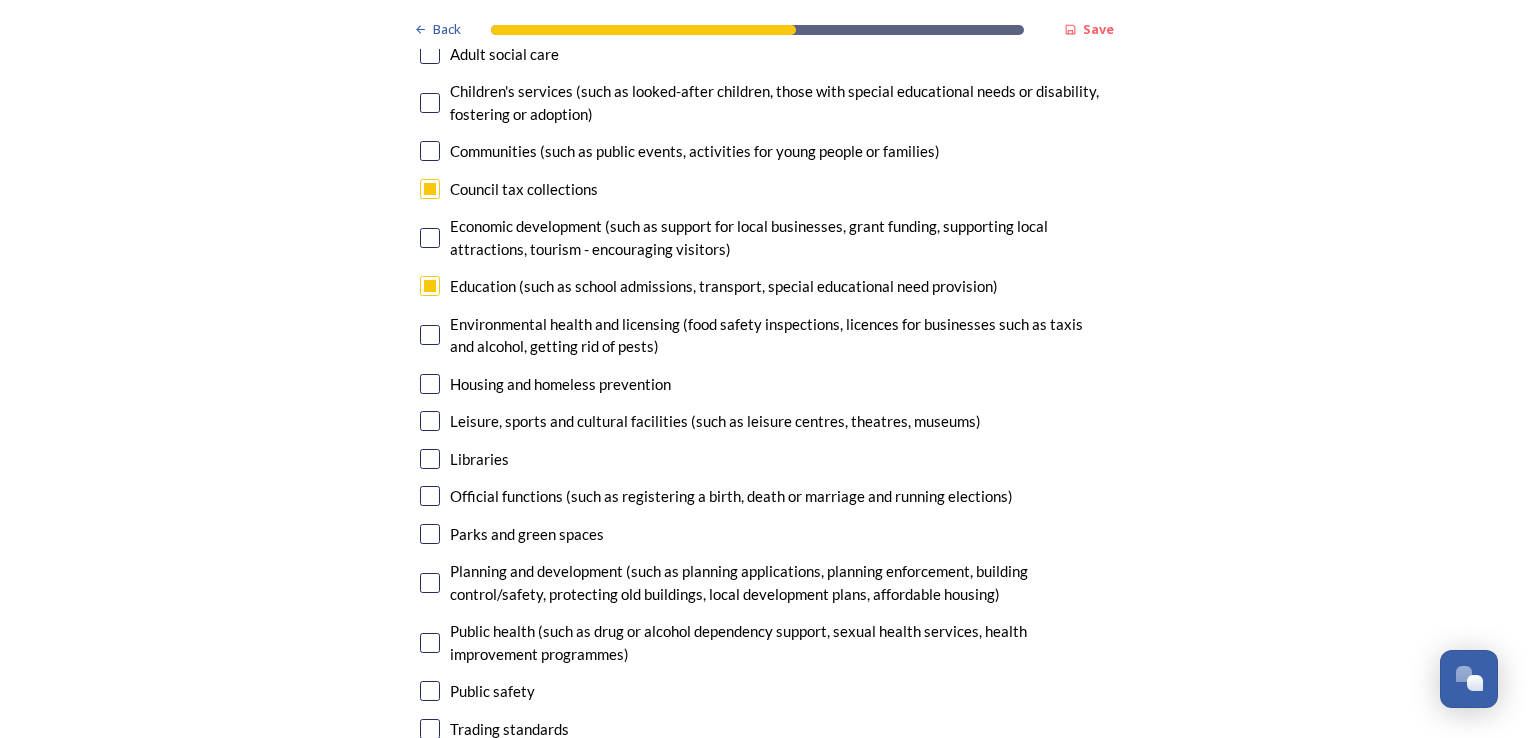 scroll, scrollTop: 4700, scrollLeft: 0, axis: vertical 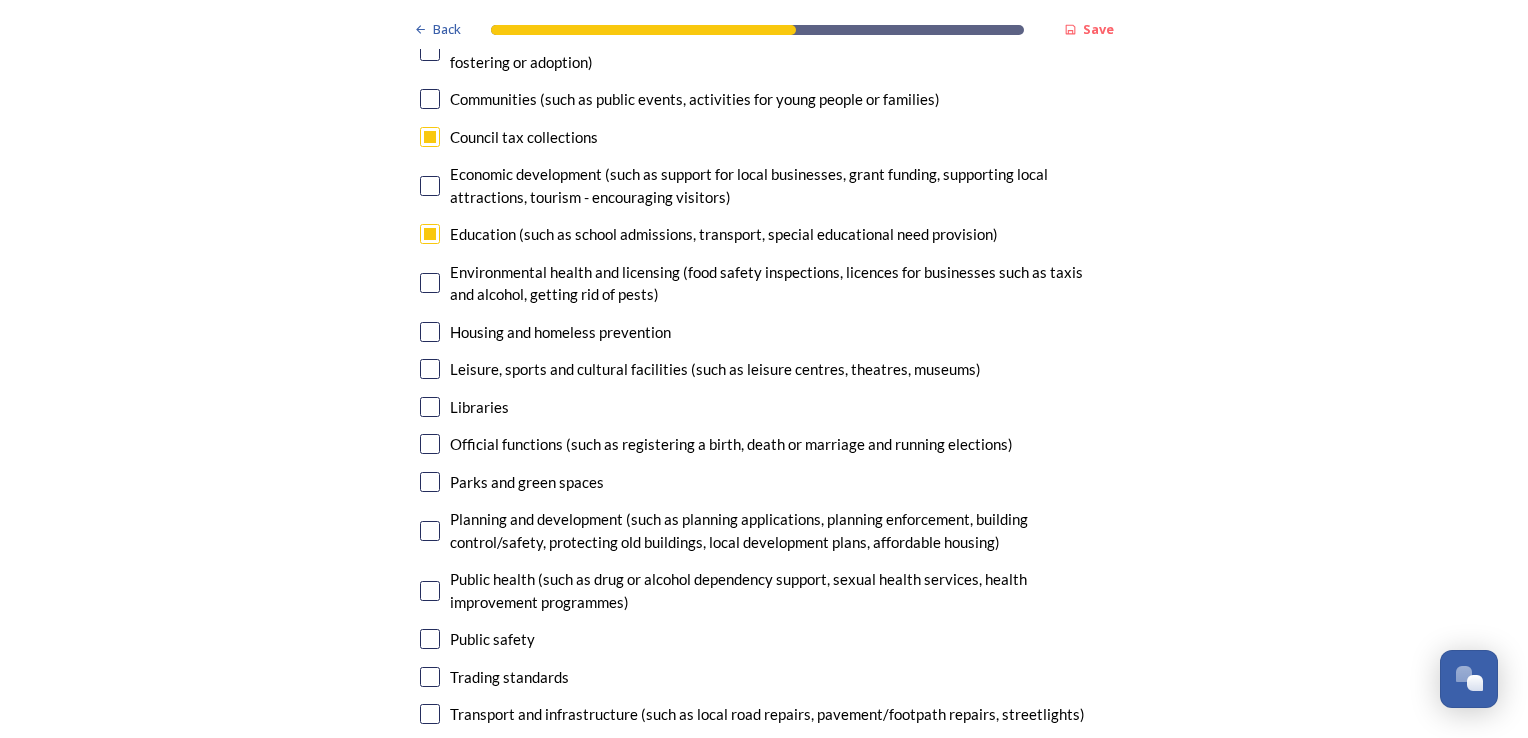 click at bounding box center [430, 444] 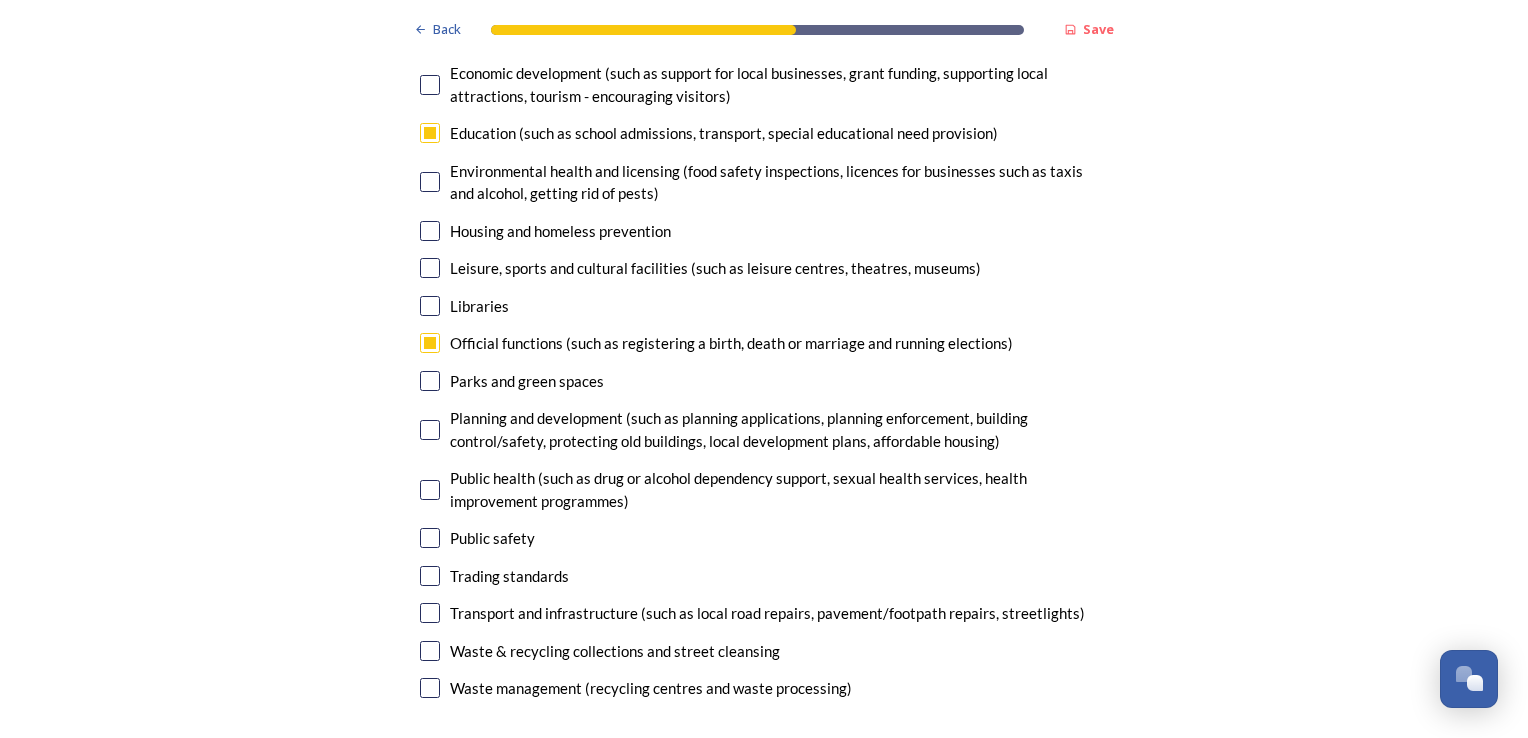 scroll, scrollTop: 4900, scrollLeft: 0, axis: vertical 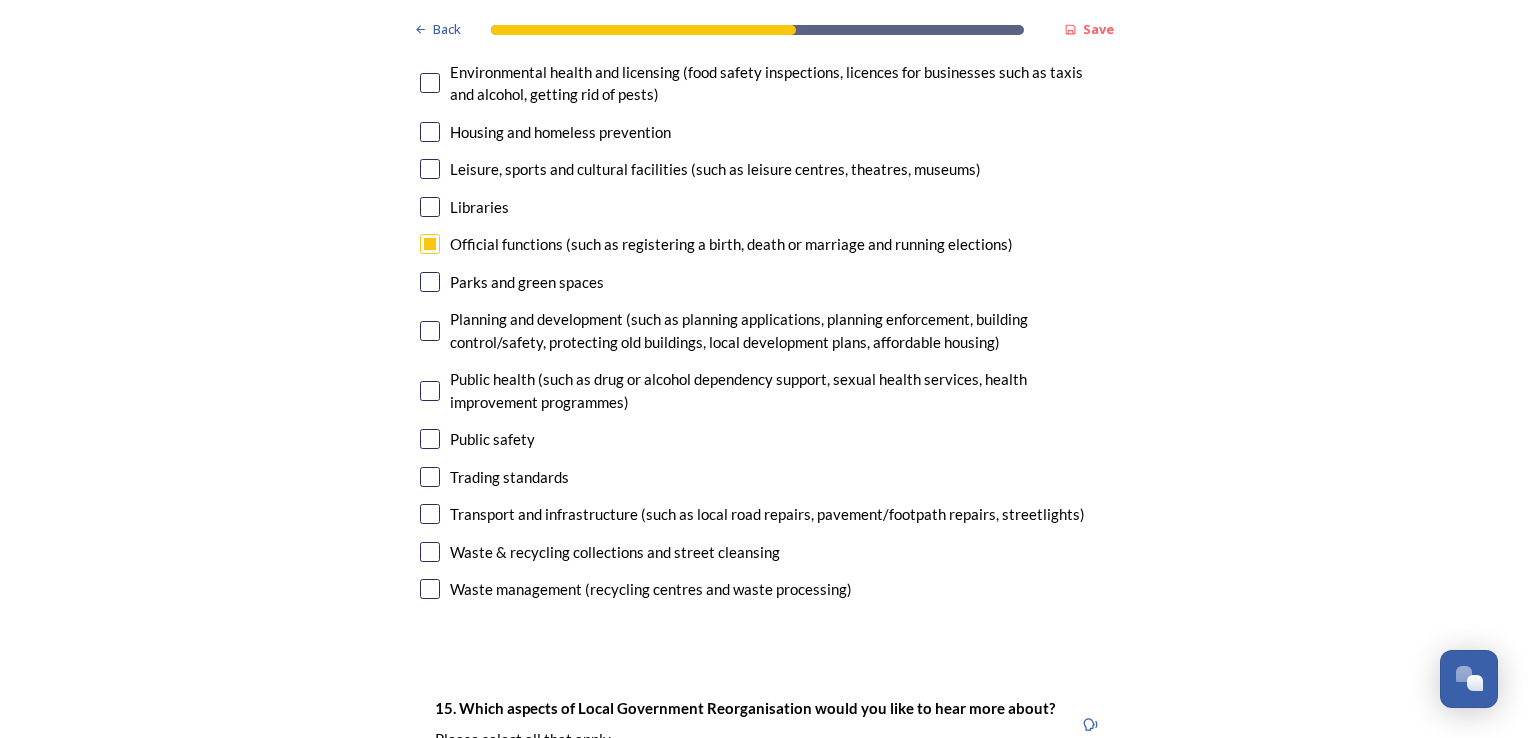 click at bounding box center [430, 477] 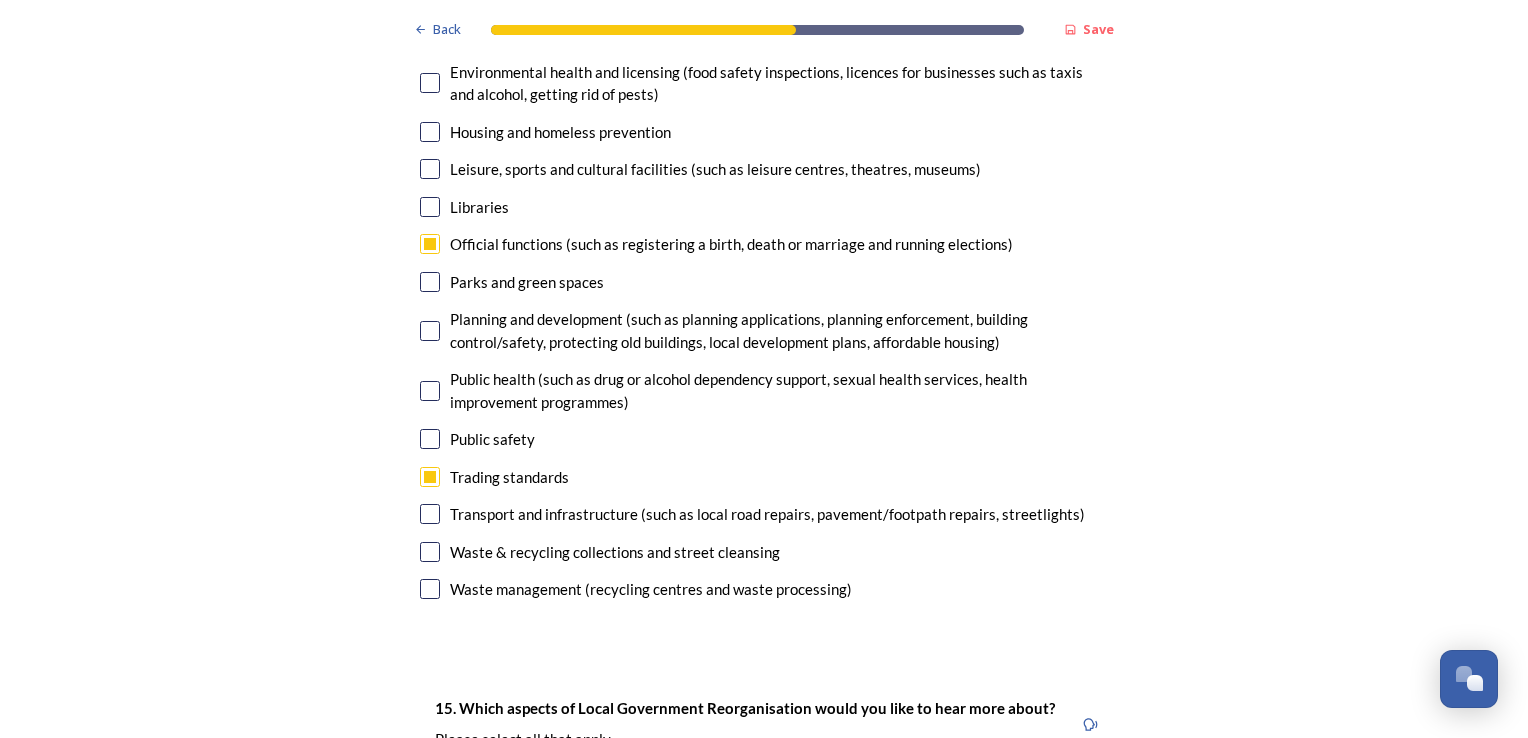 click at bounding box center (430, 439) 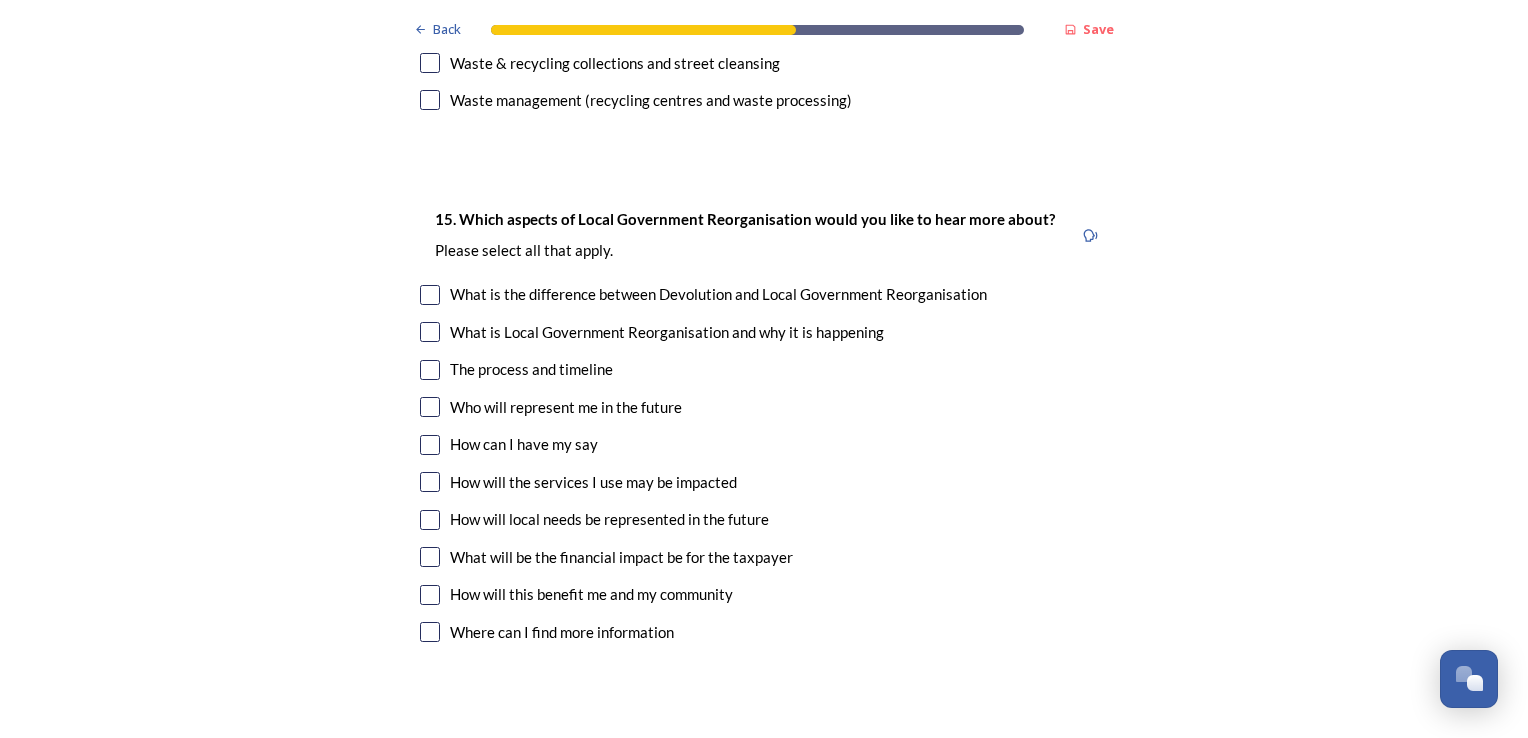 scroll, scrollTop: 5400, scrollLeft: 0, axis: vertical 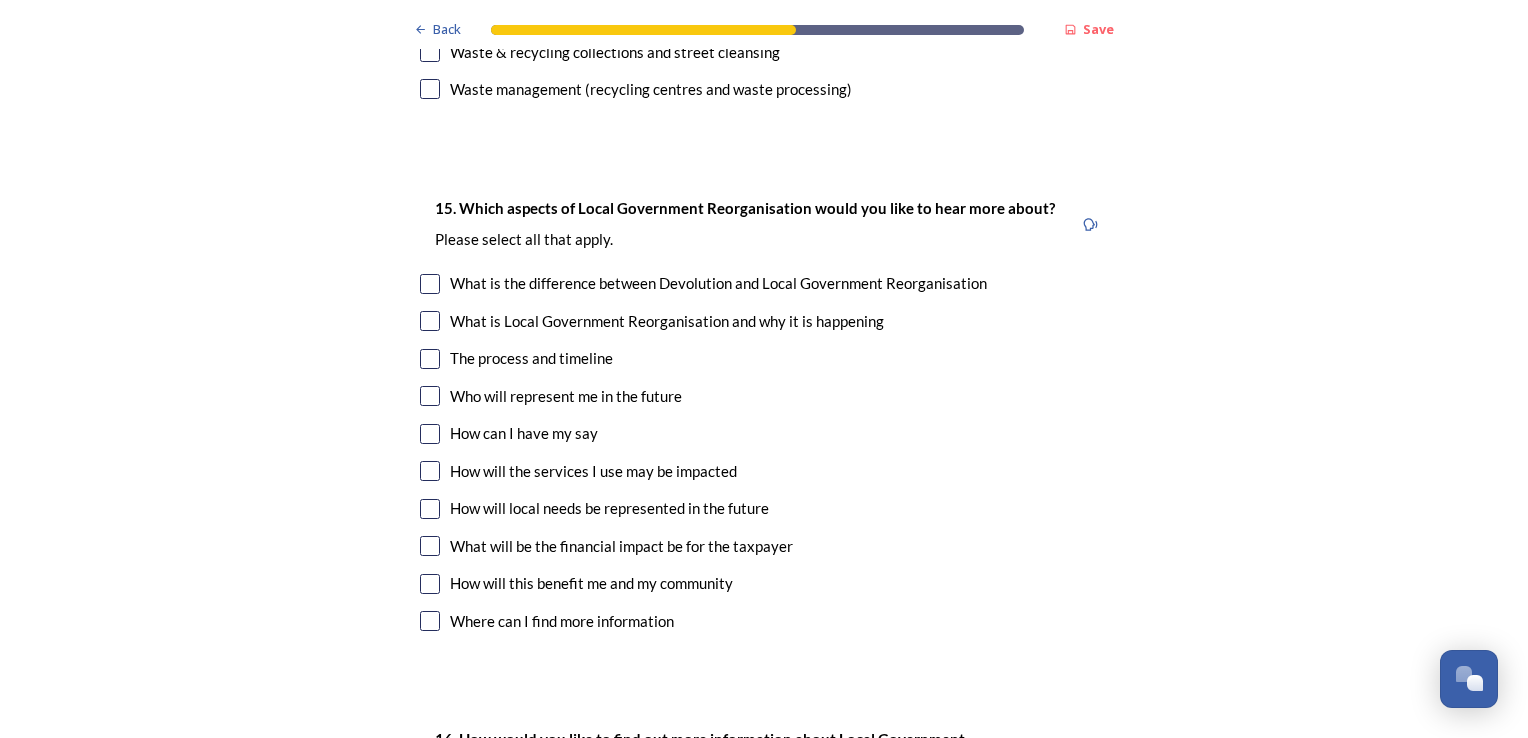 click at bounding box center [430, 359] 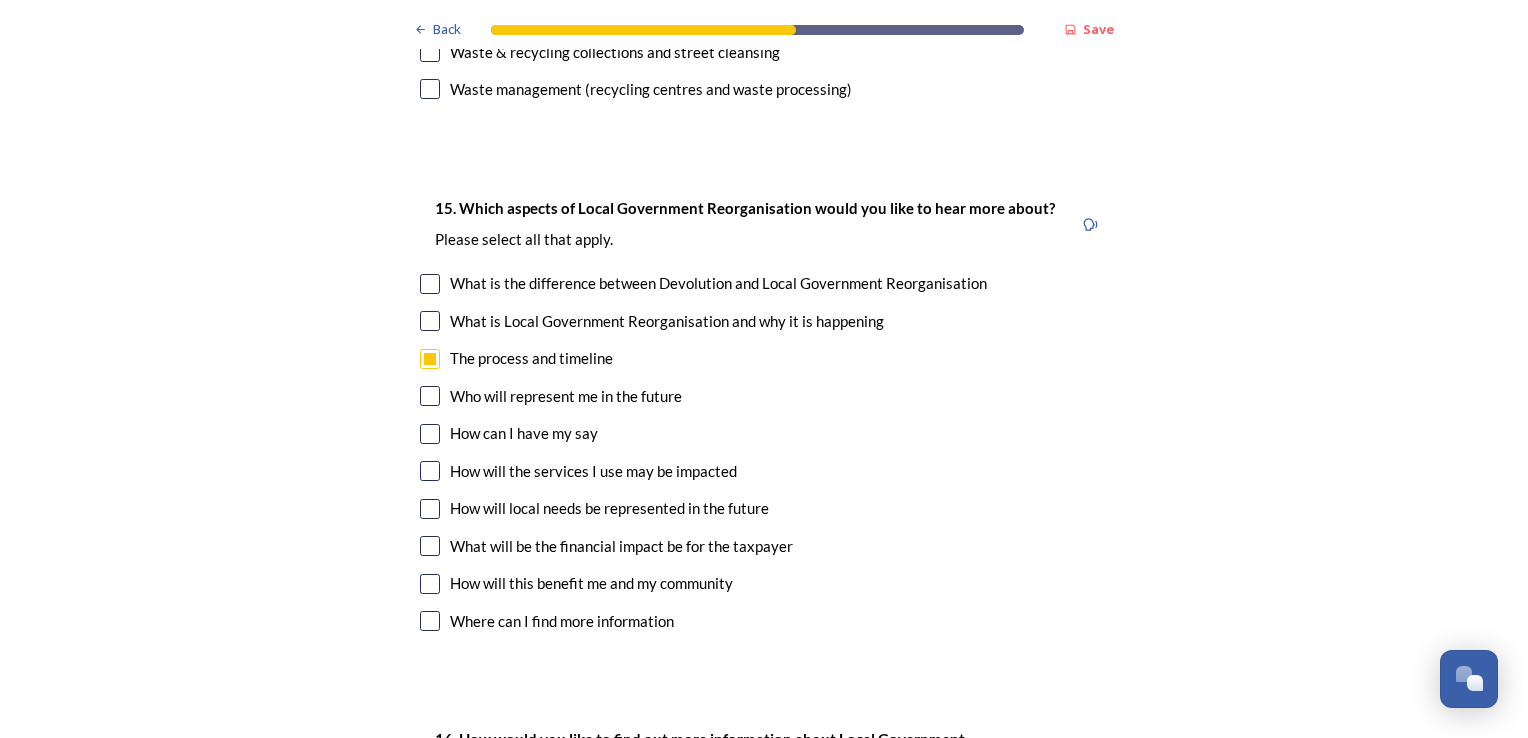 click at bounding box center [430, 509] 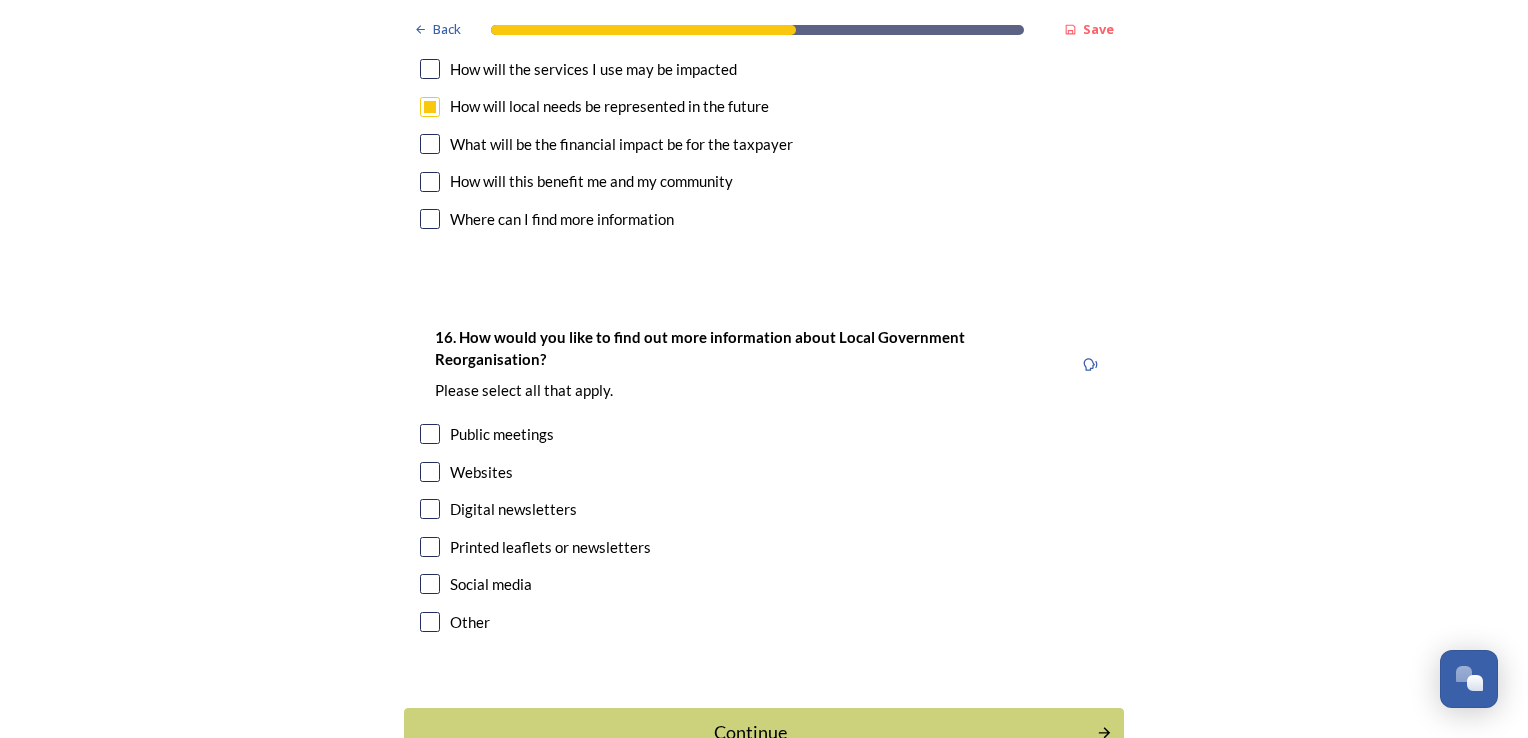 scroll, scrollTop: 5877, scrollLeft: 0, axis: vertical 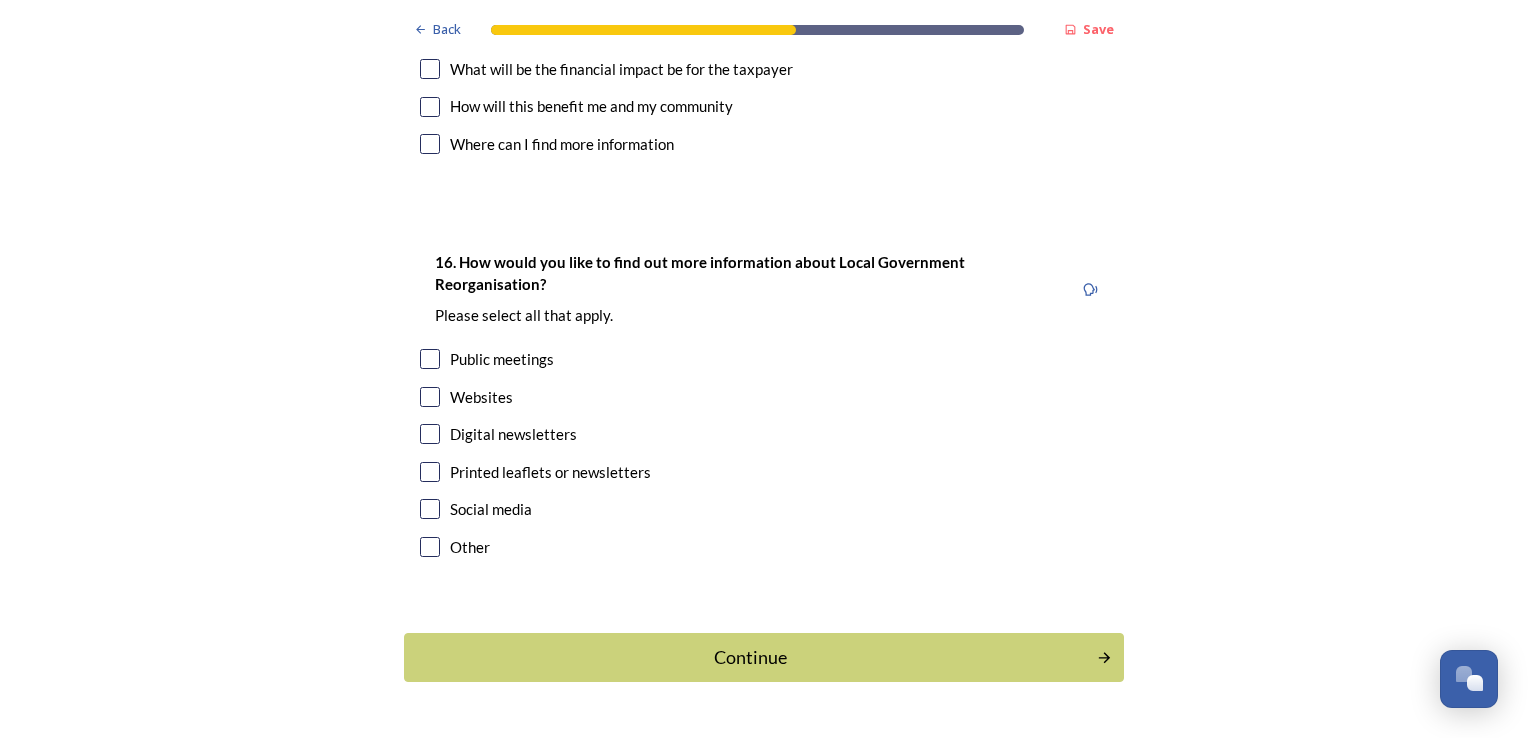 click at bounding box center (430, 359) 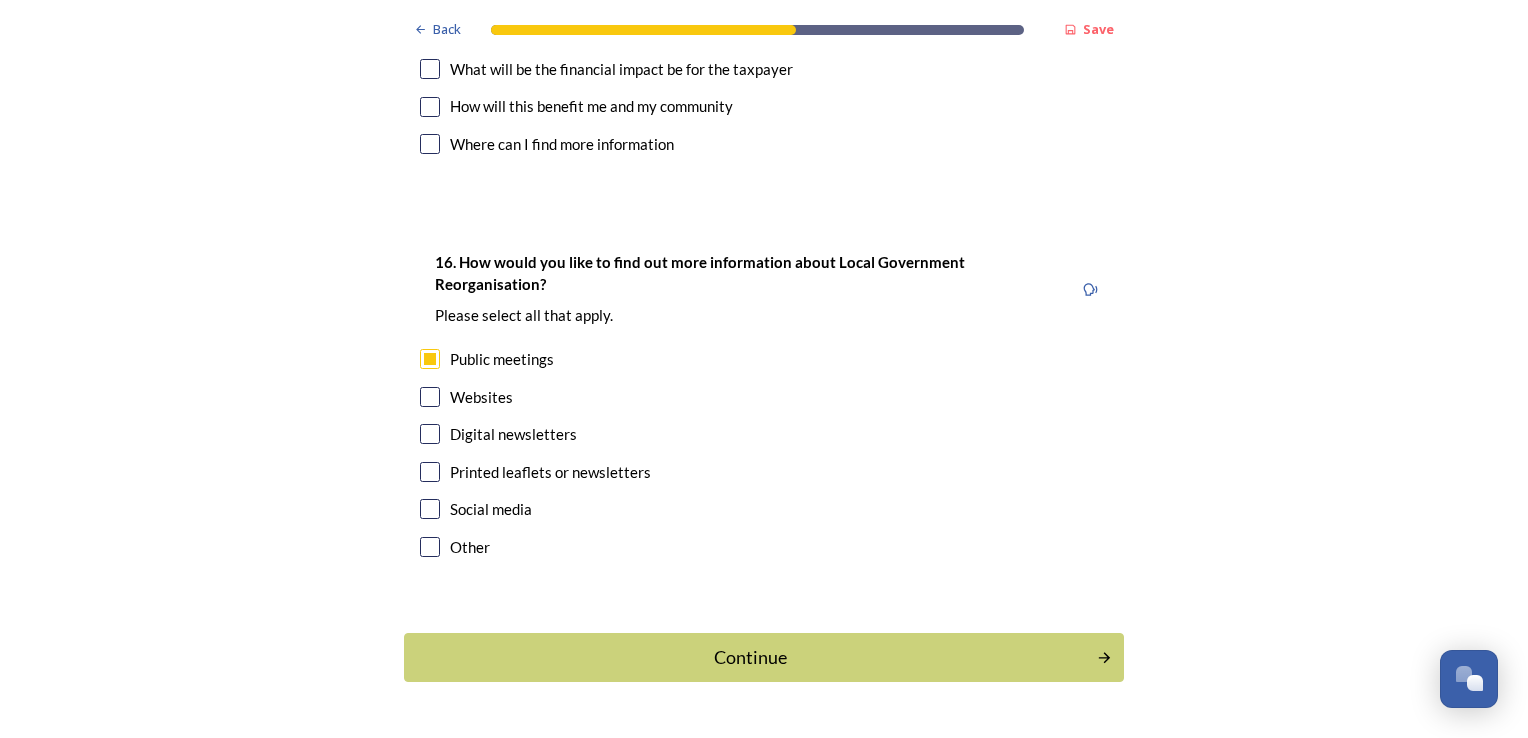 click at bounding box center [430, 434] 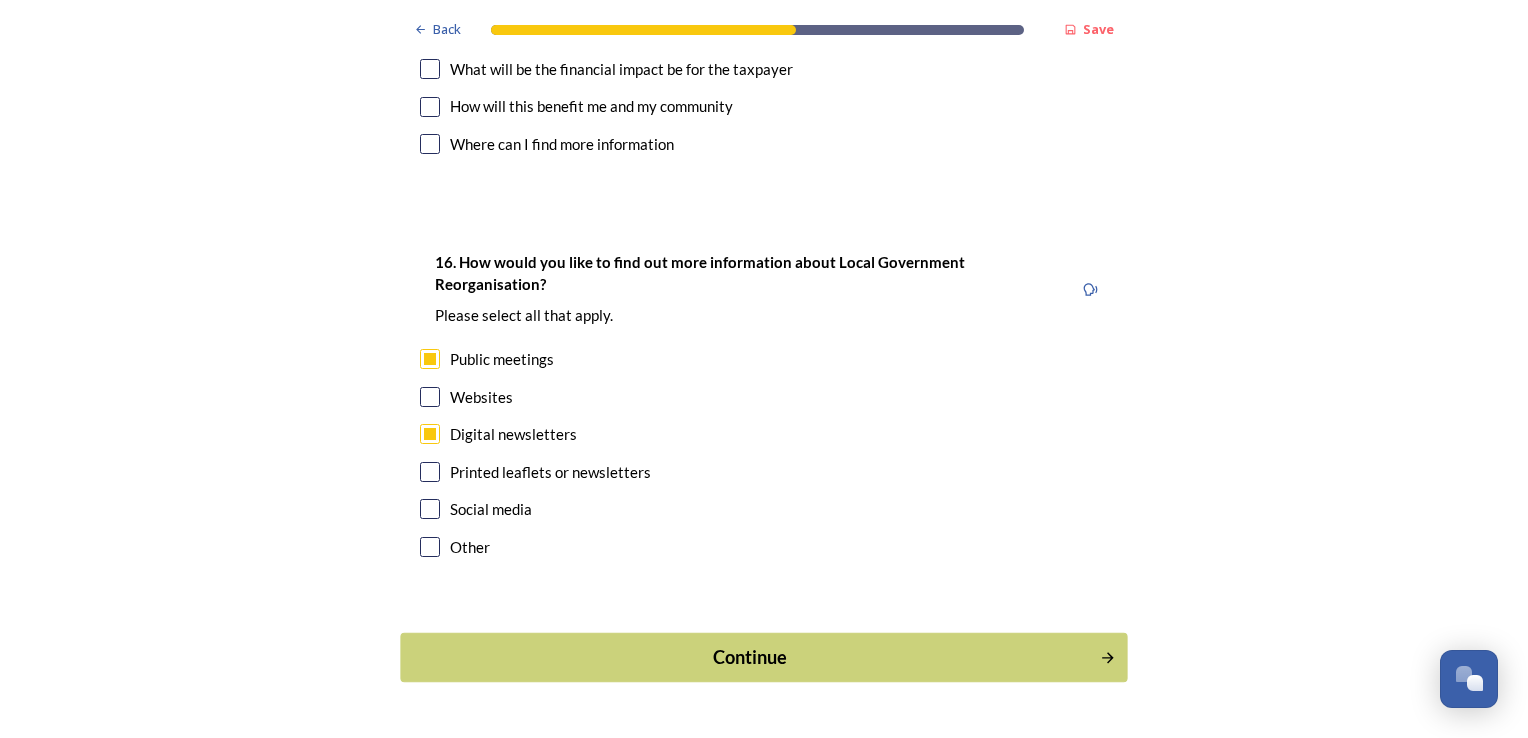 click on "Continue" at bounding box center [750, 657] 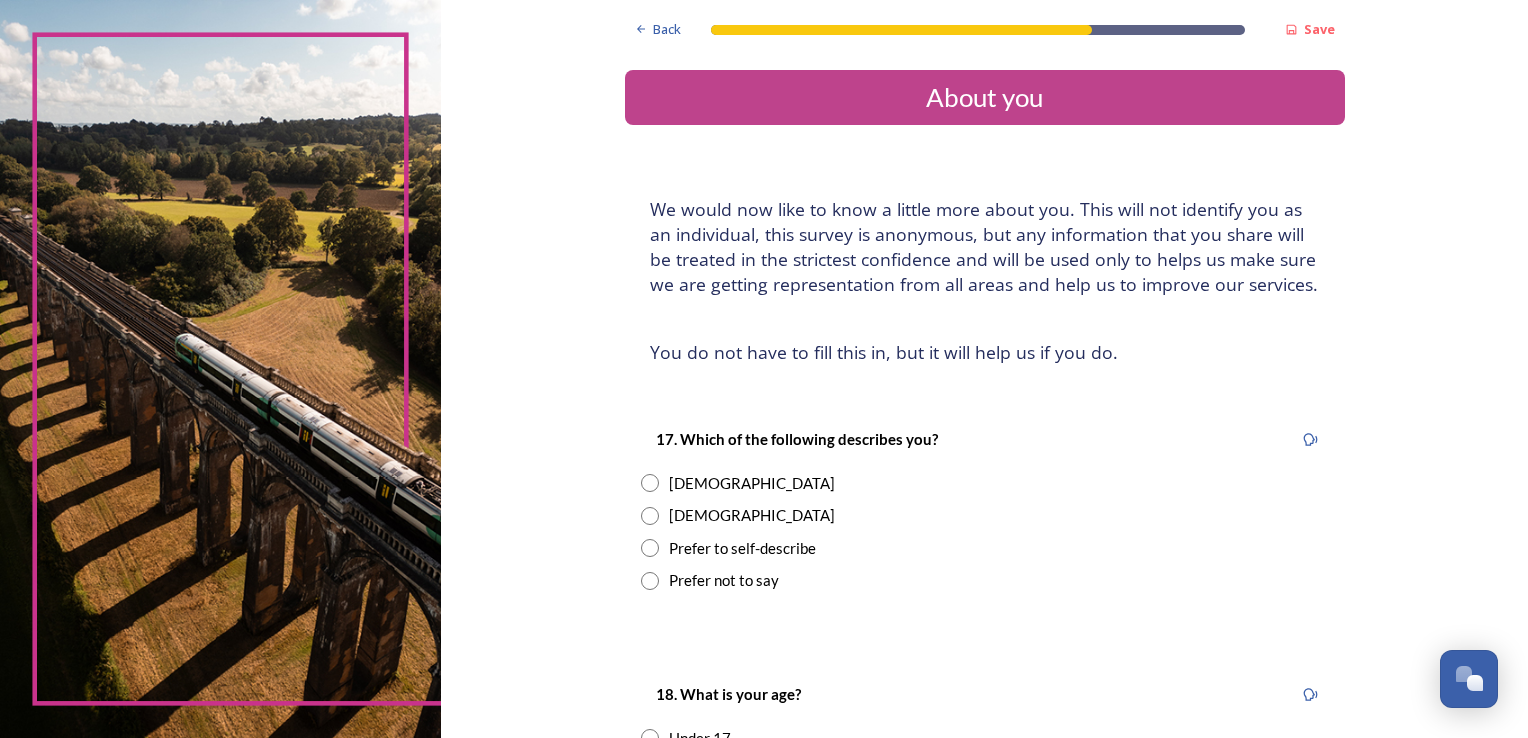 click at bounding box center (650, 516) 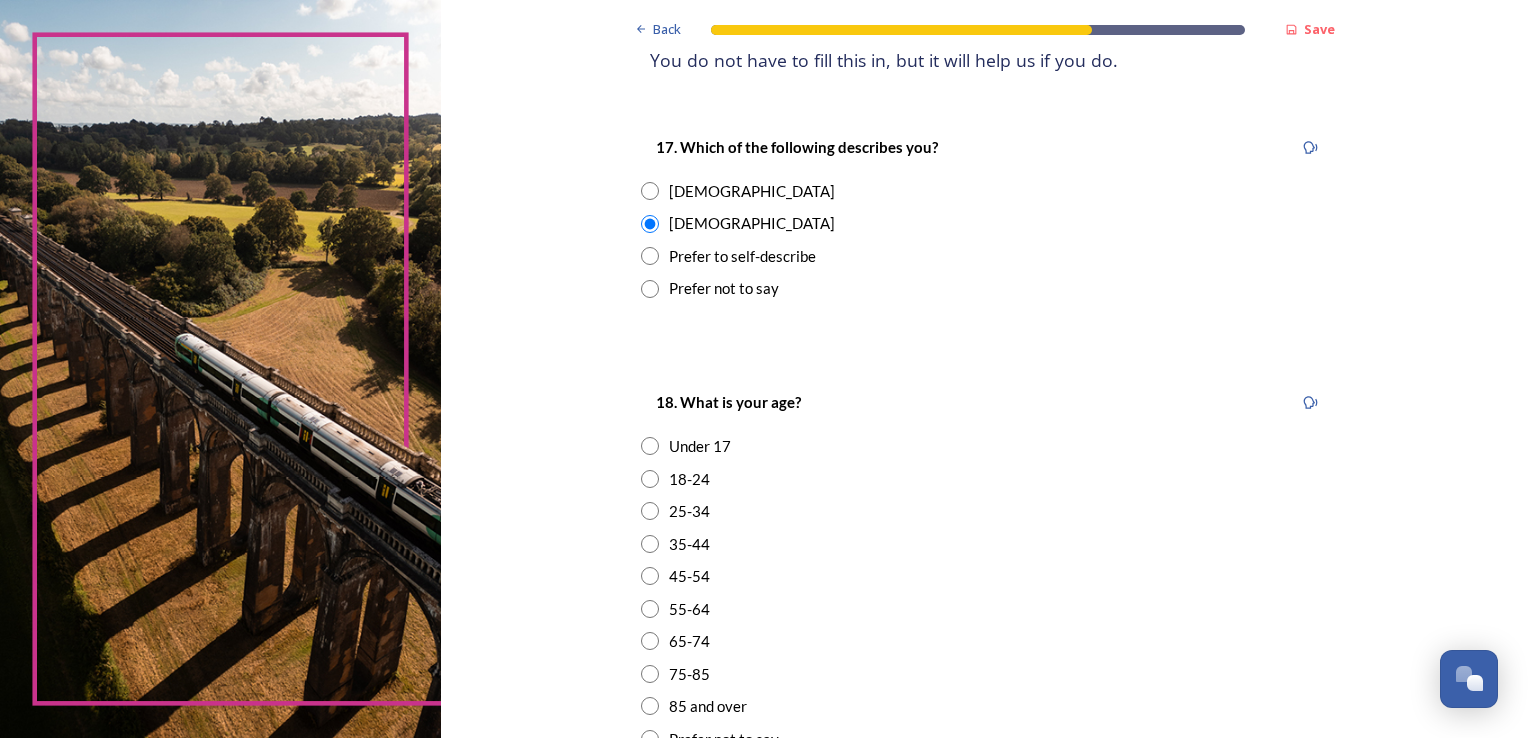 scroll, scrollTop: 300, scrollLeft: 0, axis: vertical 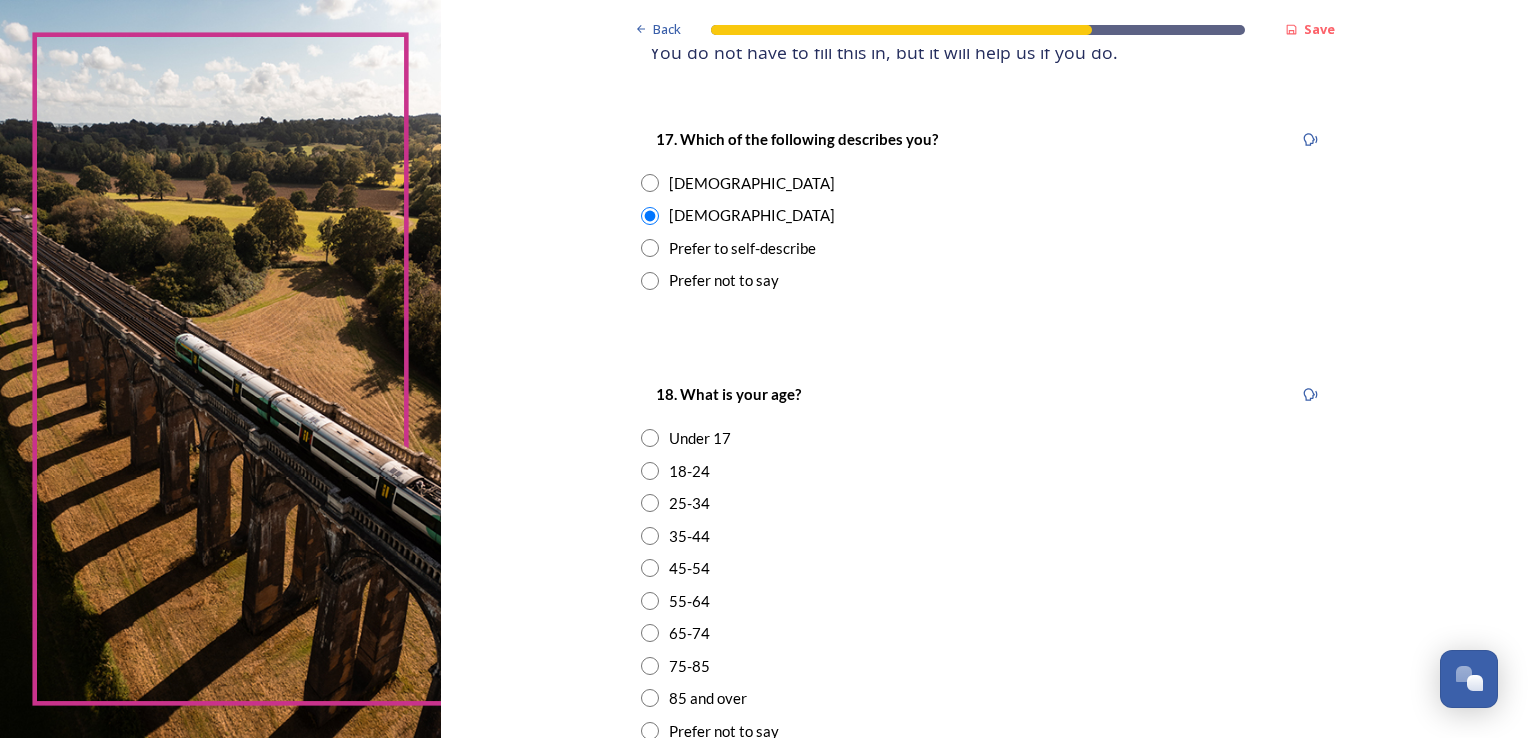click at bounding box center (650, 536) 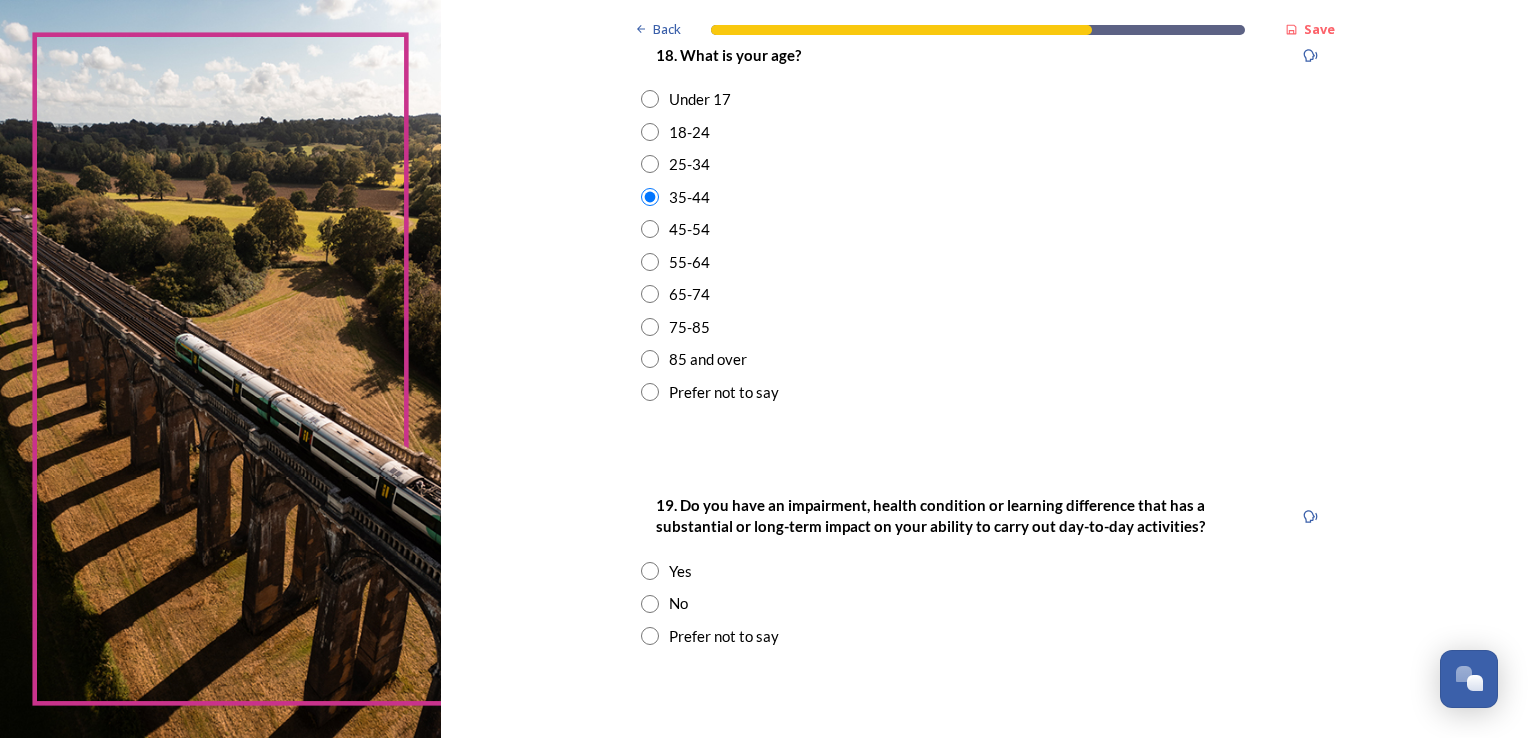 scroll, scrollTop: 700, scrollLeft: 0, axis: vertical 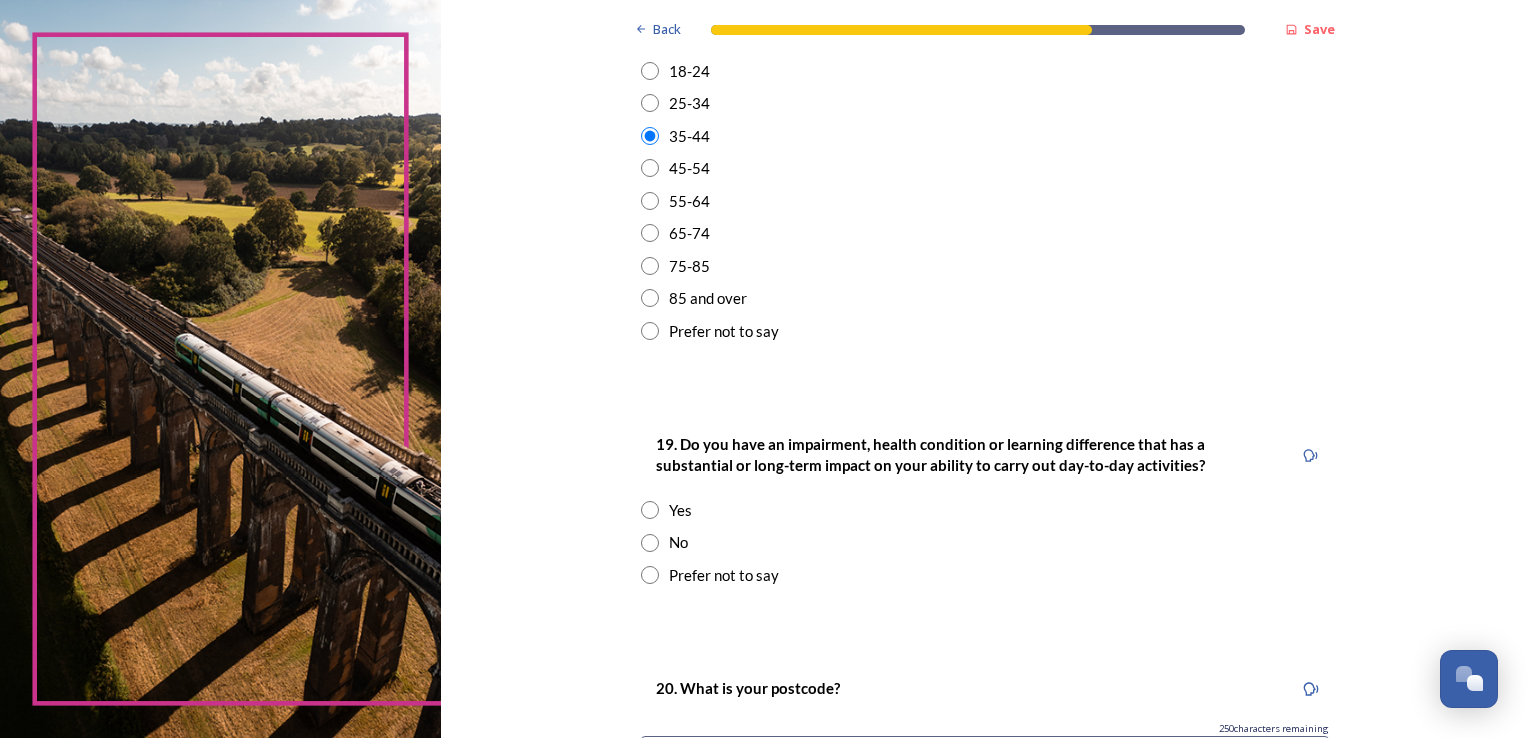 click at bounding box center (650, 510) 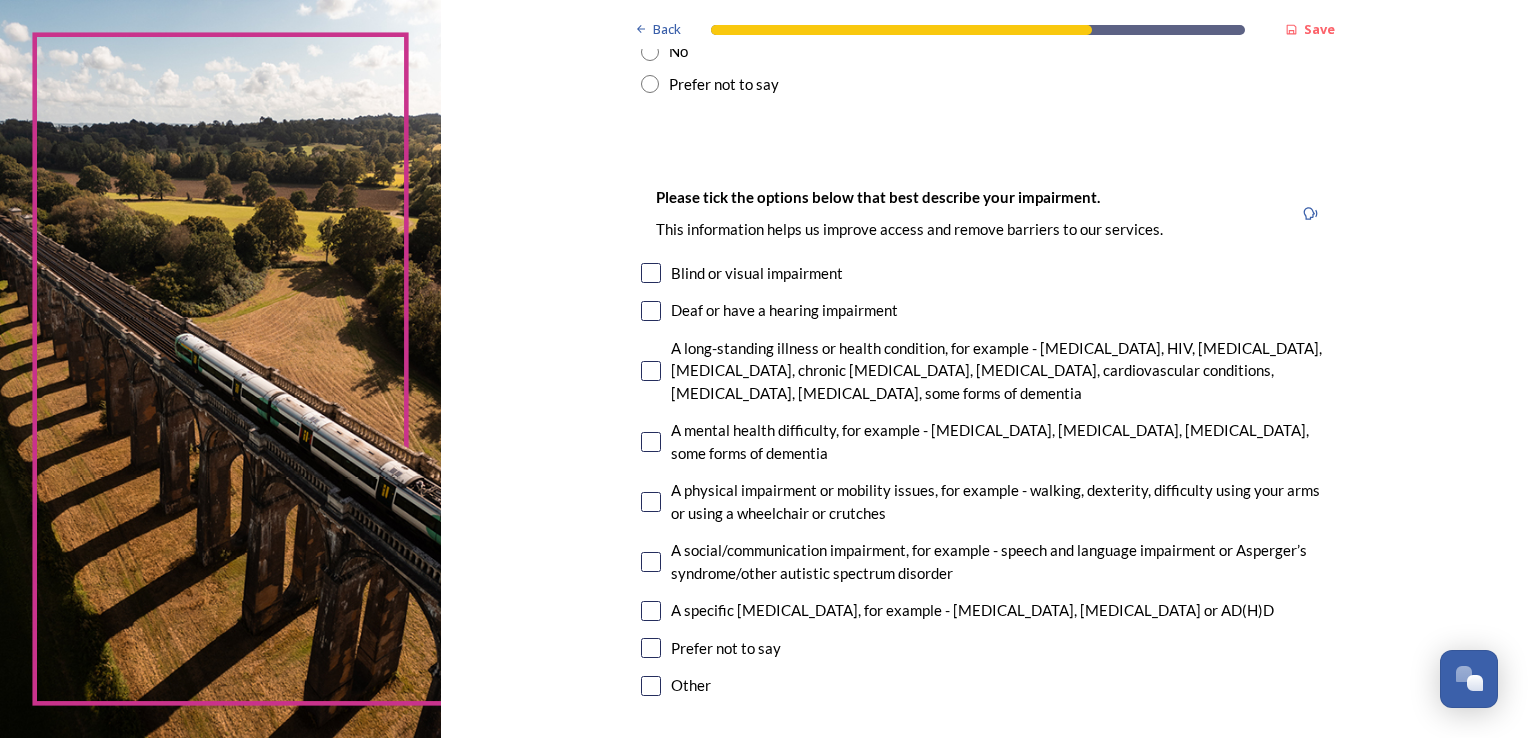 scroll, scrollTop: 1200, scrollLeft: 0, axis: vertical 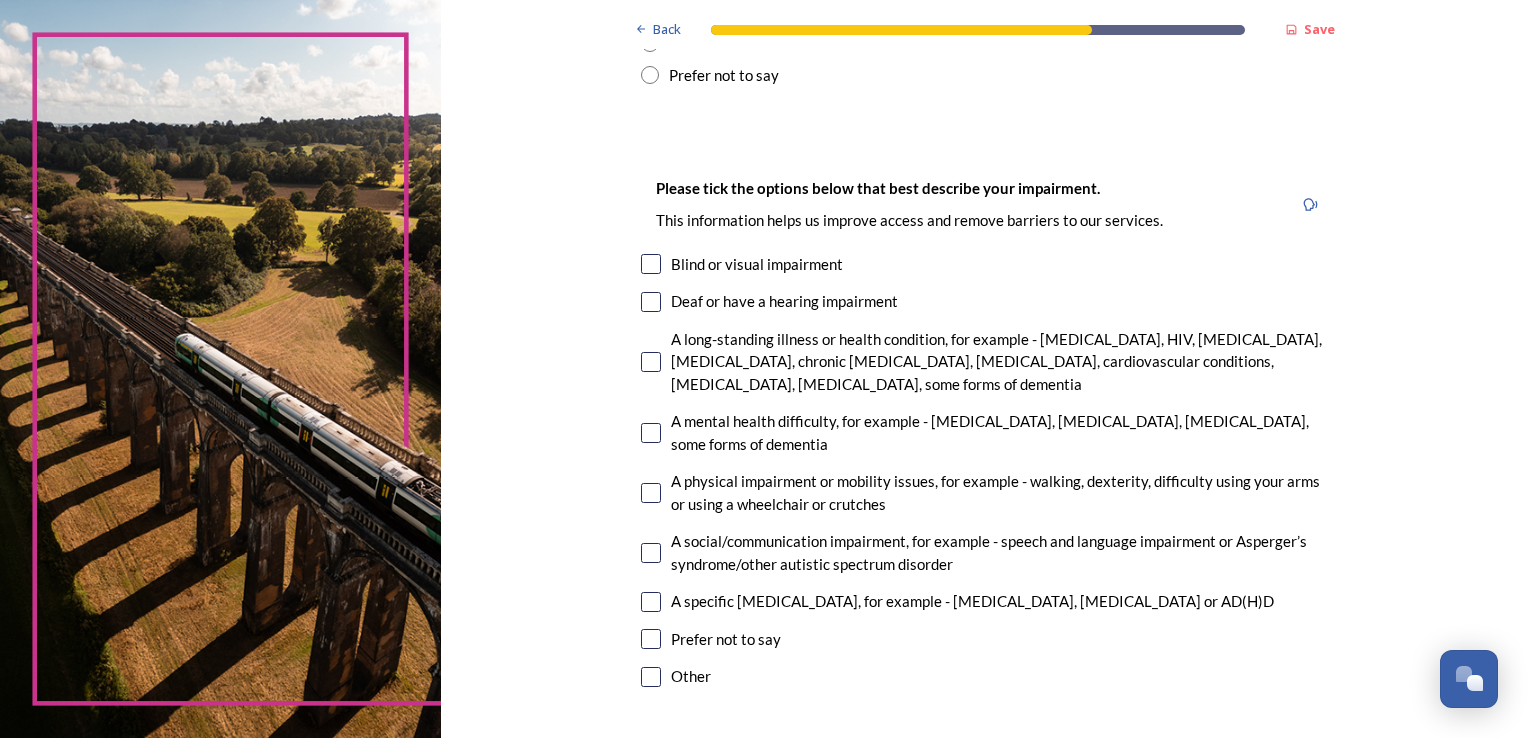 click on "A long-standing illness or health condition, for example - cancer, HIV, diabetes, rheumatoid arthritis, chronic asthma, epilepsy, cardiovascular conditions, sickle cell anaemia, motor neurone disease, some forms of dementia" at bounding box center (985, 362) 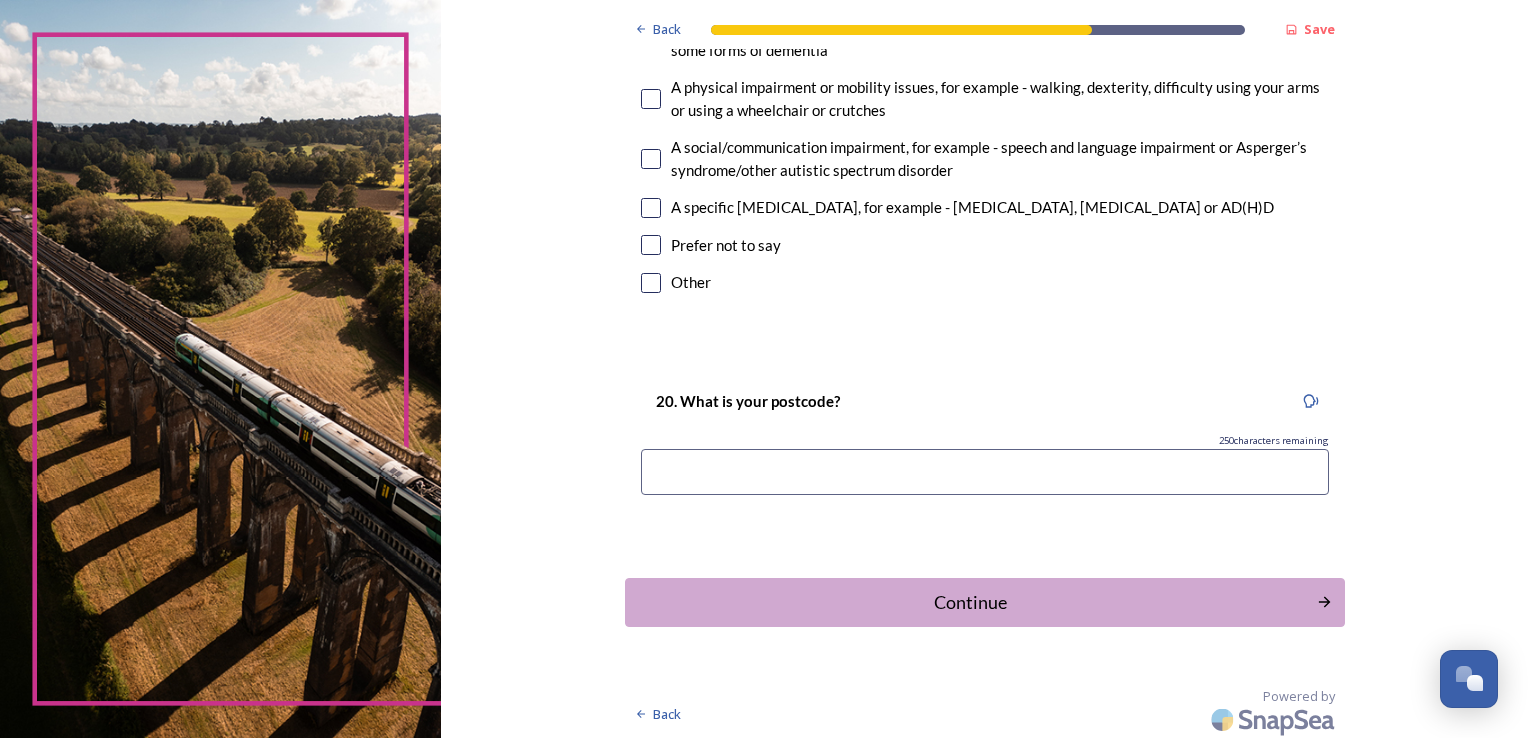 scroll, scrollTop: 1597, scrollLeft: 0, axis: vertical 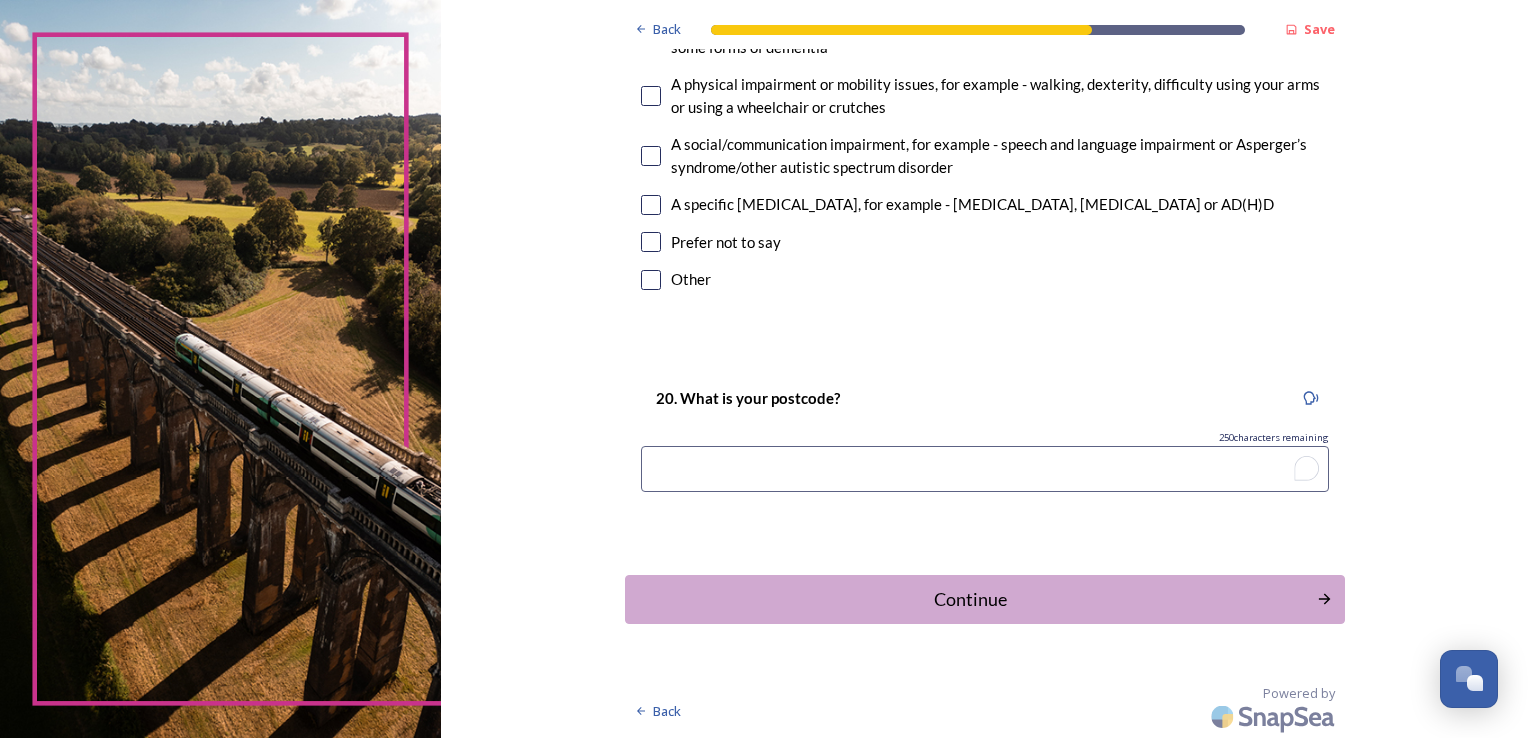 click at bounding box center [985, 469] 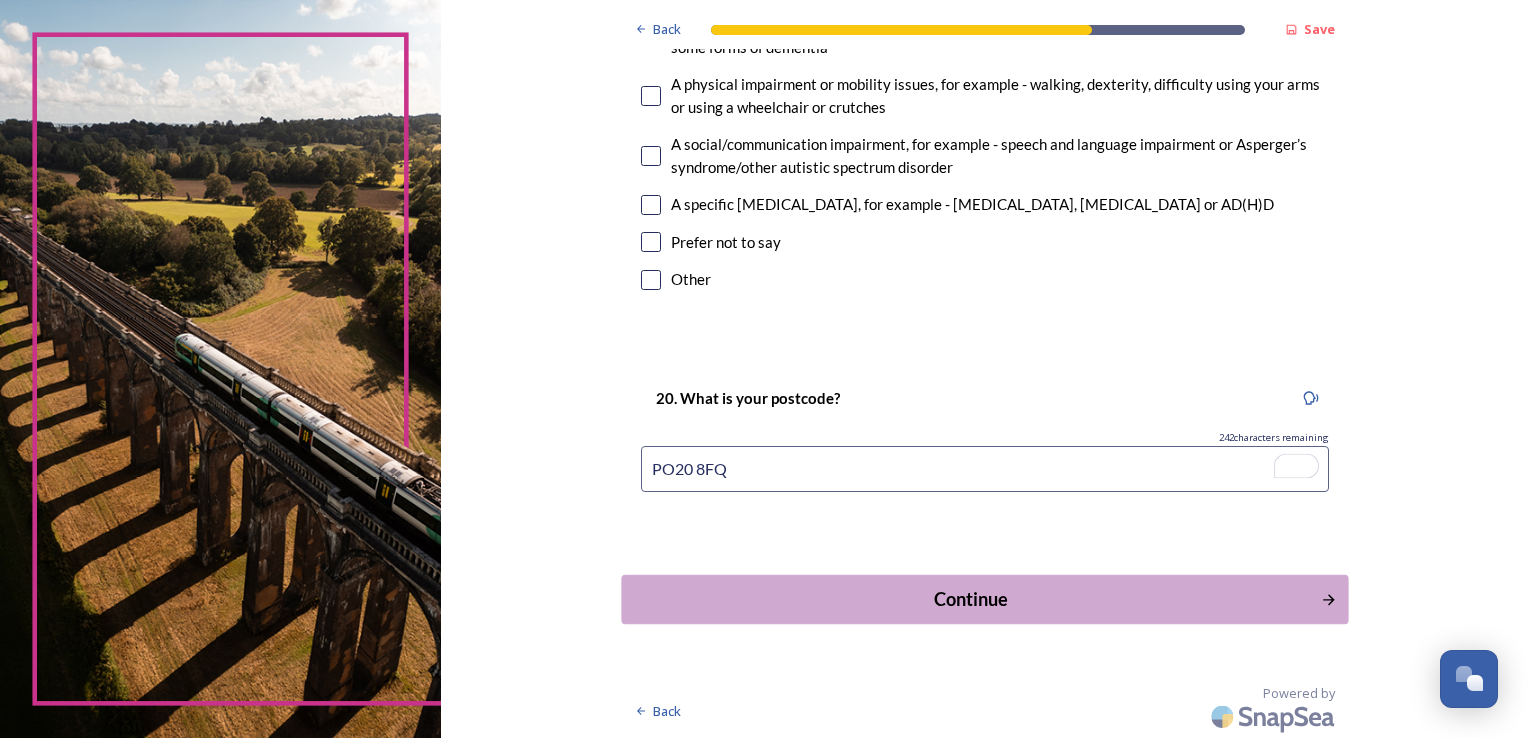 type on "PO20 8FQ" 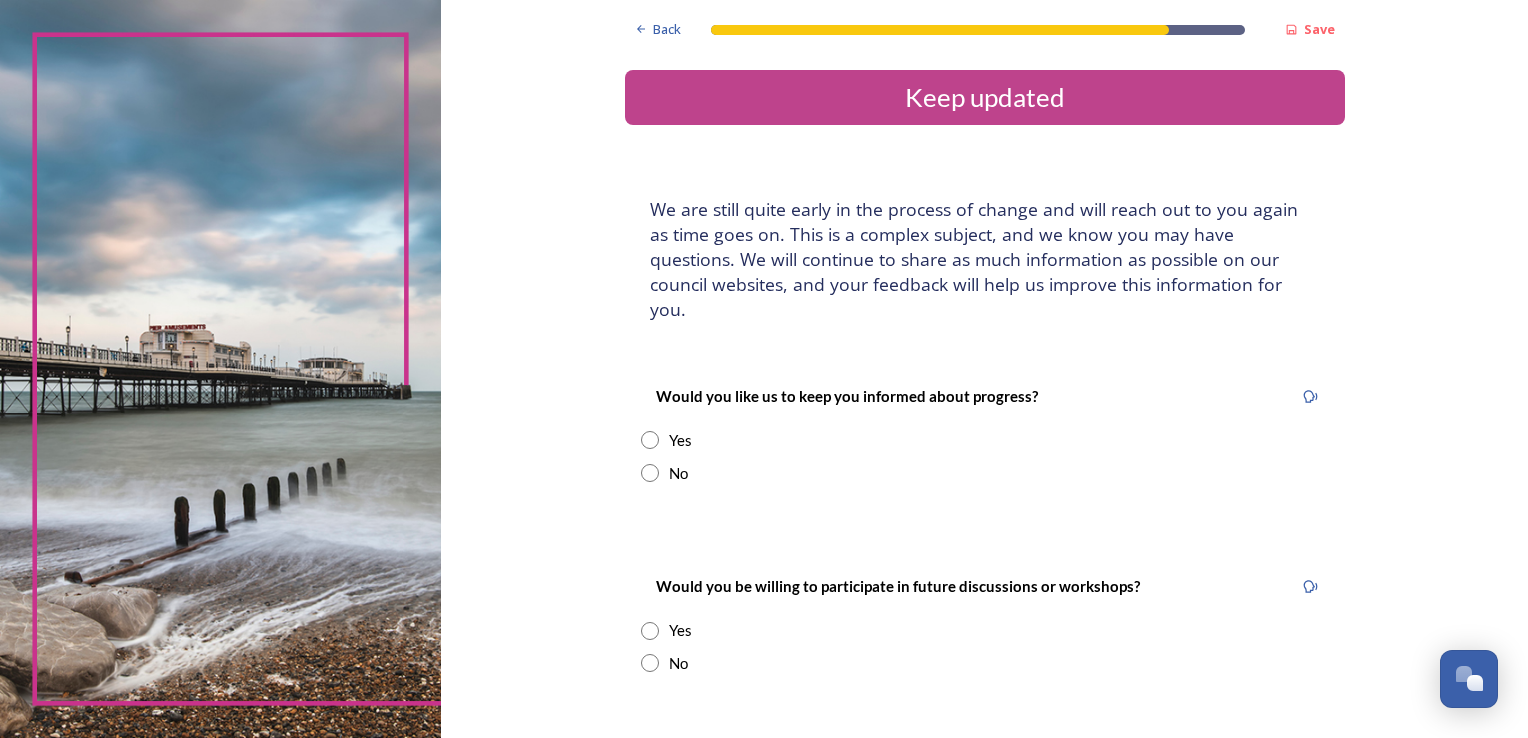 click at bounding box center [650, 440] 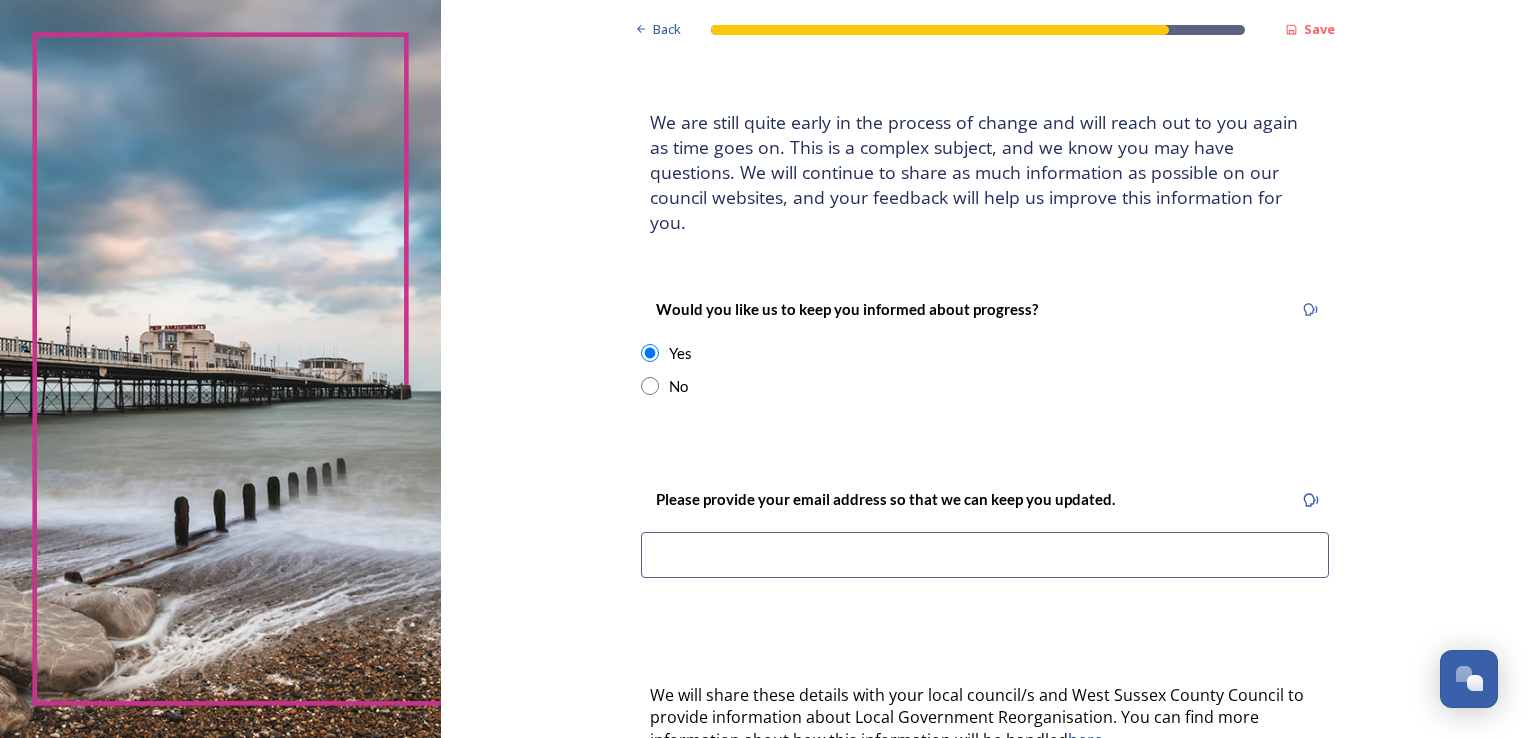 scroll, scrollTop: 100, scrollLeft: 0, axis: vertical 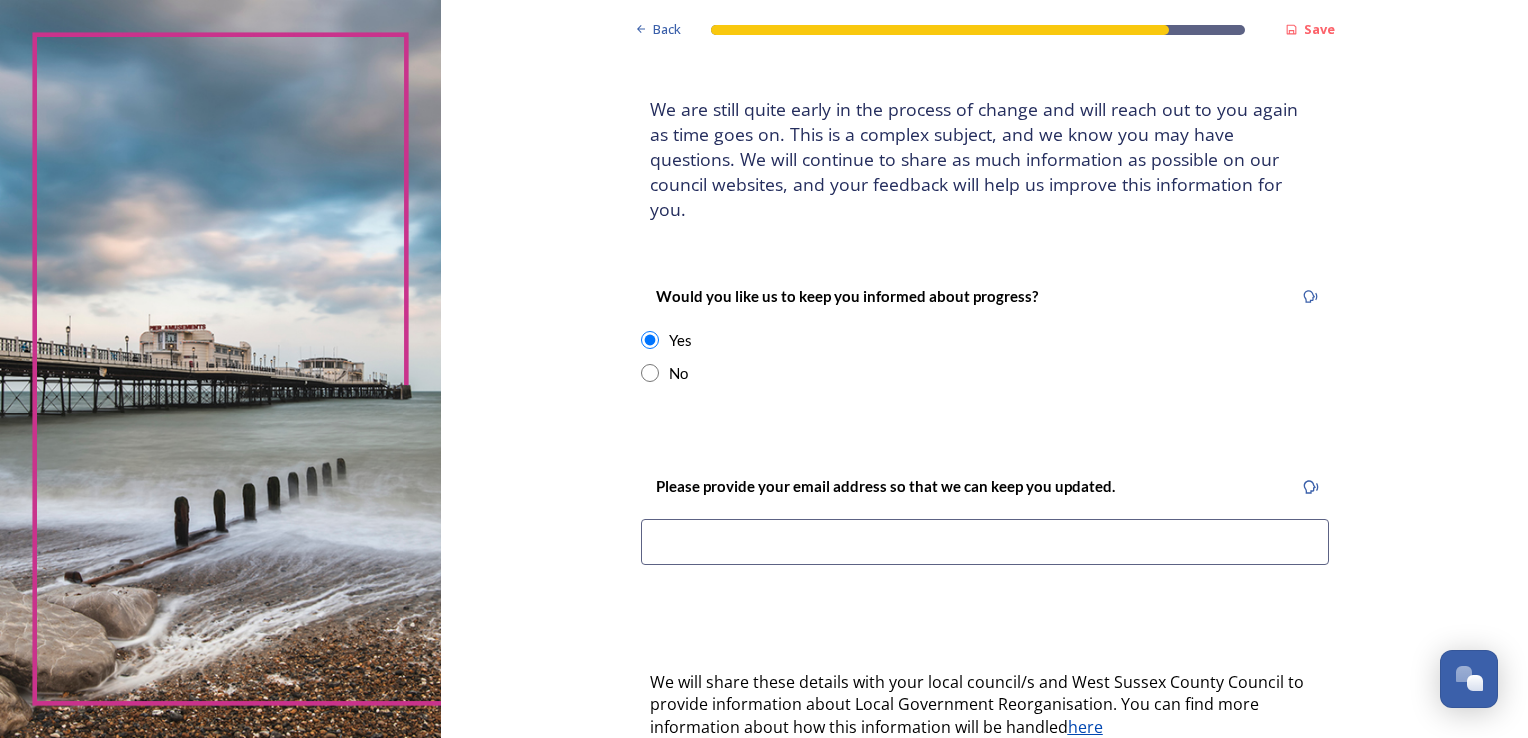 click at bounding box center [985, 542] 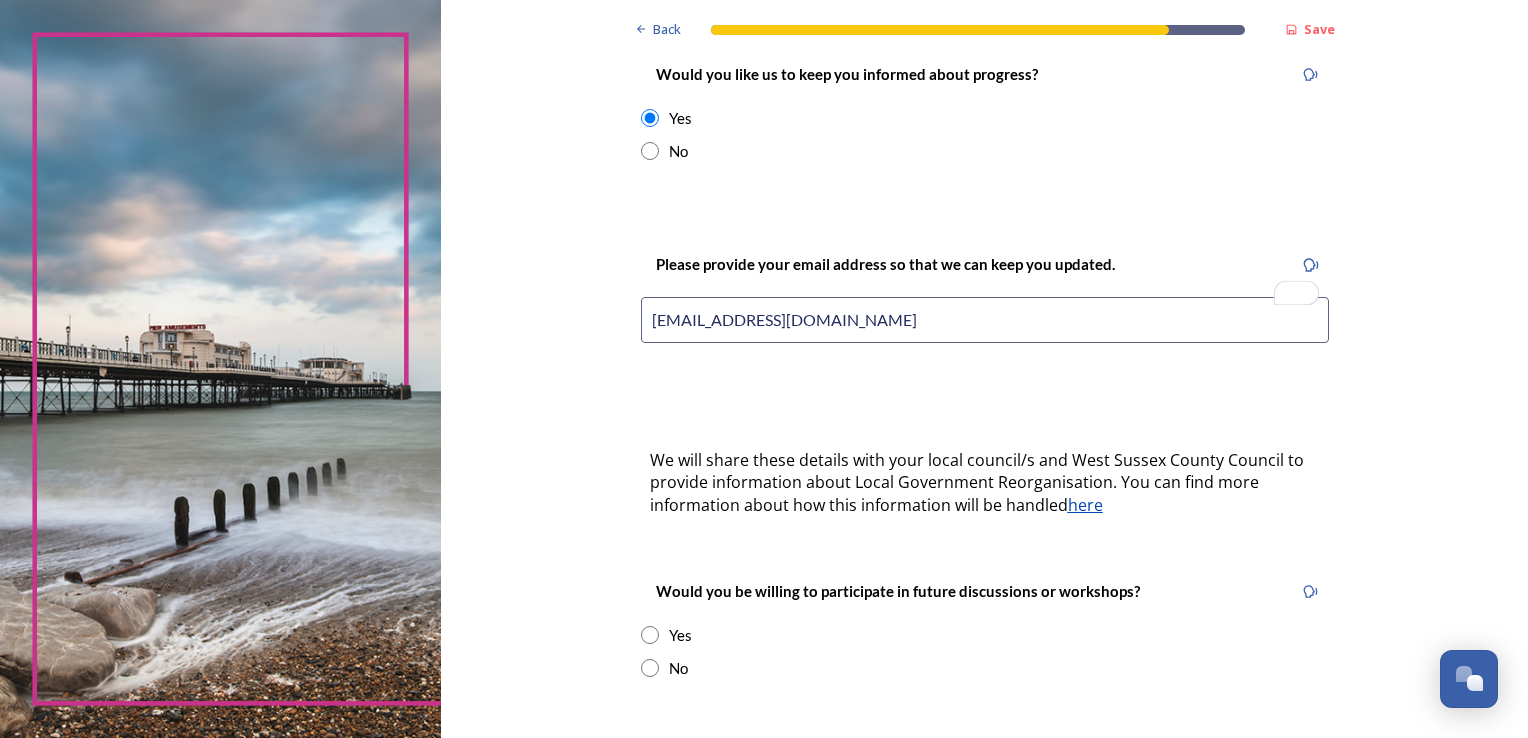 scroll, scrollTop: 400, scrollLeft: 0, axis: vertical 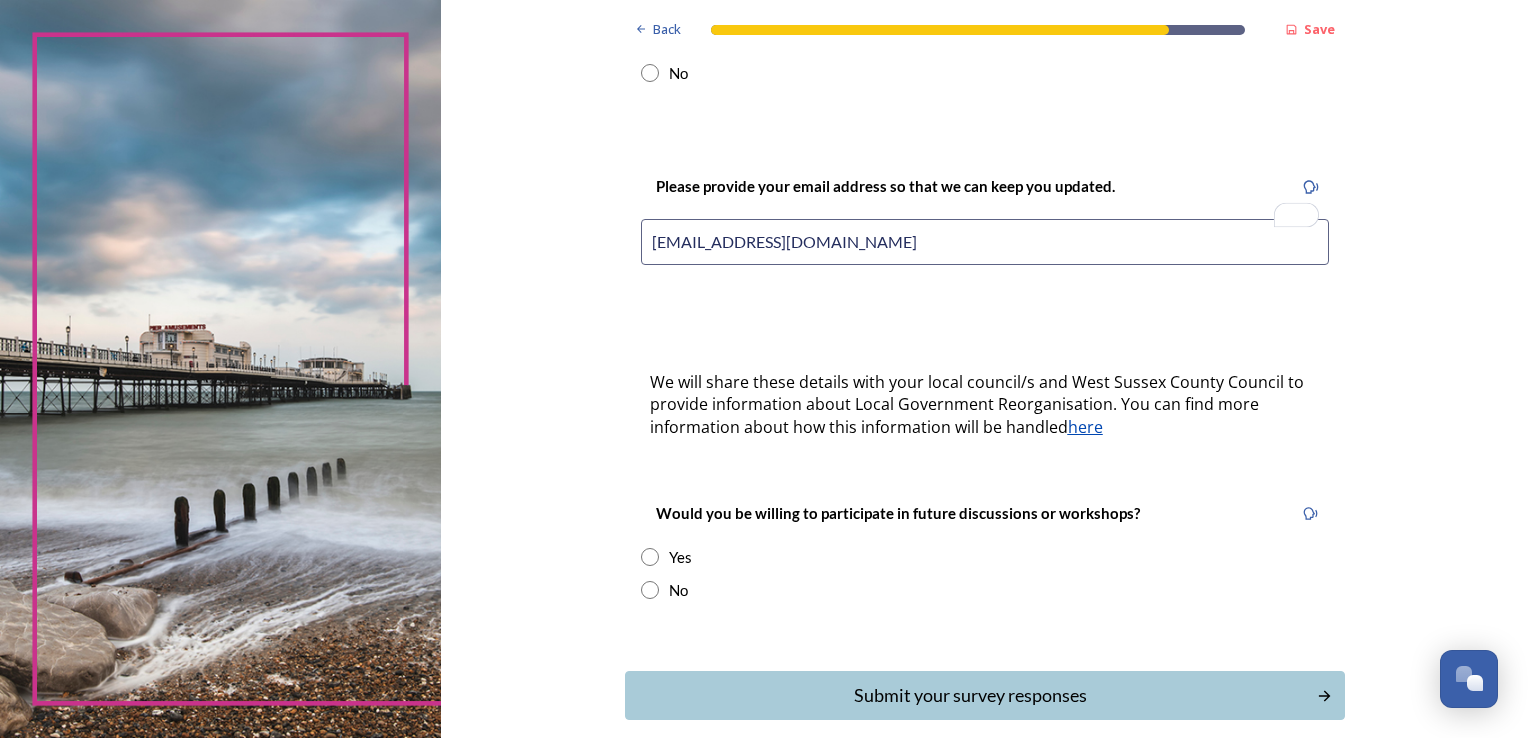 type on "sp_roberts@hotmail.co.uk" 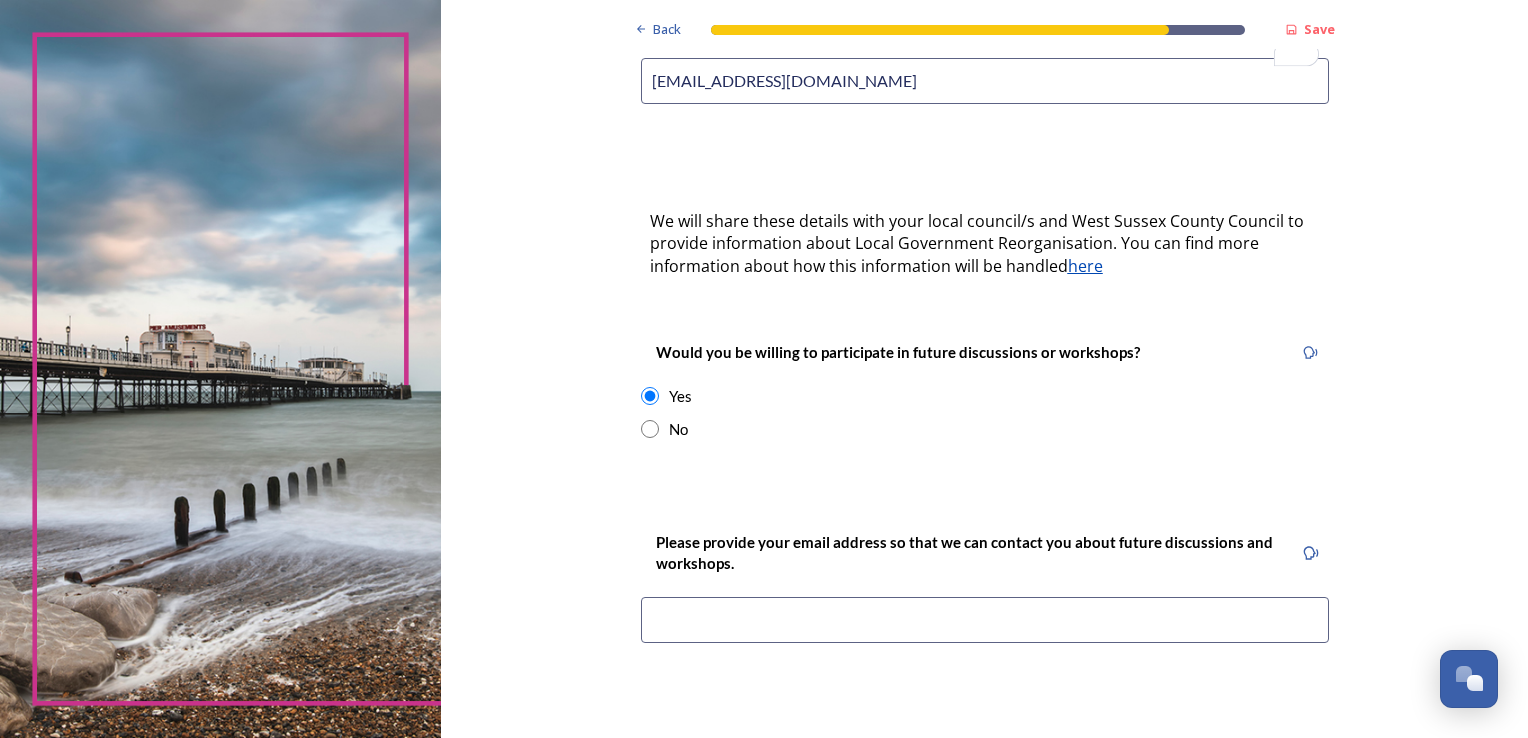 scroll, scrollTop: 600, scrollLeft: 0, axis: vertical 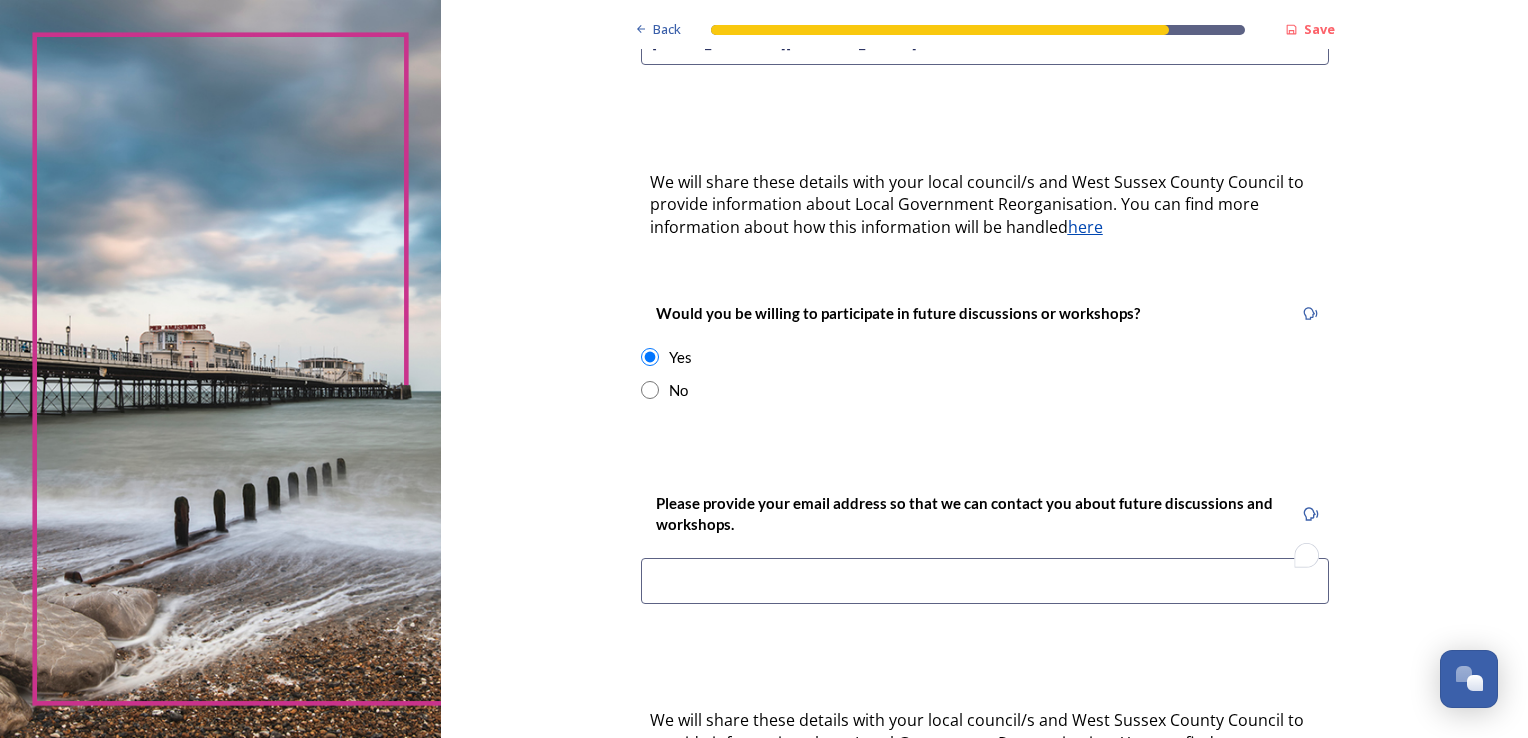 click at bounding box center [985, 581] 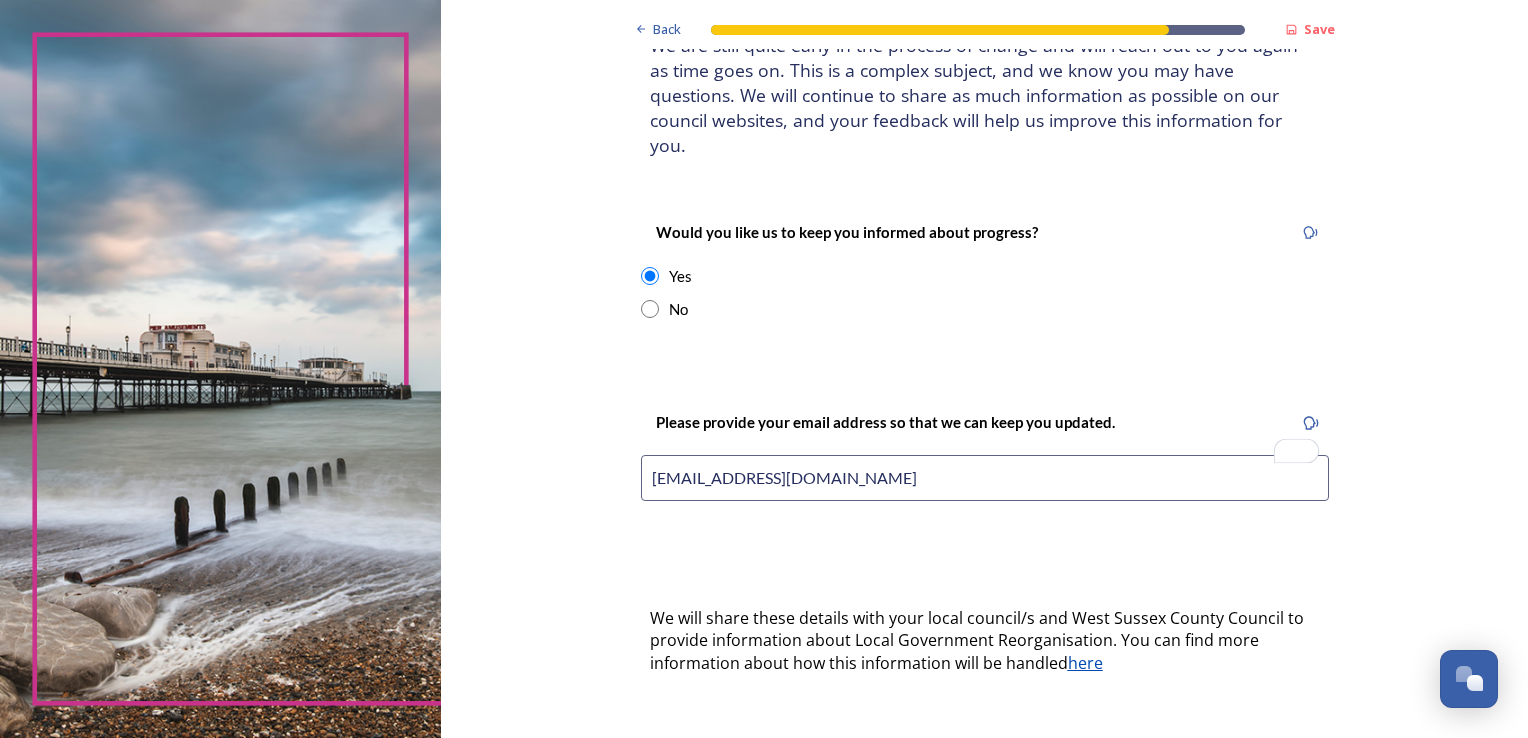scroll, scrollTop: 100, scrollLeft: 0, axis: vertical 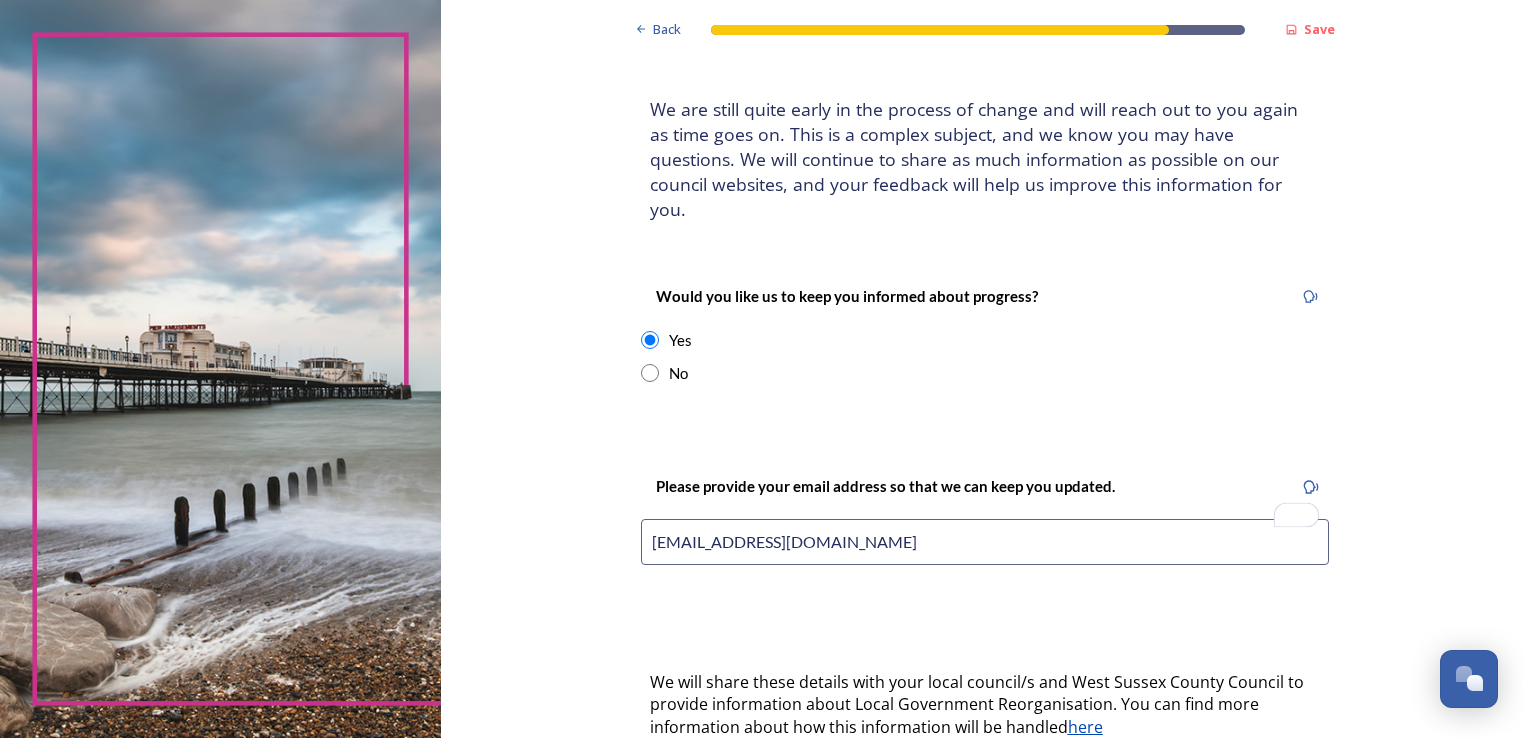 drag, startPoint x: 840, startPoint y: 500, endPoint x: 191, endPoint y: 440, distance: 651.7676 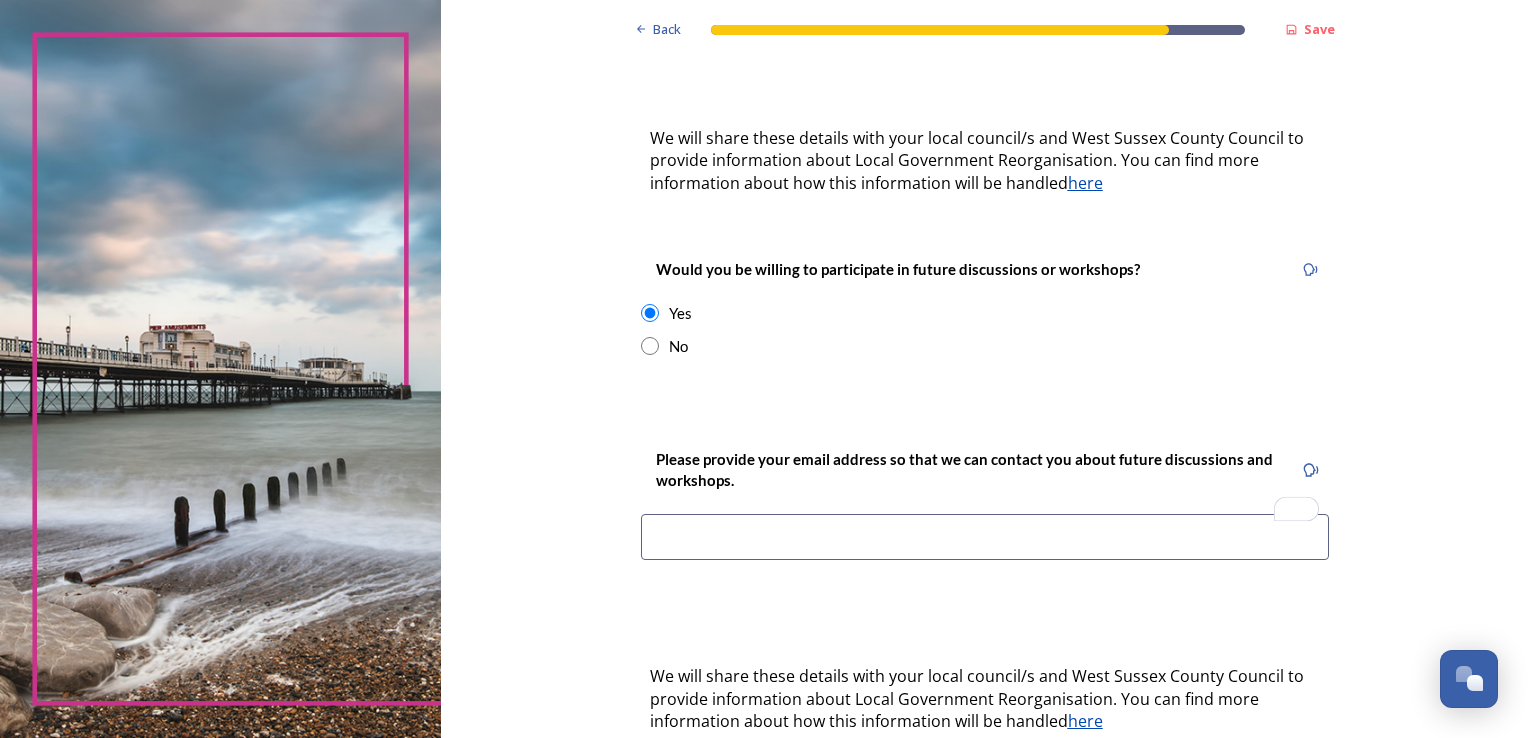 scroll, scrollTop: 600, scrollLeft: 0, axis: vertical 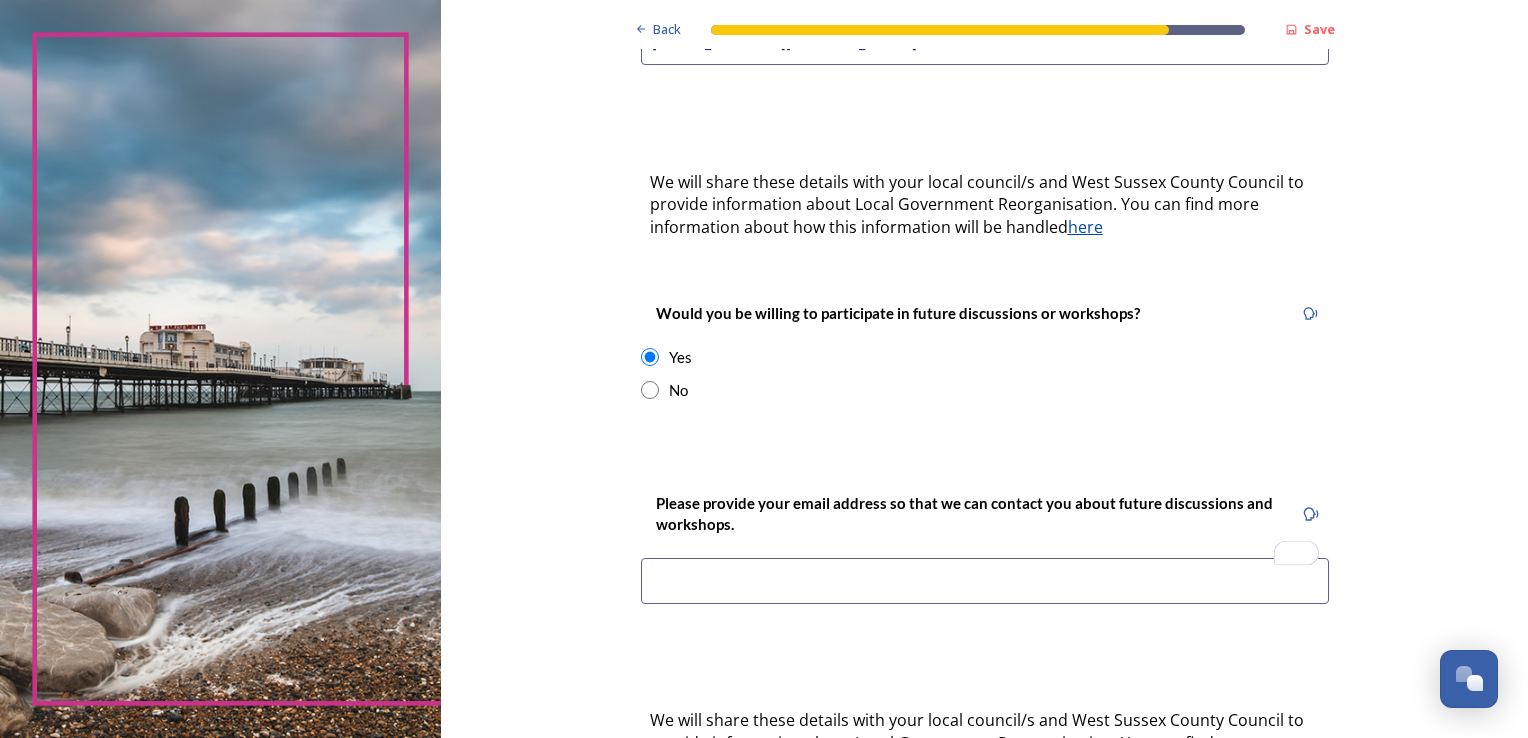 click at bounding box center (985, 581) 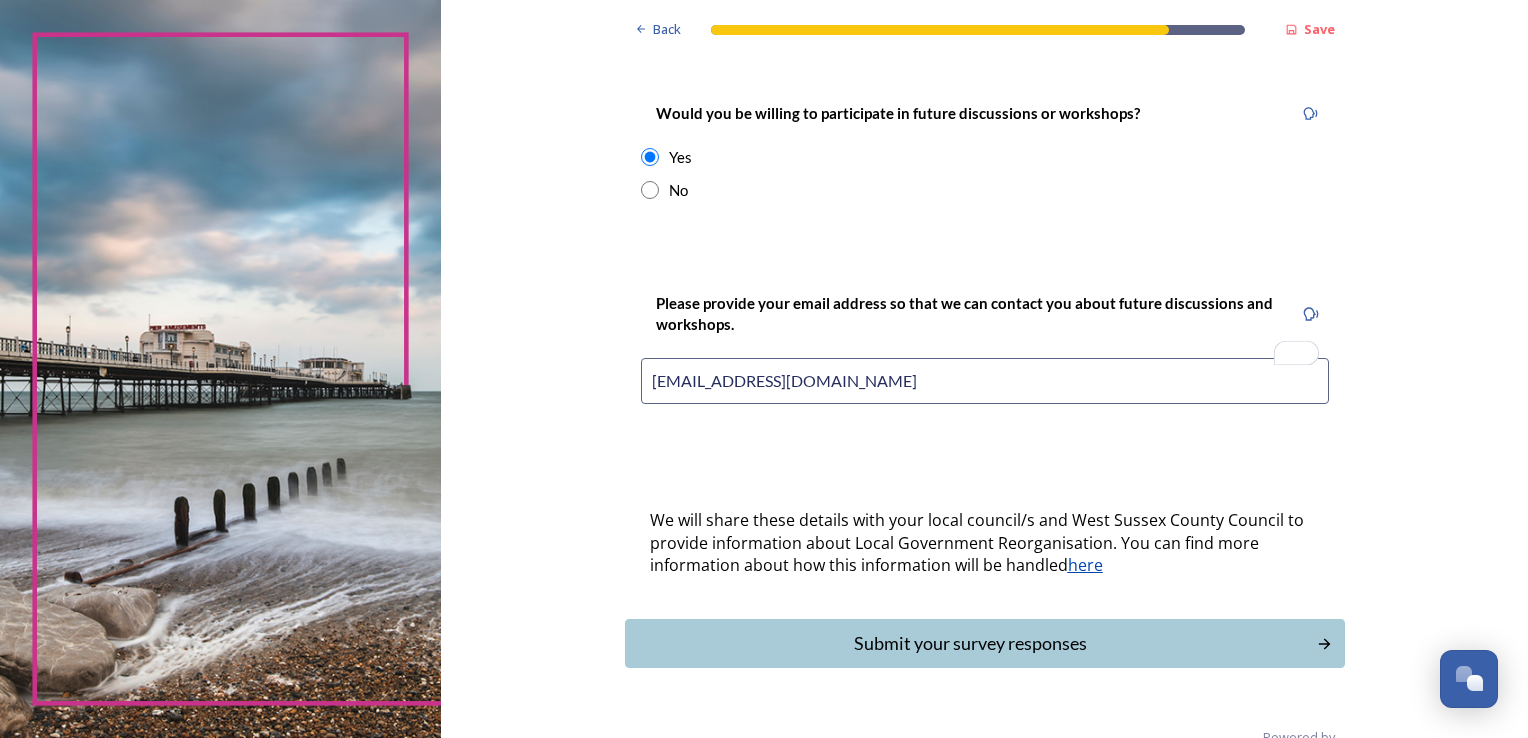scroll, scrollTop: 819, scrollLeft: 0, axis: vertical 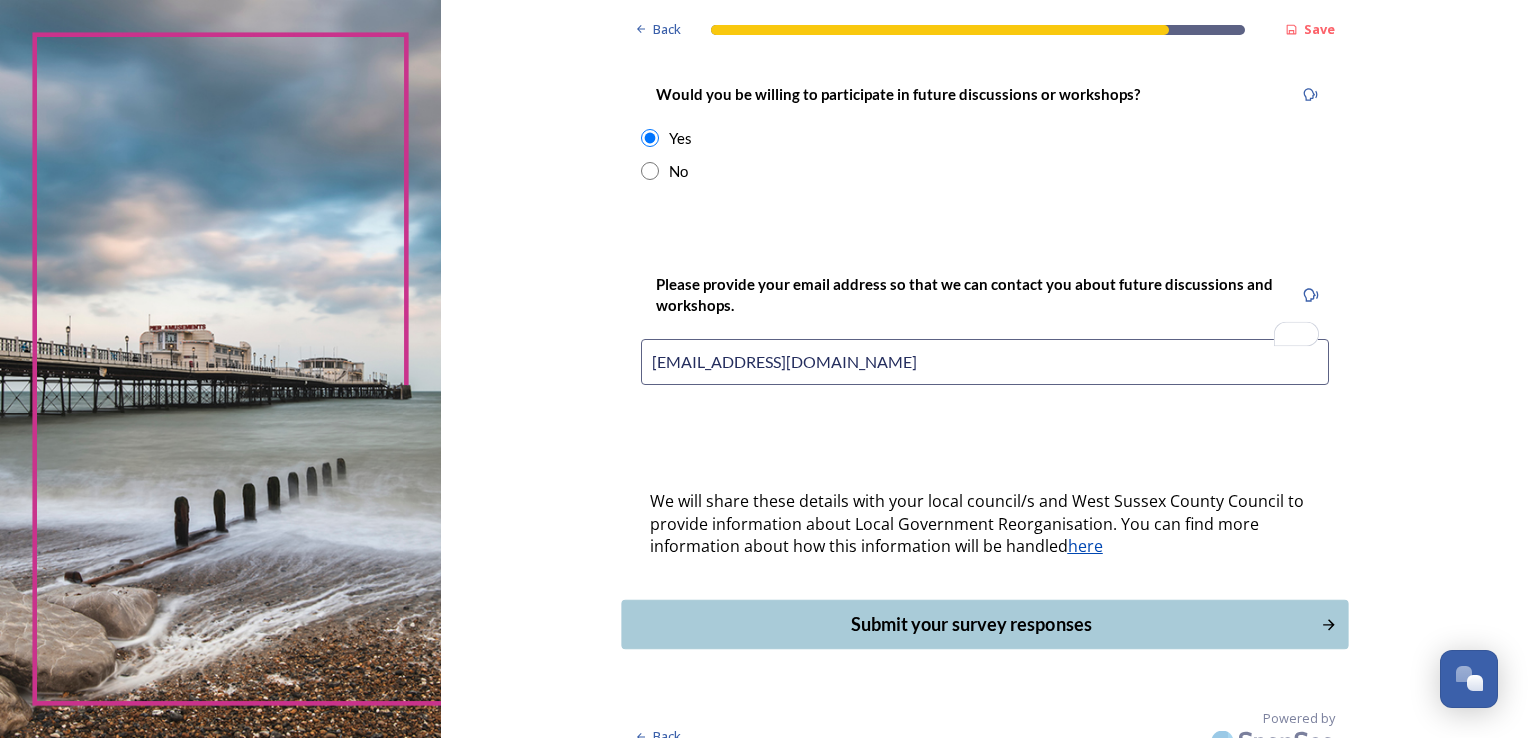 type on "sp_roberts@hotmail.co.uk" 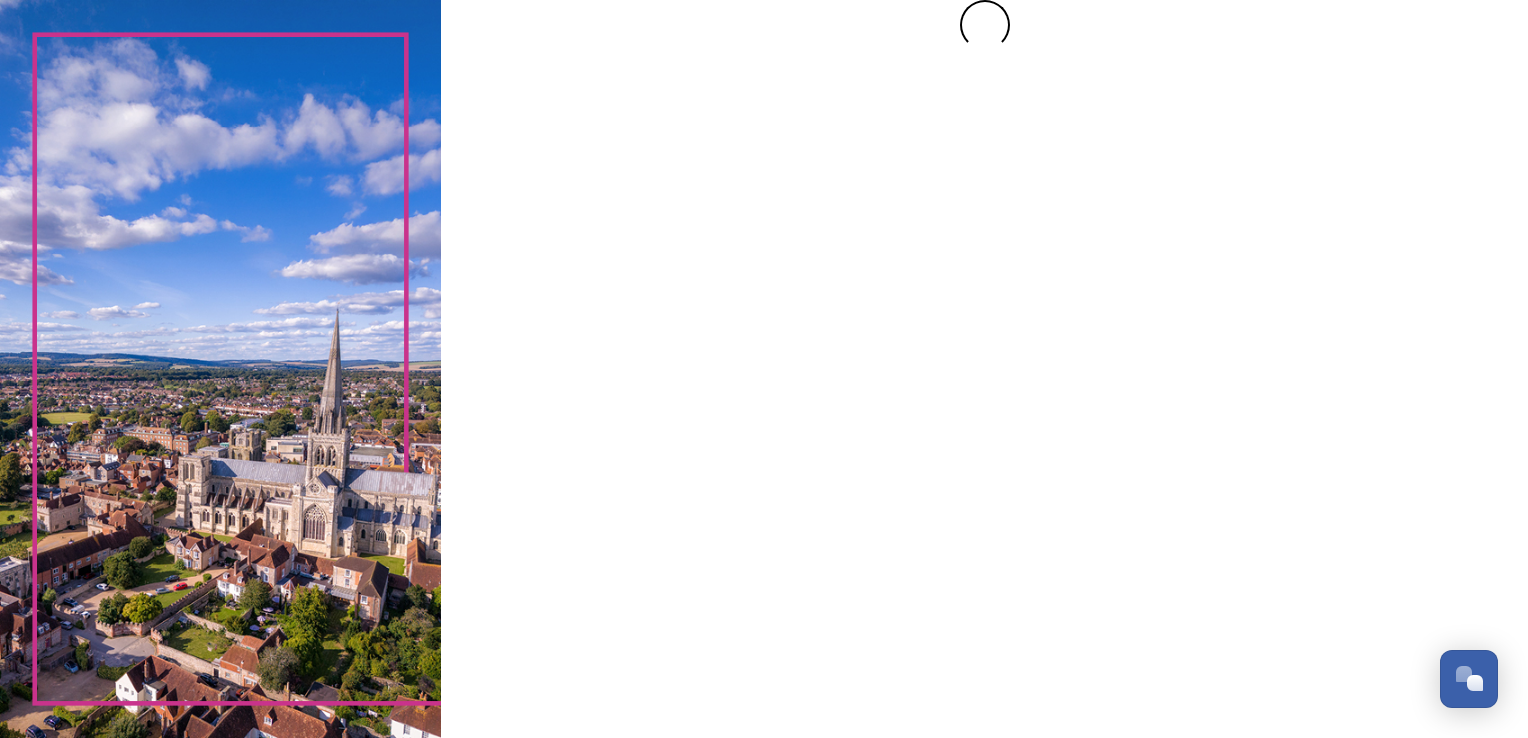 scroll, scrollTop: 0, scrollLeft: 0, axis: both 